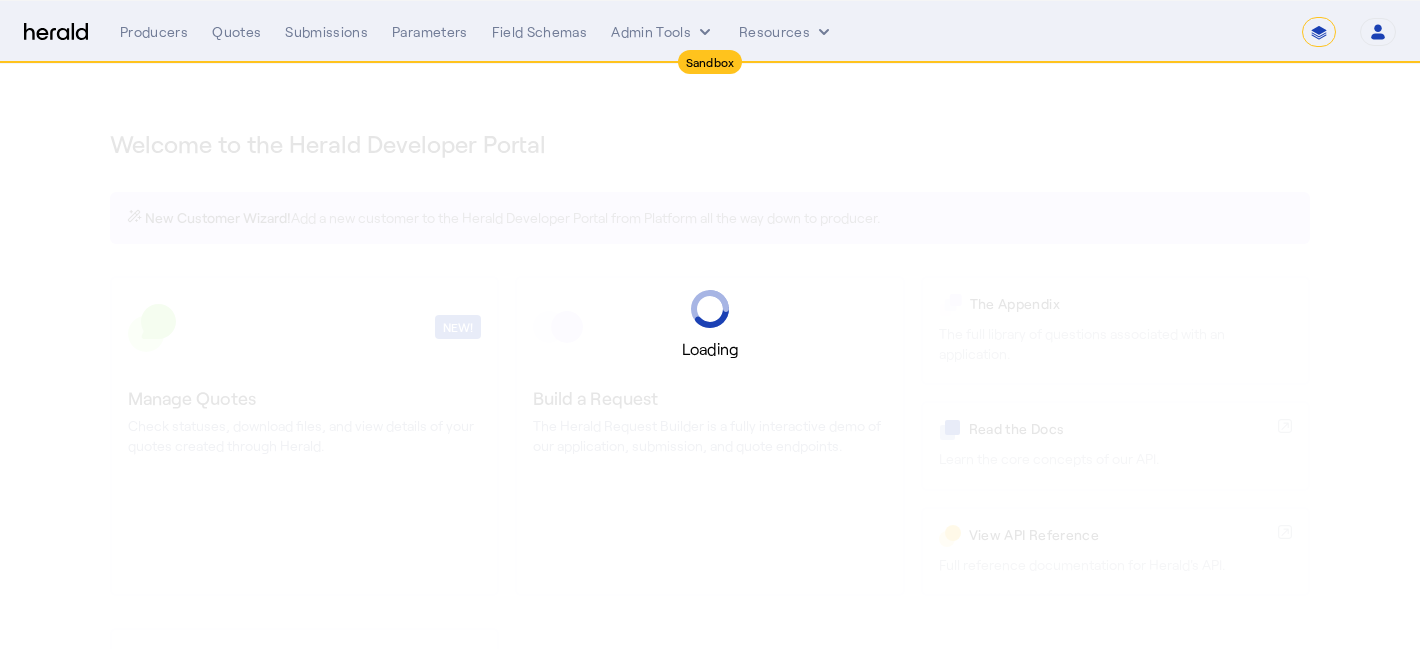 select on "*******" 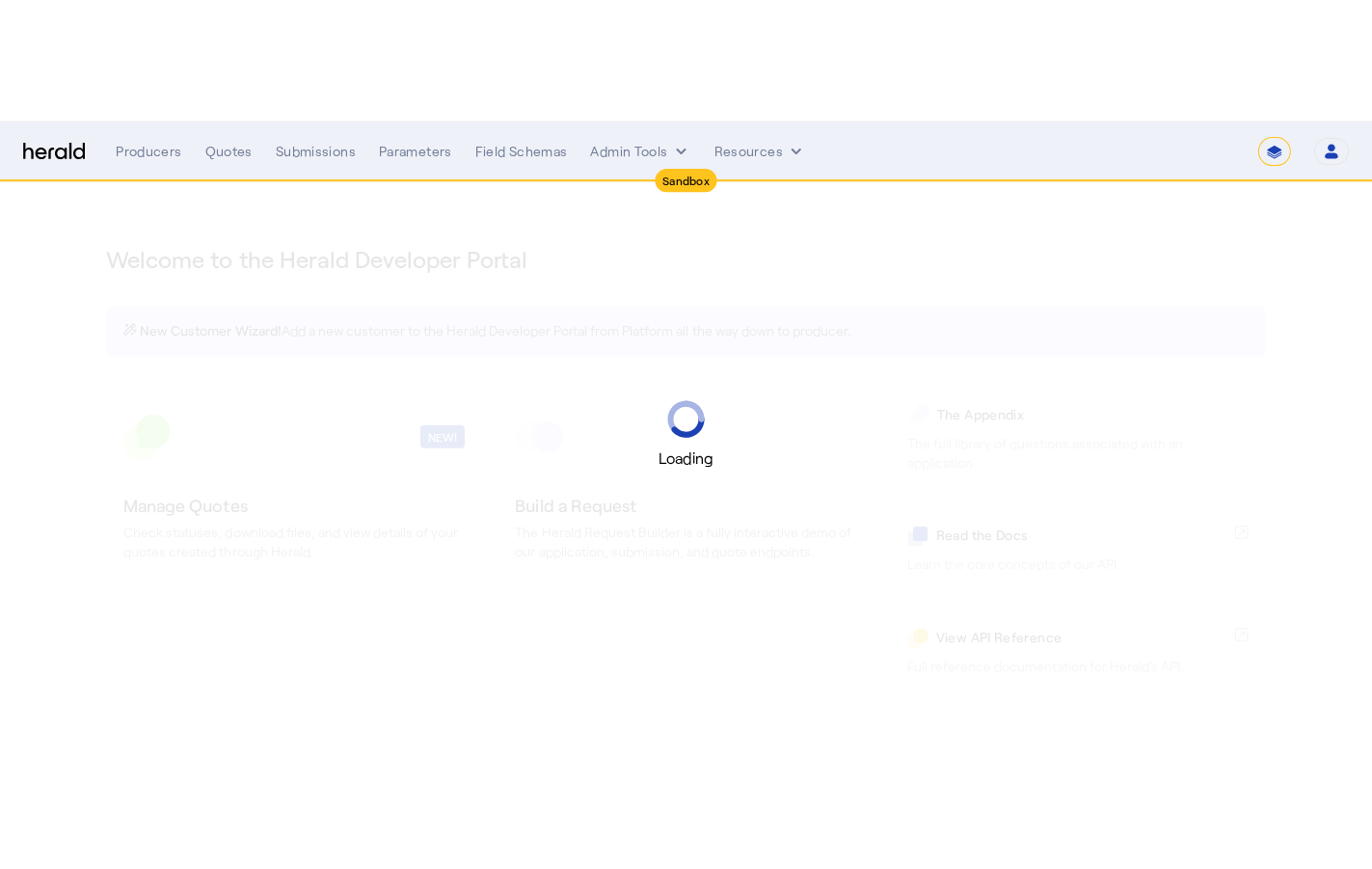 scroll, scrollTop: 0, scrollLeft: 0, axis: both 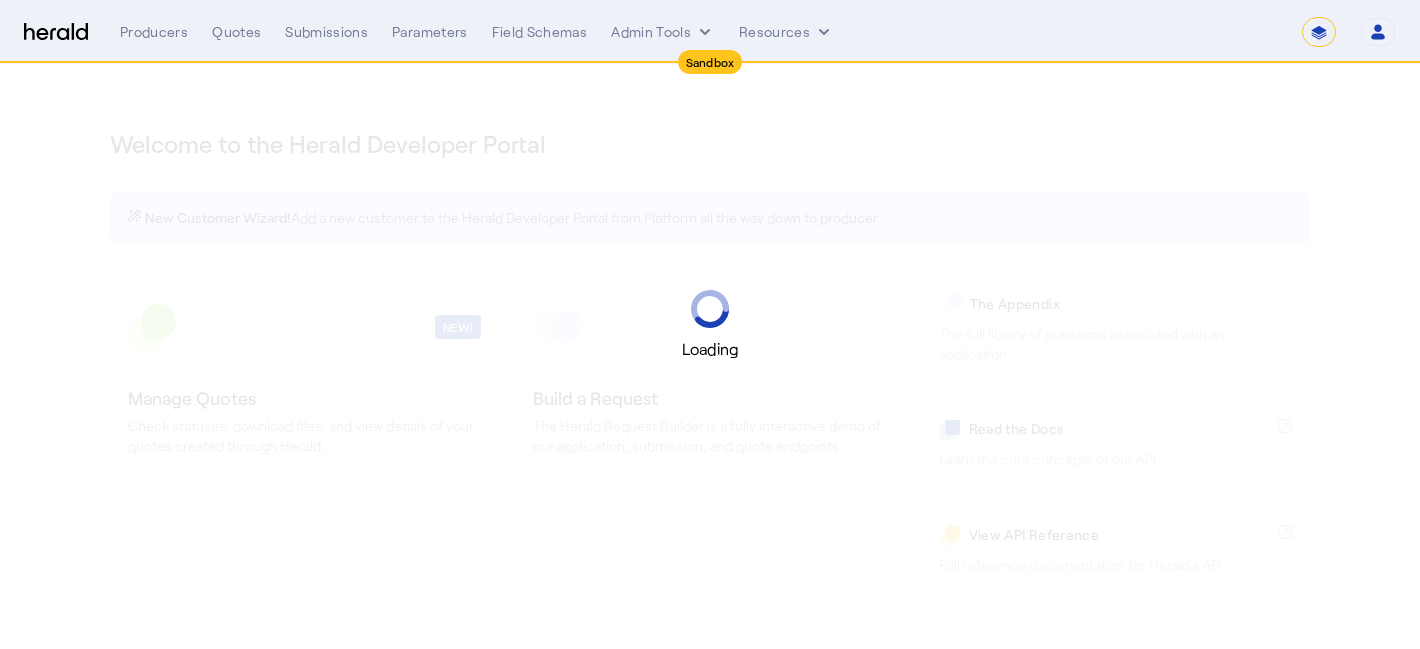 select on "pfm_2v8p_herald_api" 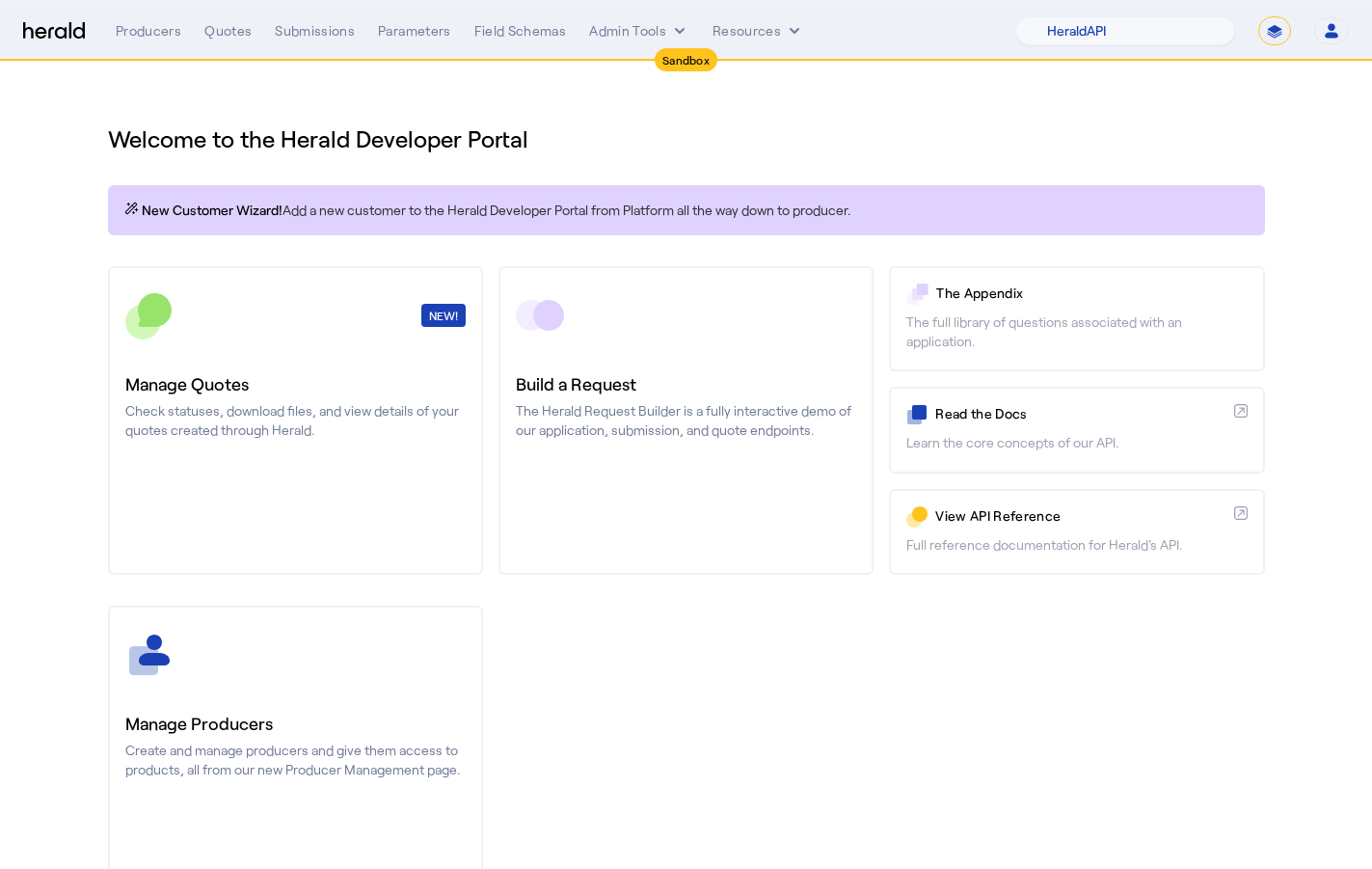 click on "**********" at bounding box center (1275, 31) 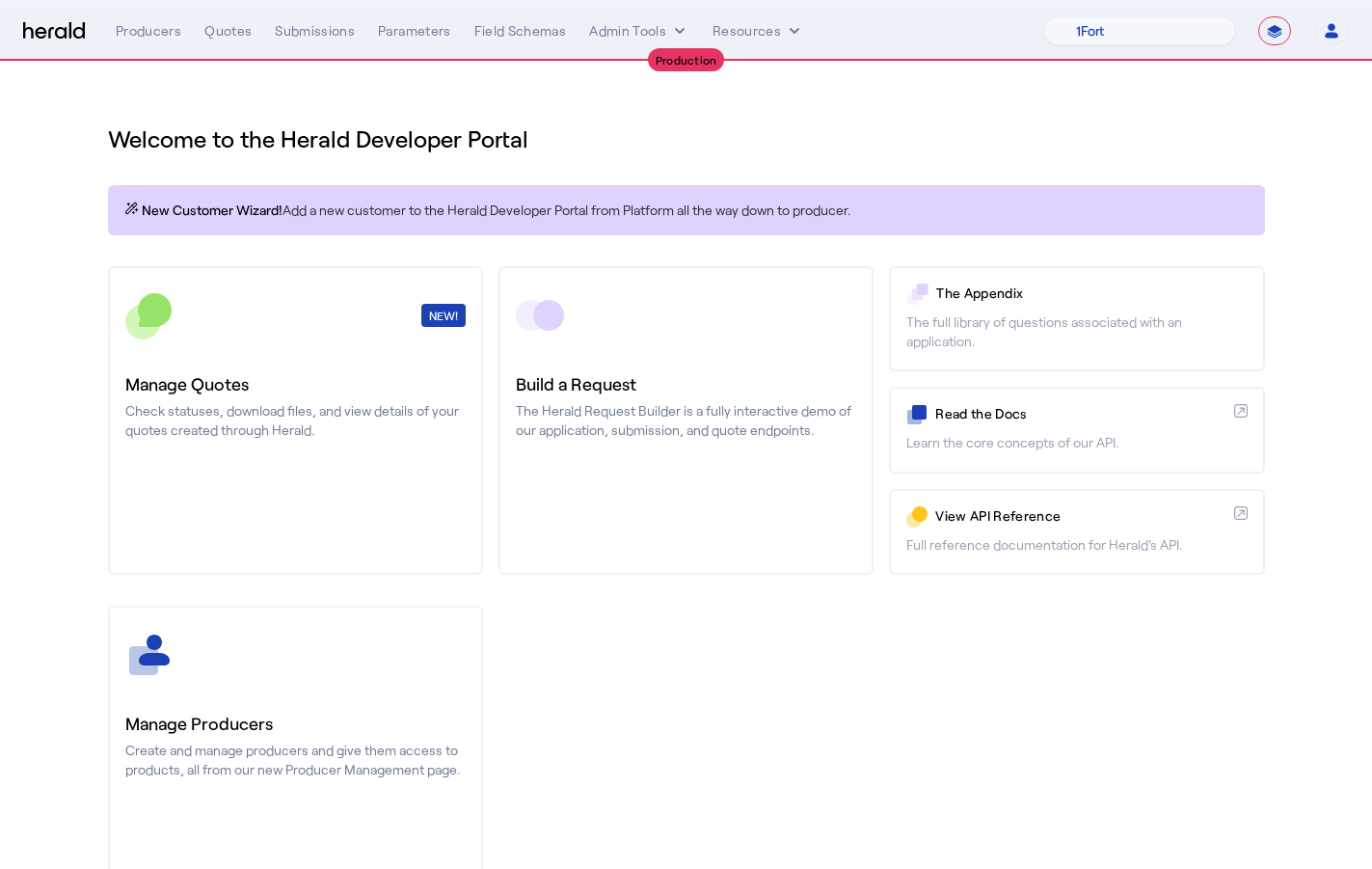 click on "**********" at bounding box center [1275, 31] 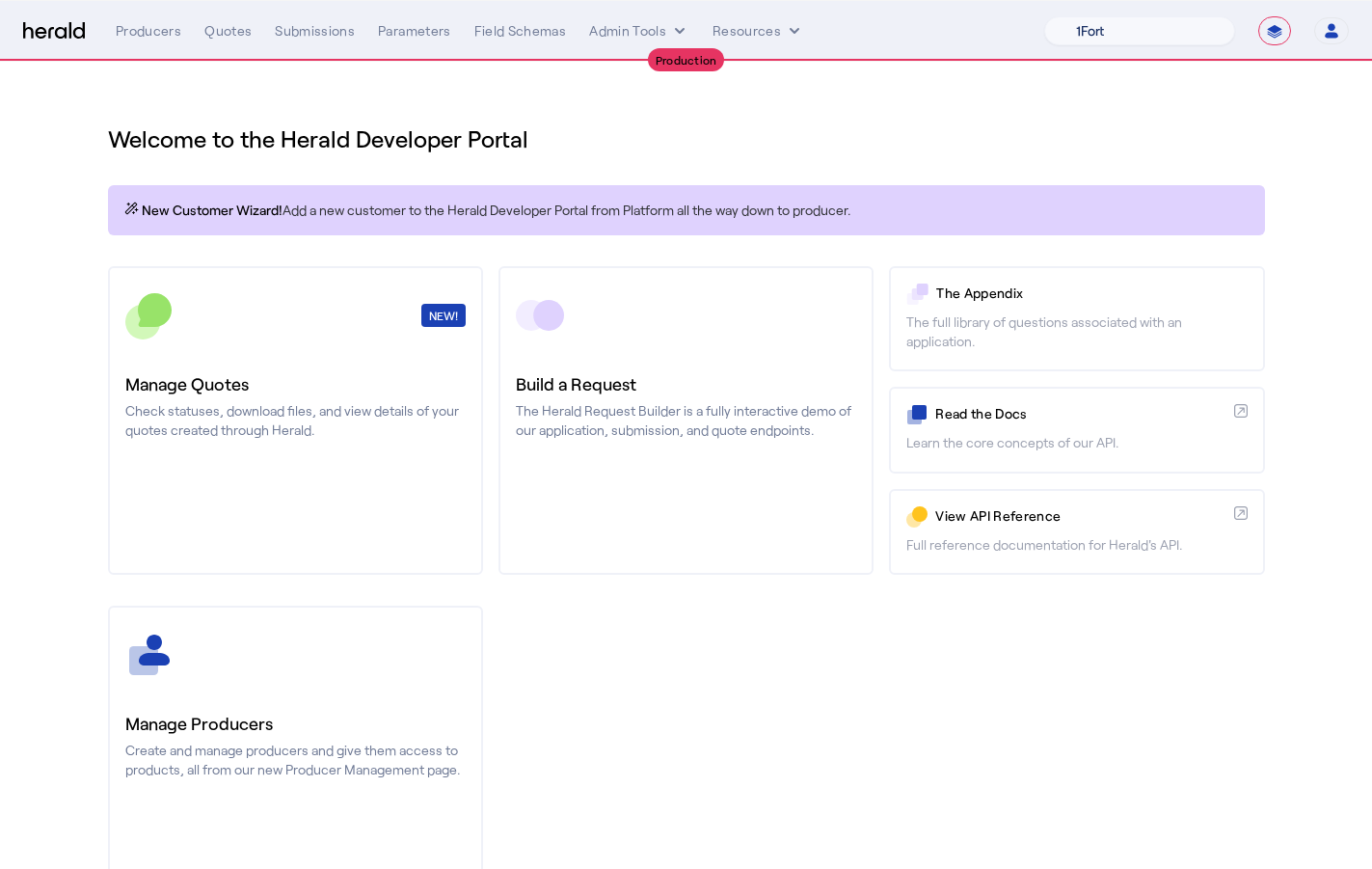 click on "1Fort   Billy   BindHQ   Bunker   CRC   Campus Coverage   Citadel   Fifthwall   Flow Specialty (Capitola)   Founder Shield   Growthmill   HIB Marketplace   HeraldAPI   Layr   Limit   Marsh   QuoteWell   Sayata Labs   Semsee   Stere   USI   Vouch   Zywave" at bounding box center [1140, 31] 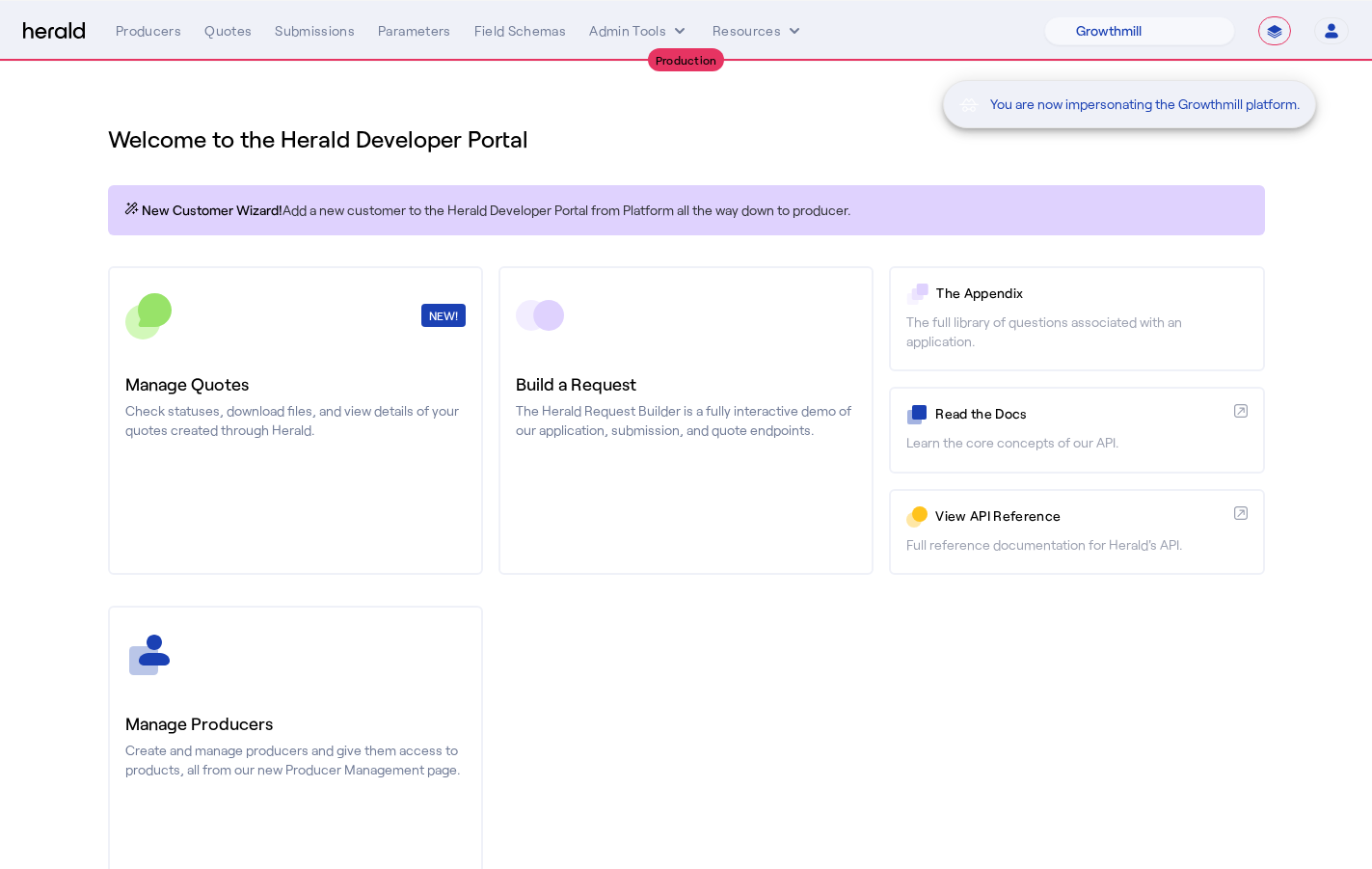 click on "You are now impersonating the Growthmill platform." at bounding box center [686, 434] 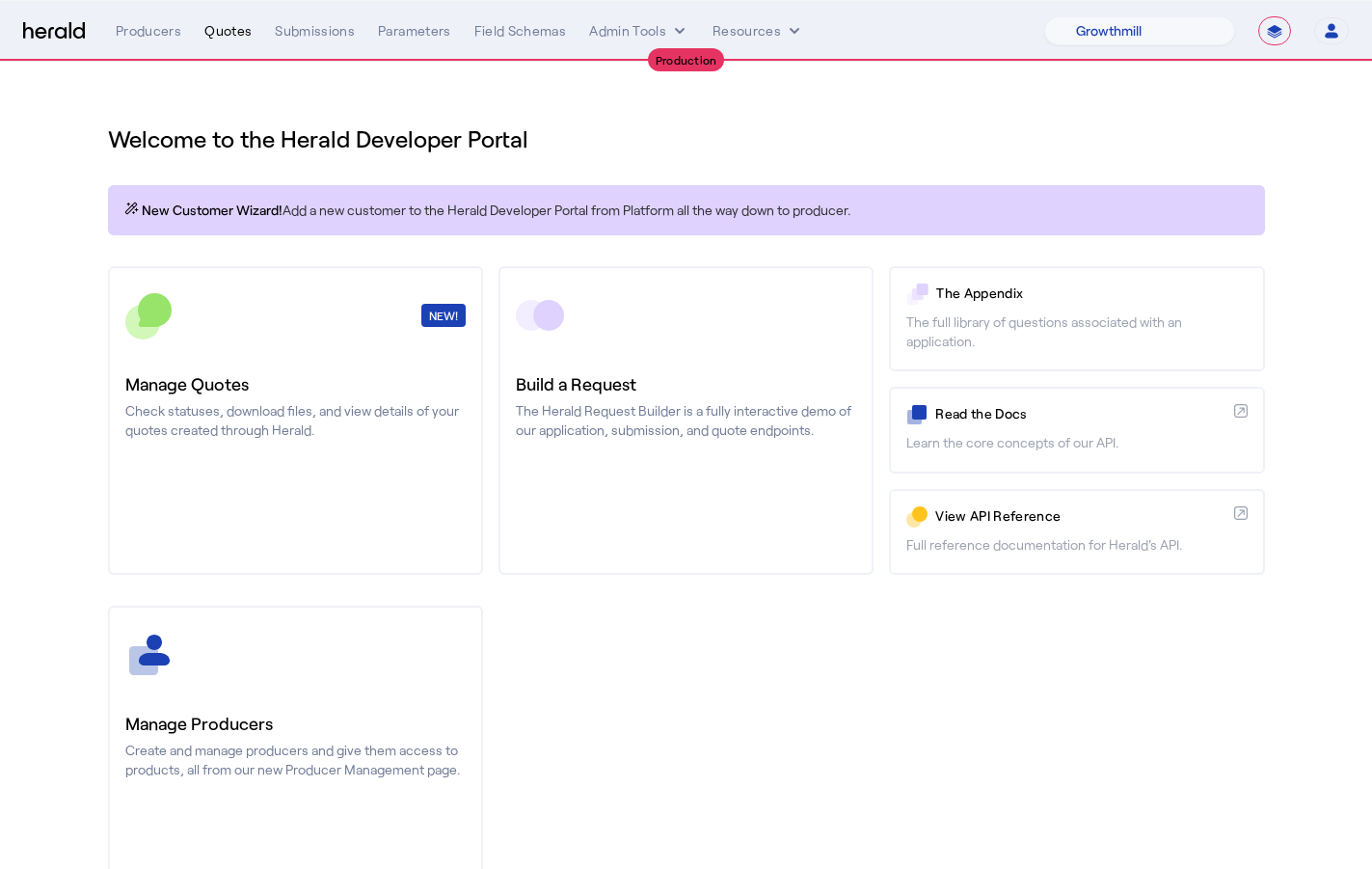 click on "Quotes" at bounding box center [228, 31] 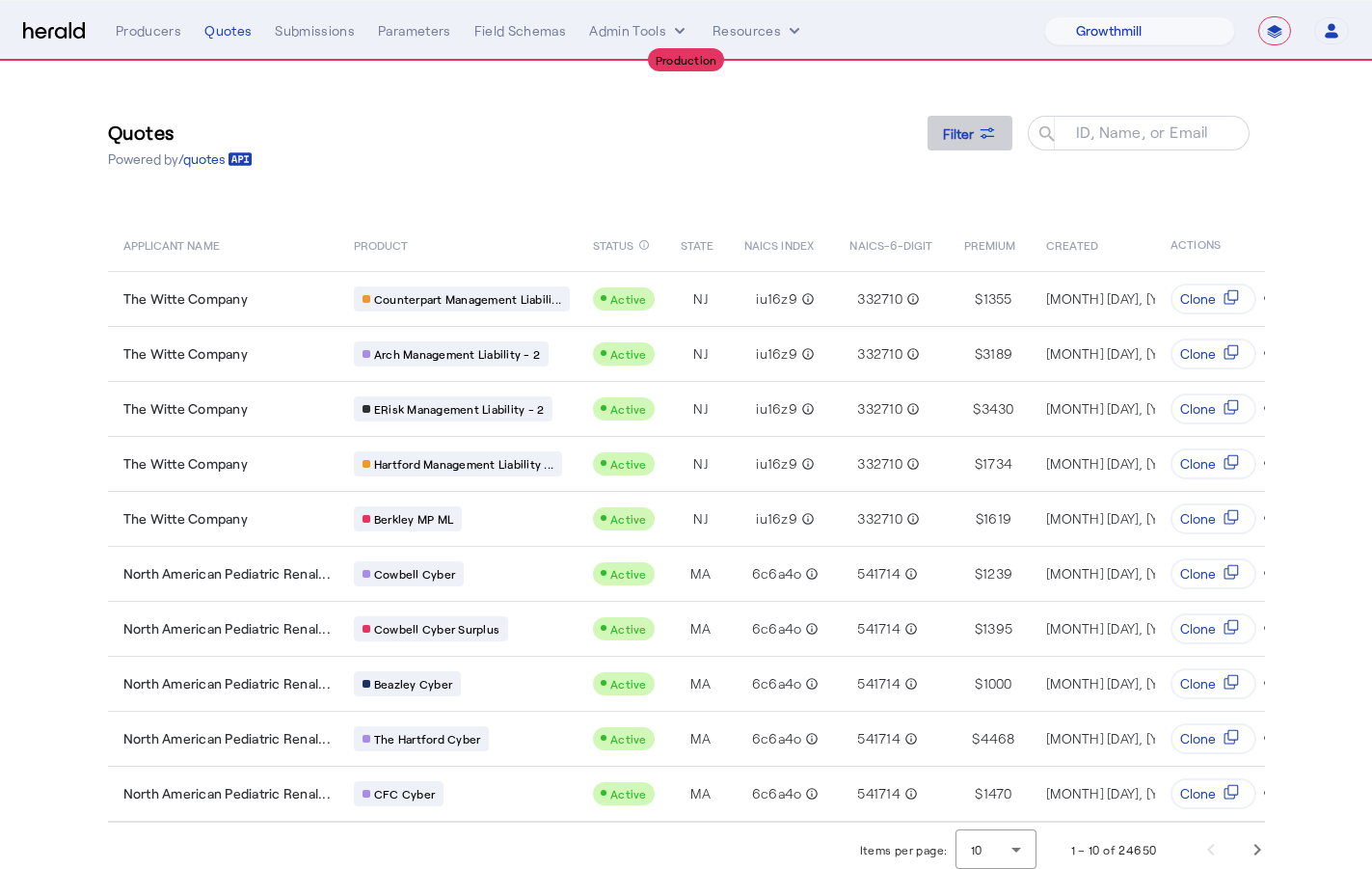 click 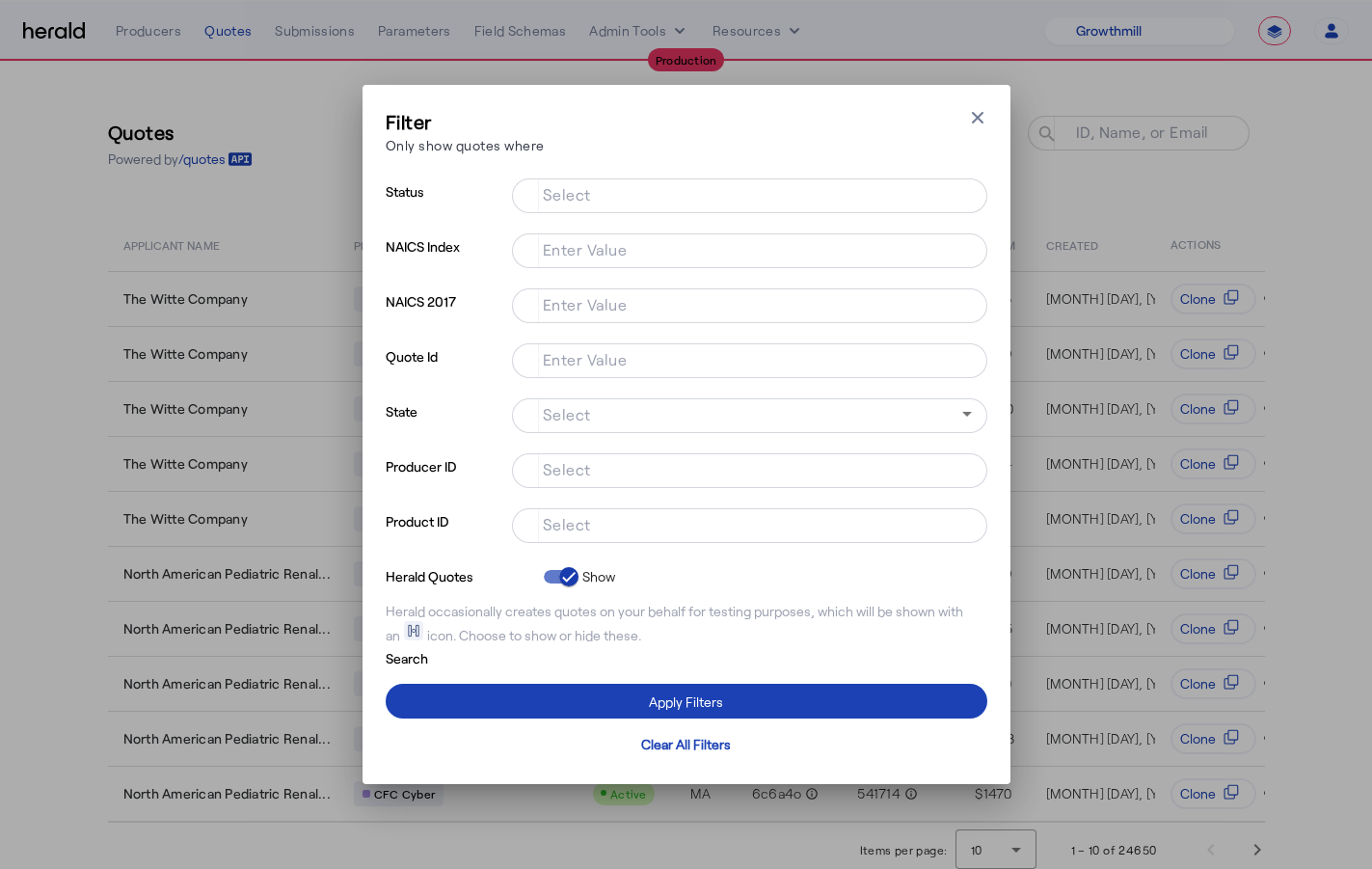click on "Select" at bounding box center (567, 524) 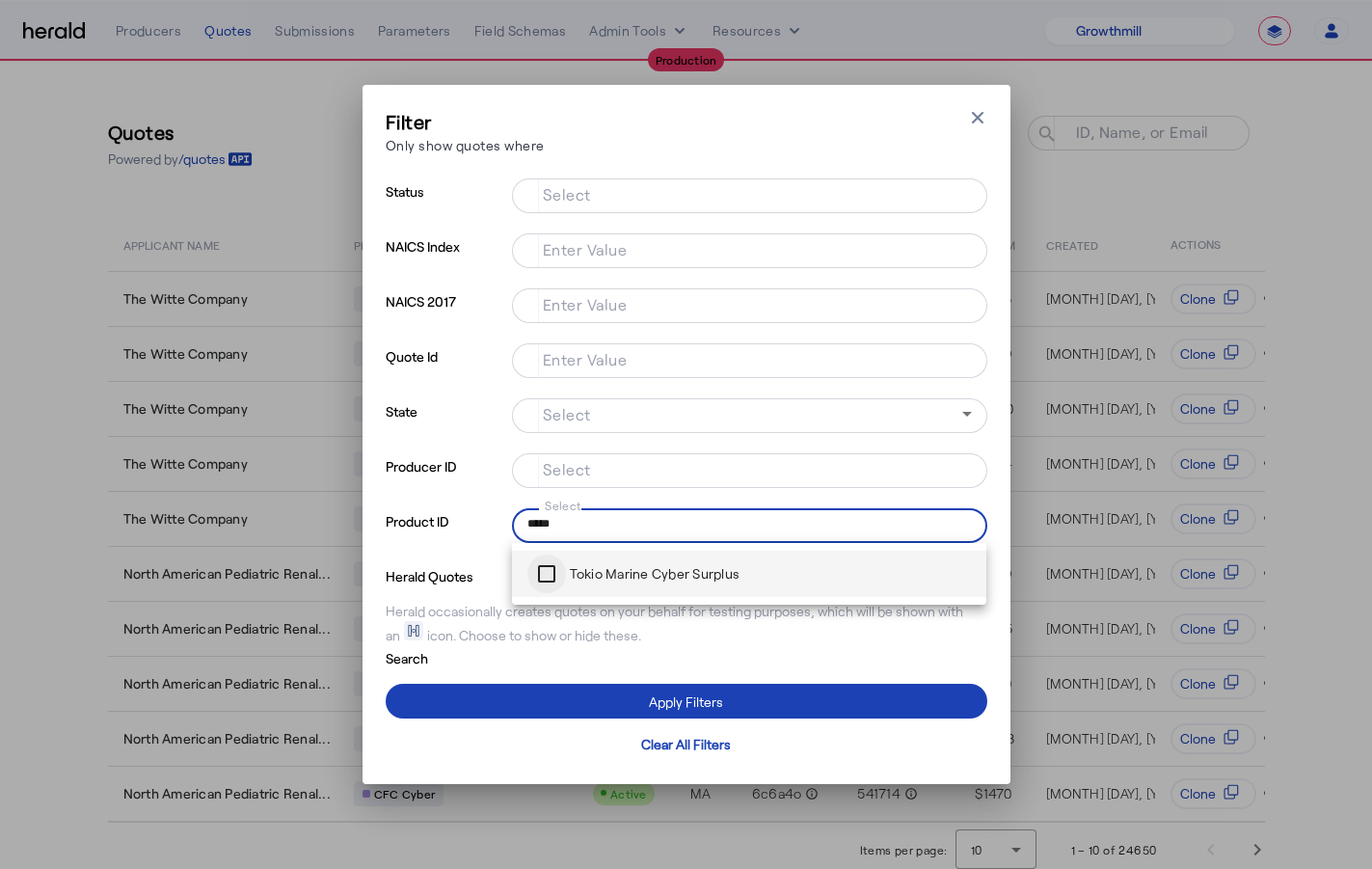 type on "*****" 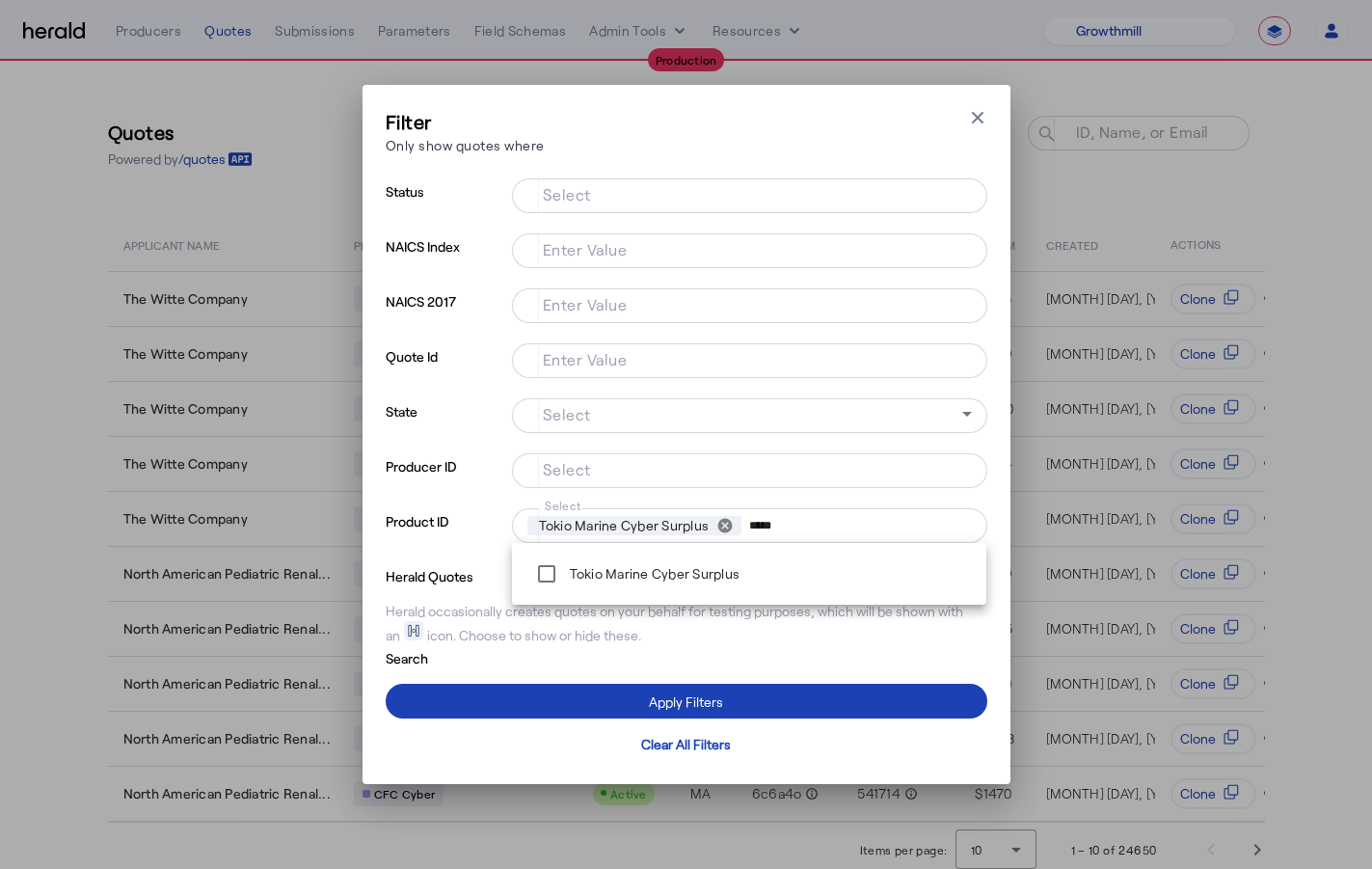 click on "Select" at bounding box center (567, 194) 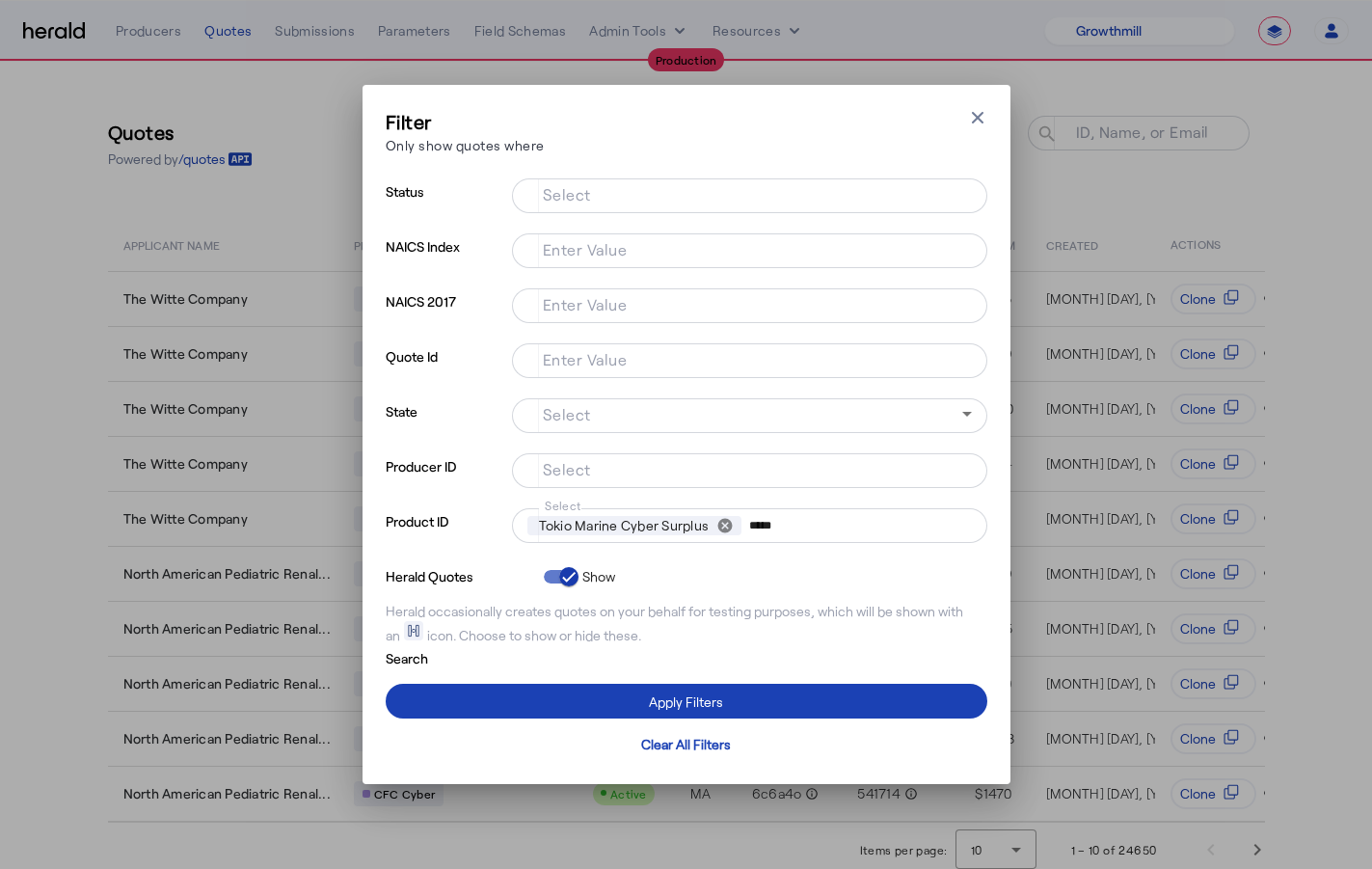 click on "Select" at bounding box center (745, 194) 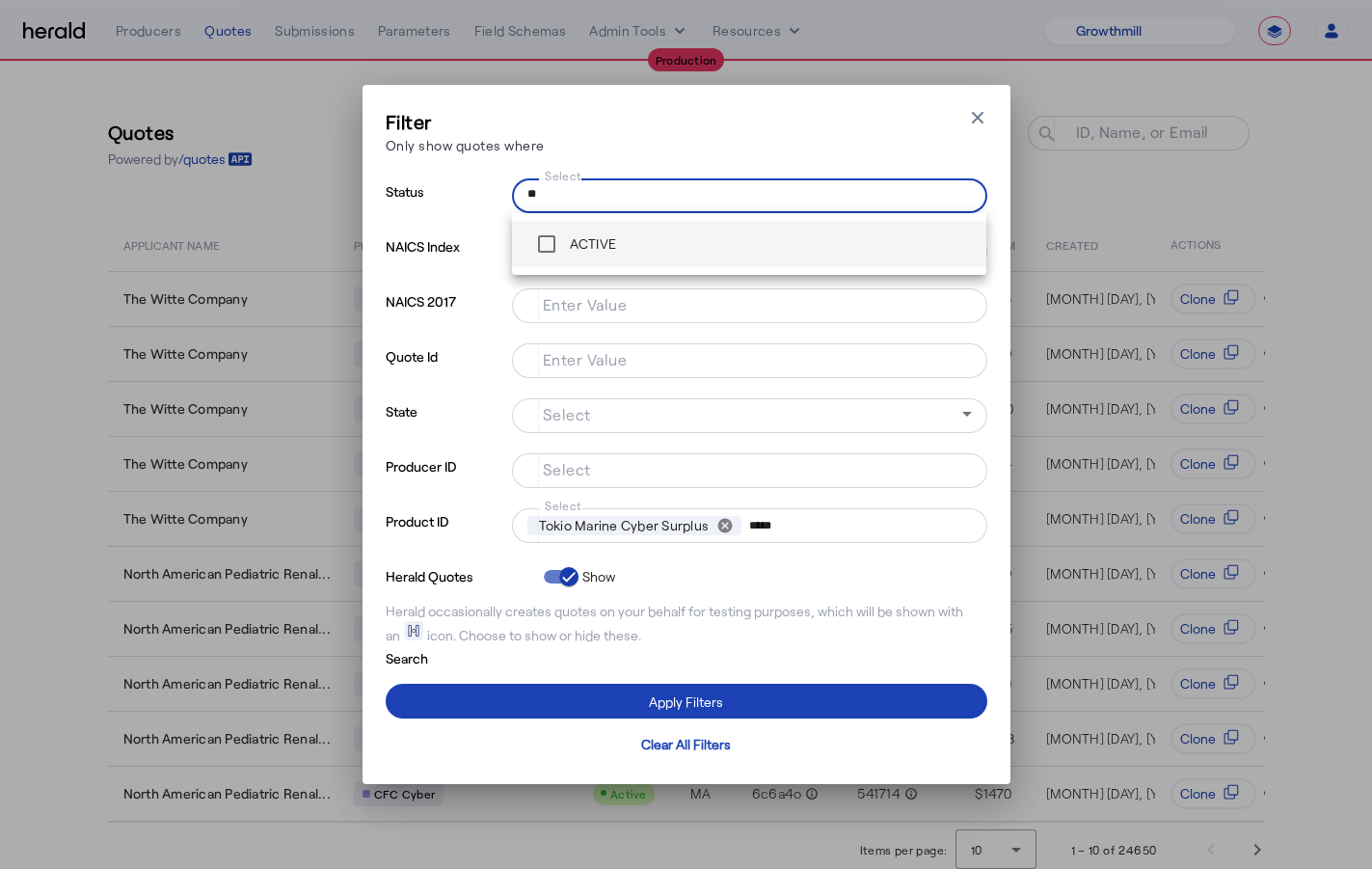 type on "**" 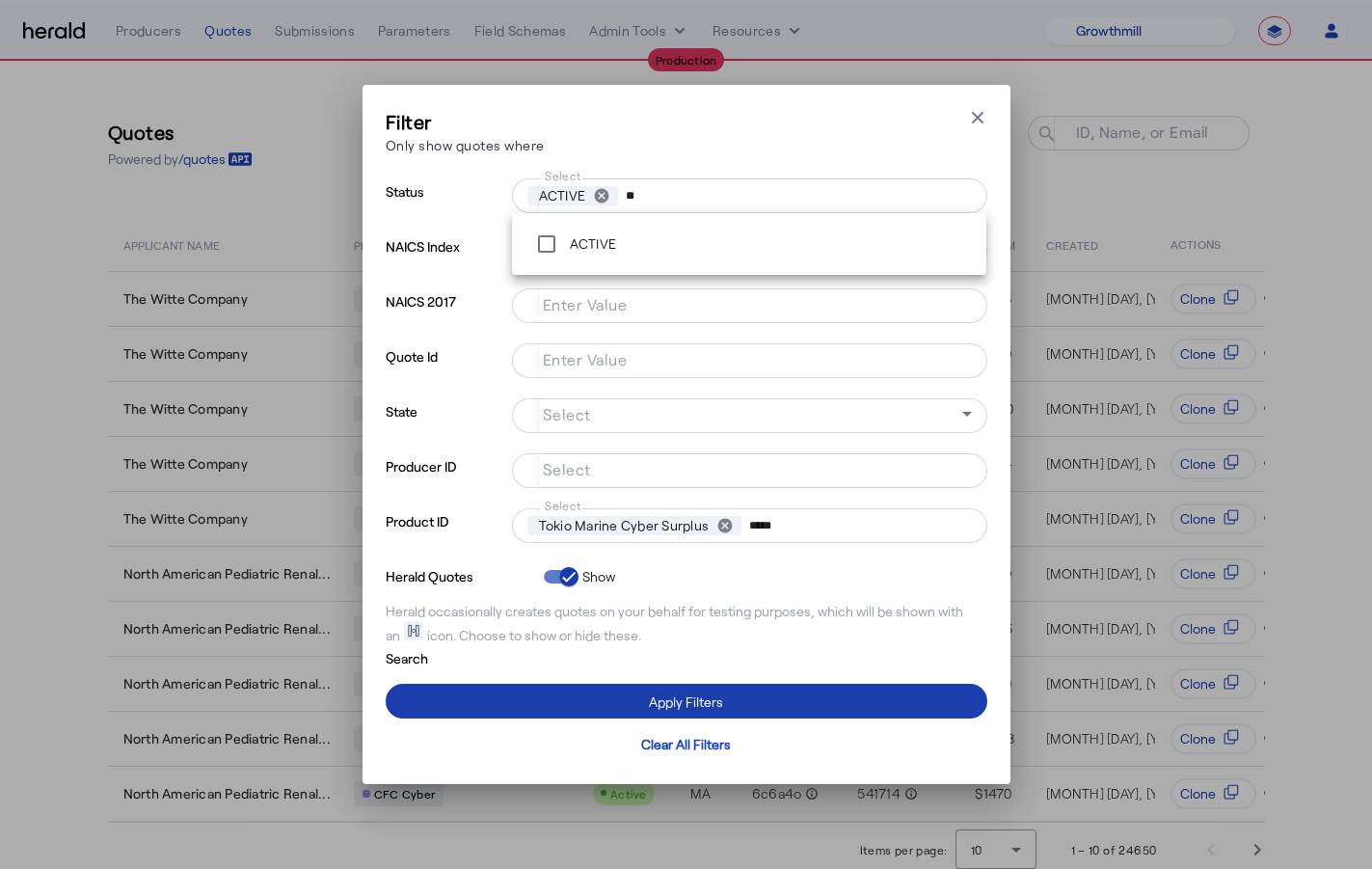 click at bounding box center [686, 701] 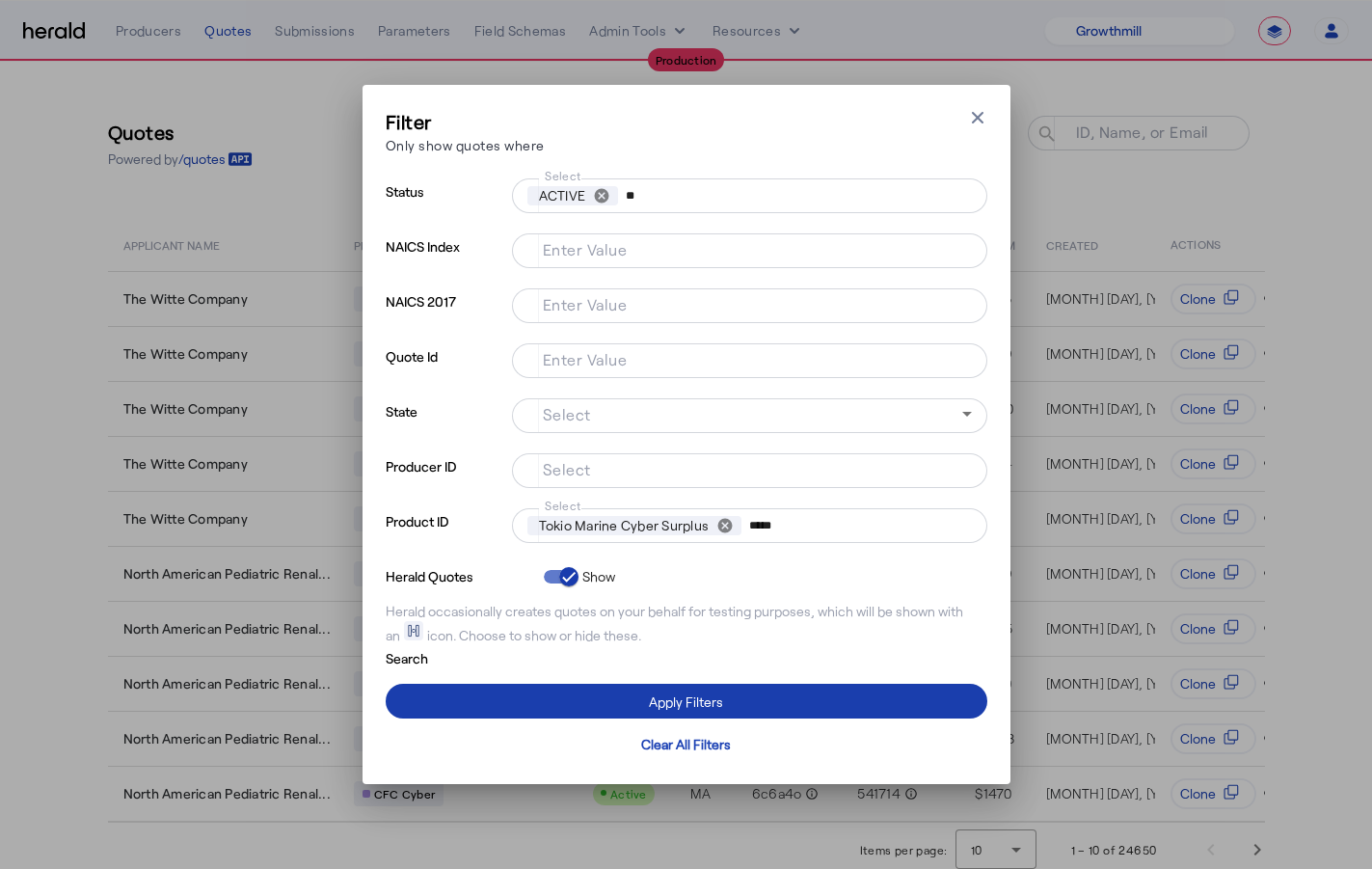 type 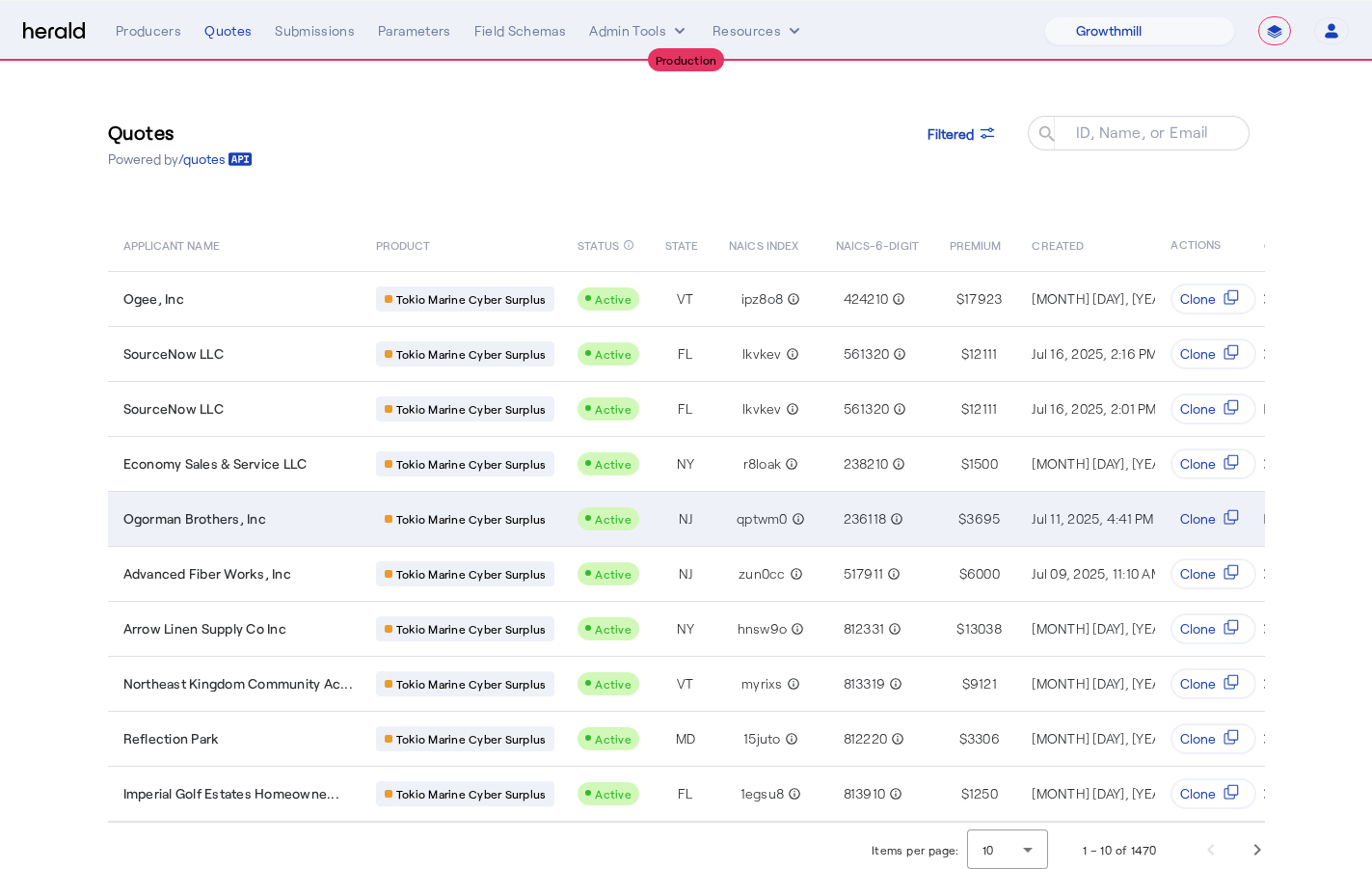 click on "Ogorman Brothers, Inc" at bounding box center (238, 519) 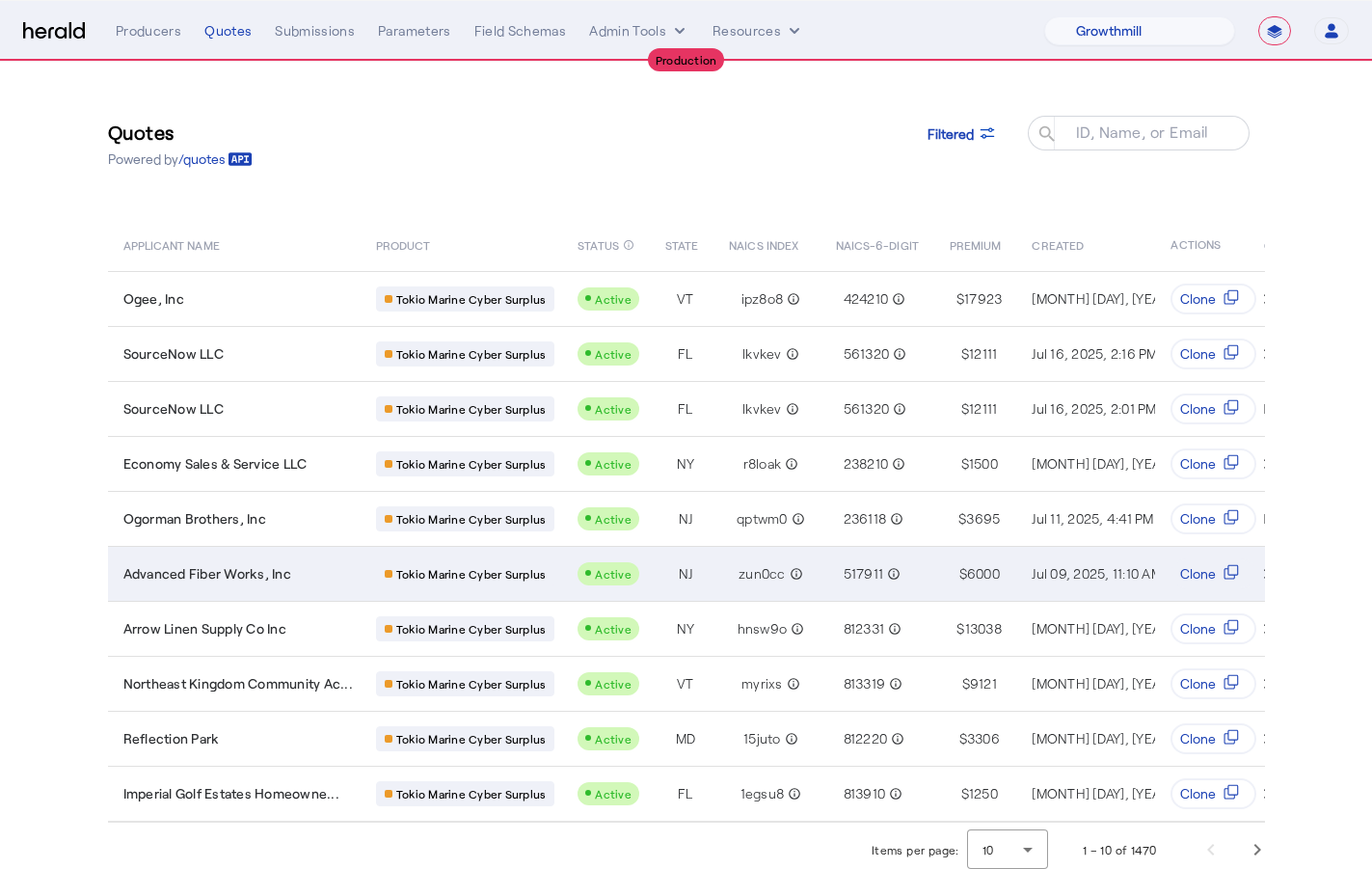 click on "Advanced Fiber Works, Inc" at bounding box center [238, 574] 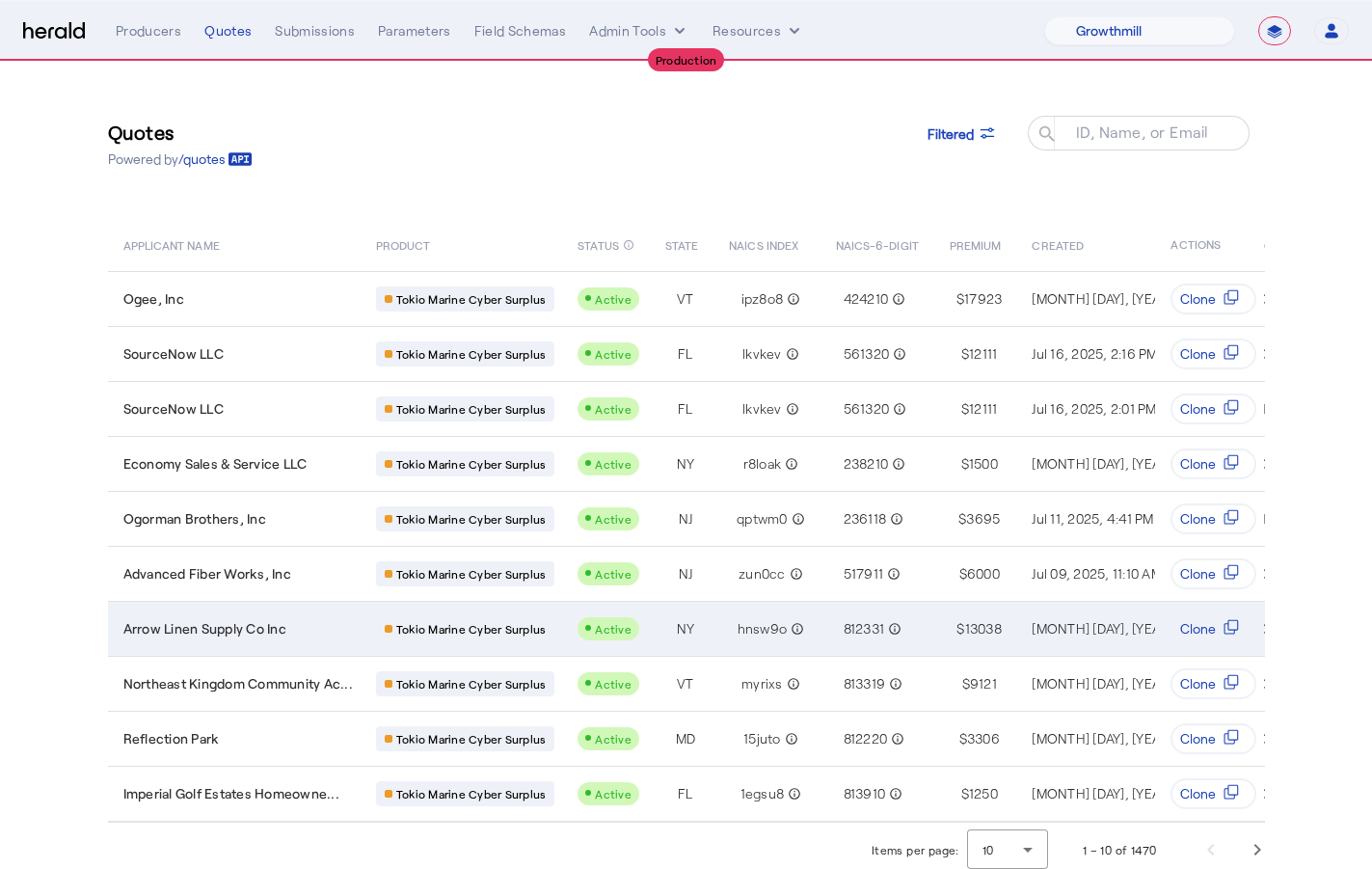 click on "Arrow Linen Supply Co Inc" at bounding box center [238, 629] 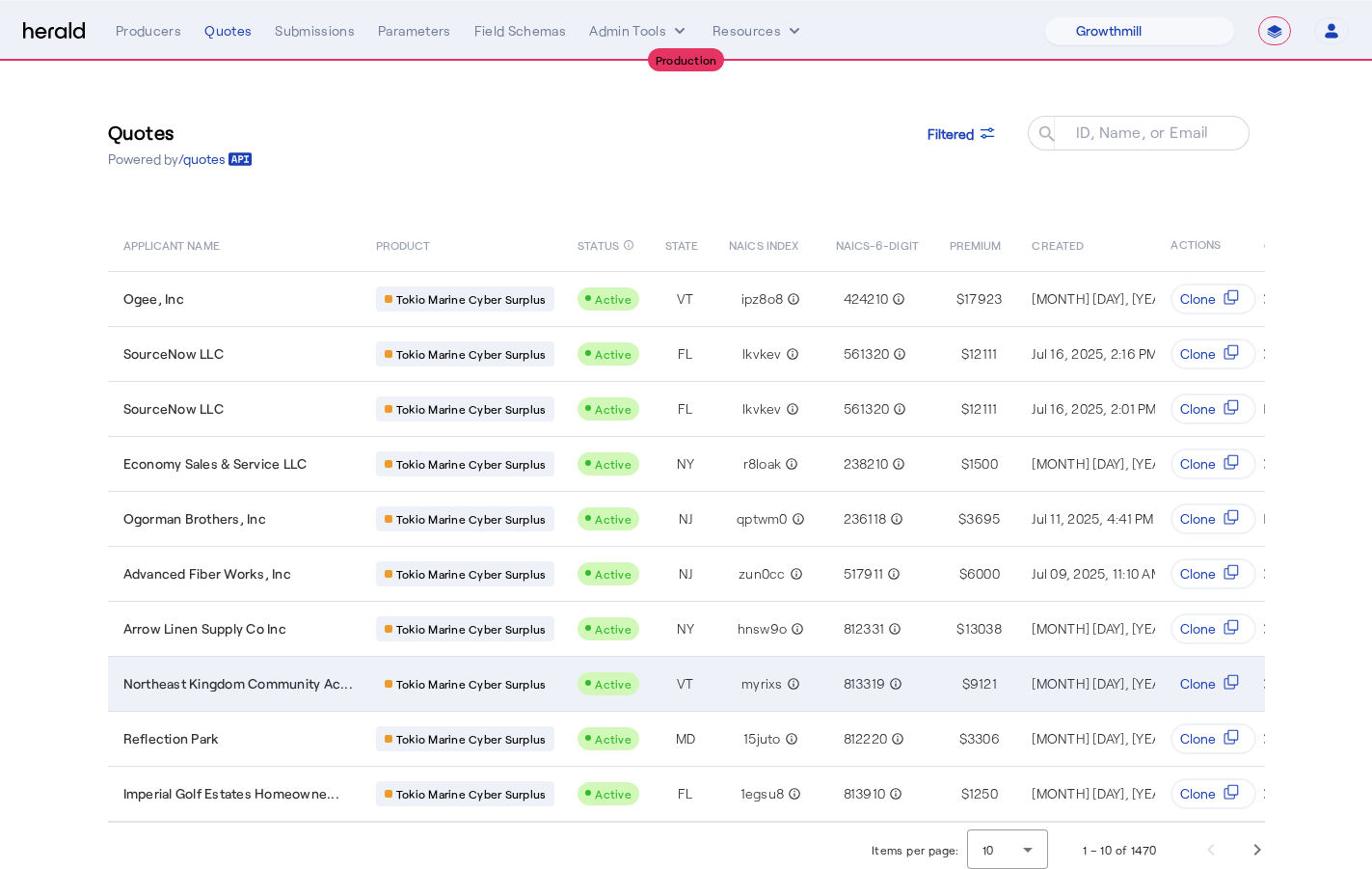click on "Northeast Kingdom Community Ac..." at bounding box center (234, 683) 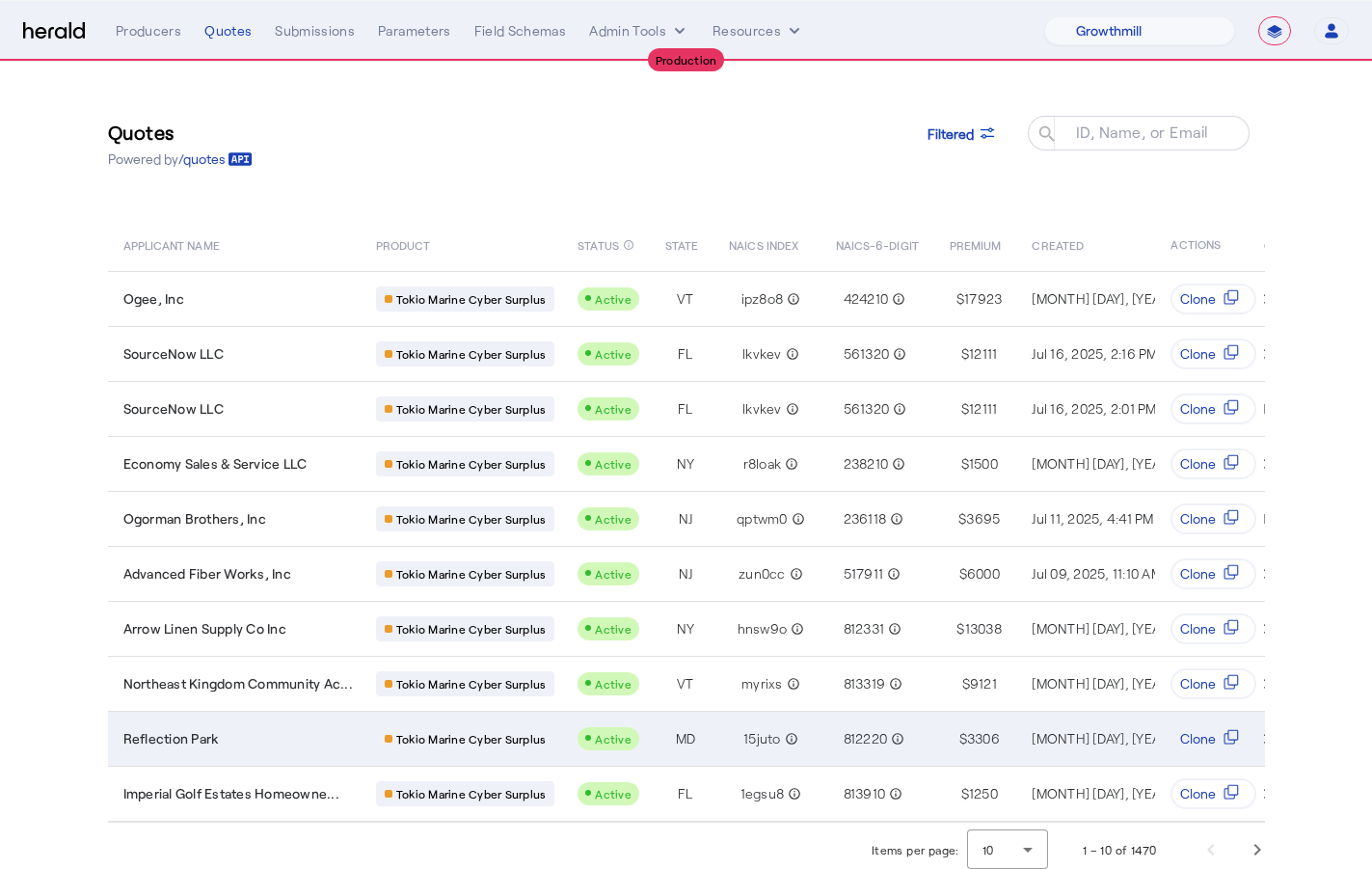 click on "Reflection Park" at bounding box center (234, 738) 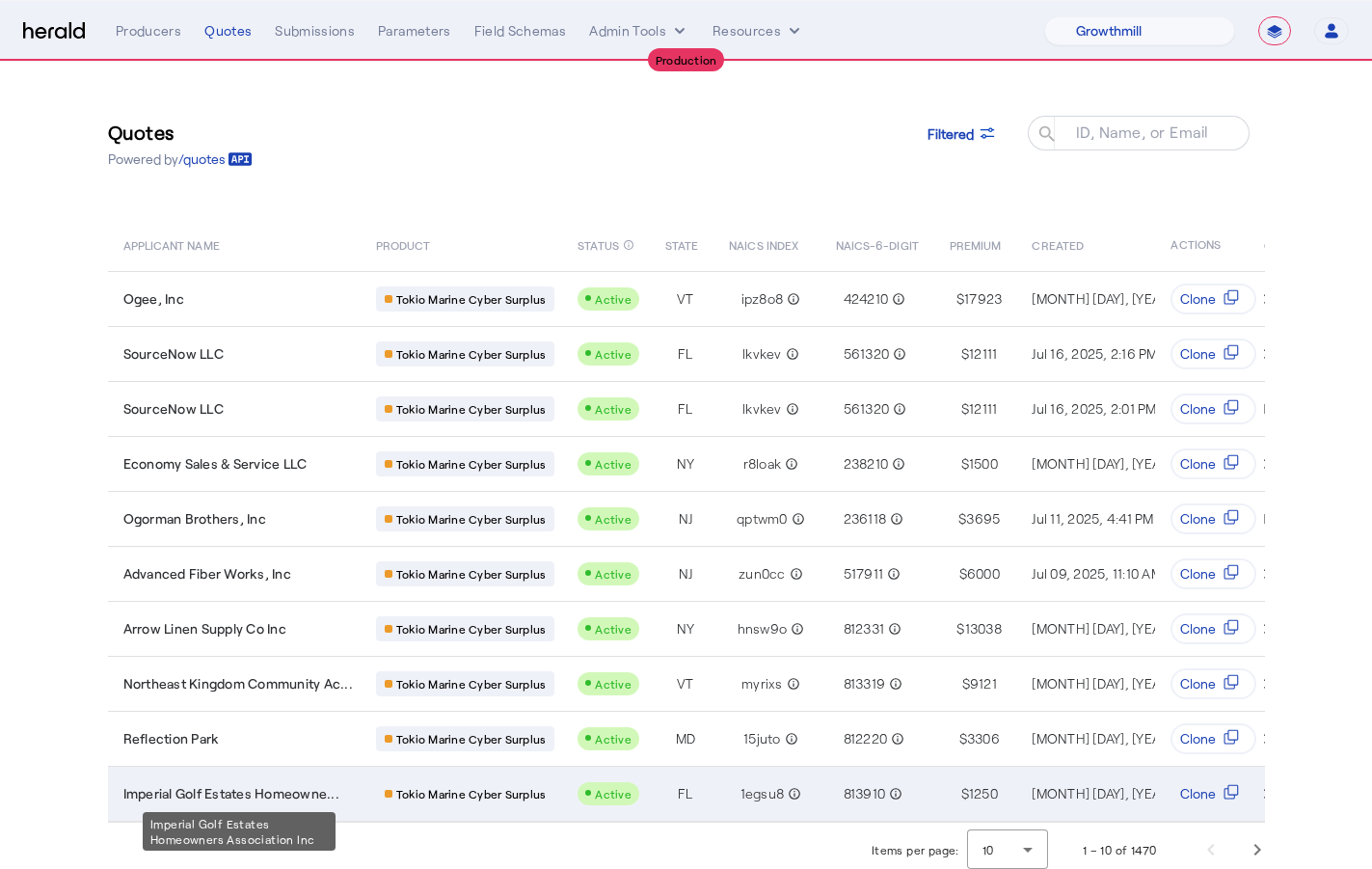 click on "Imperial Golf Estates Homeowne..." at bounding box center (231, 794) 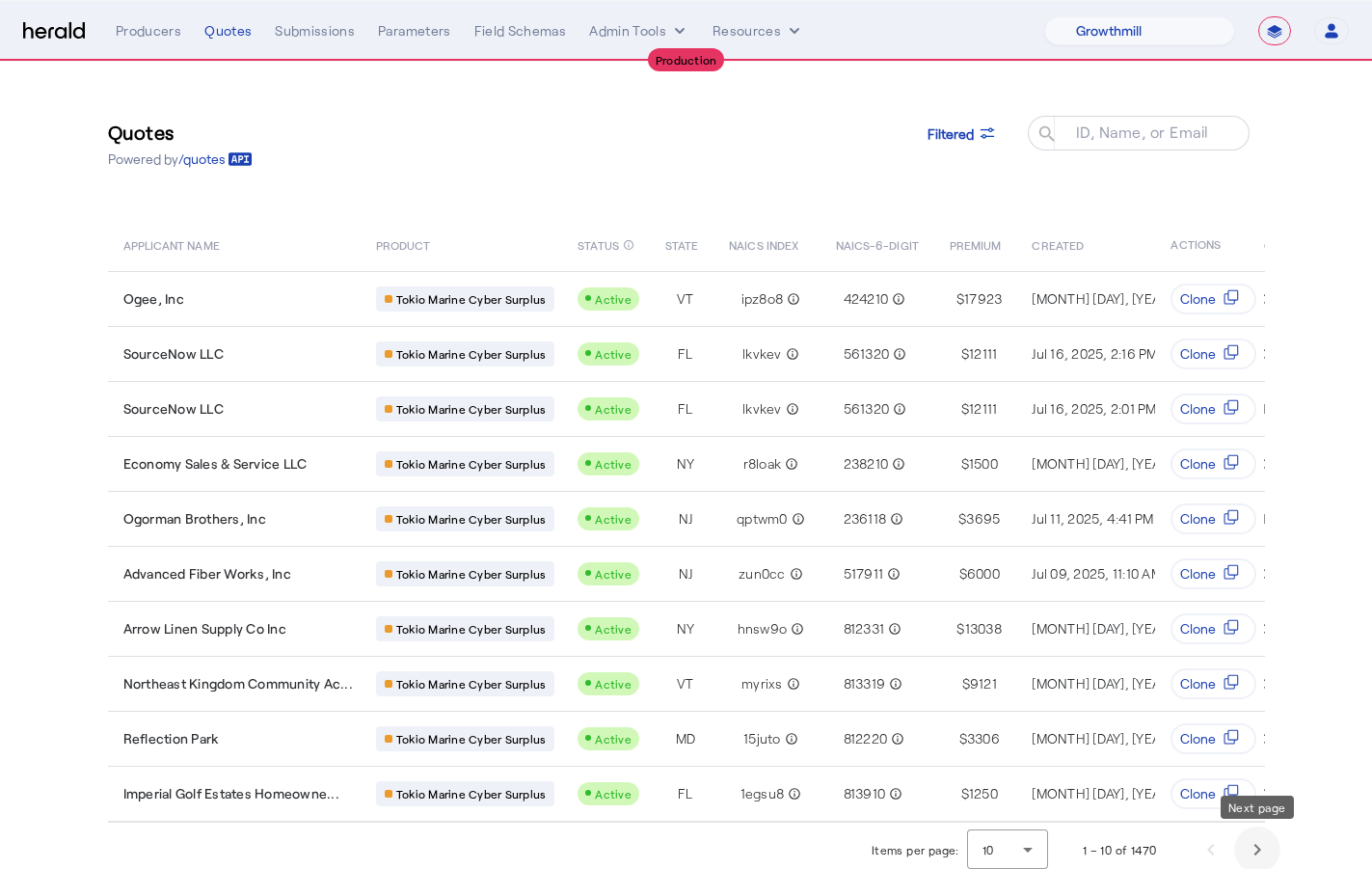 click 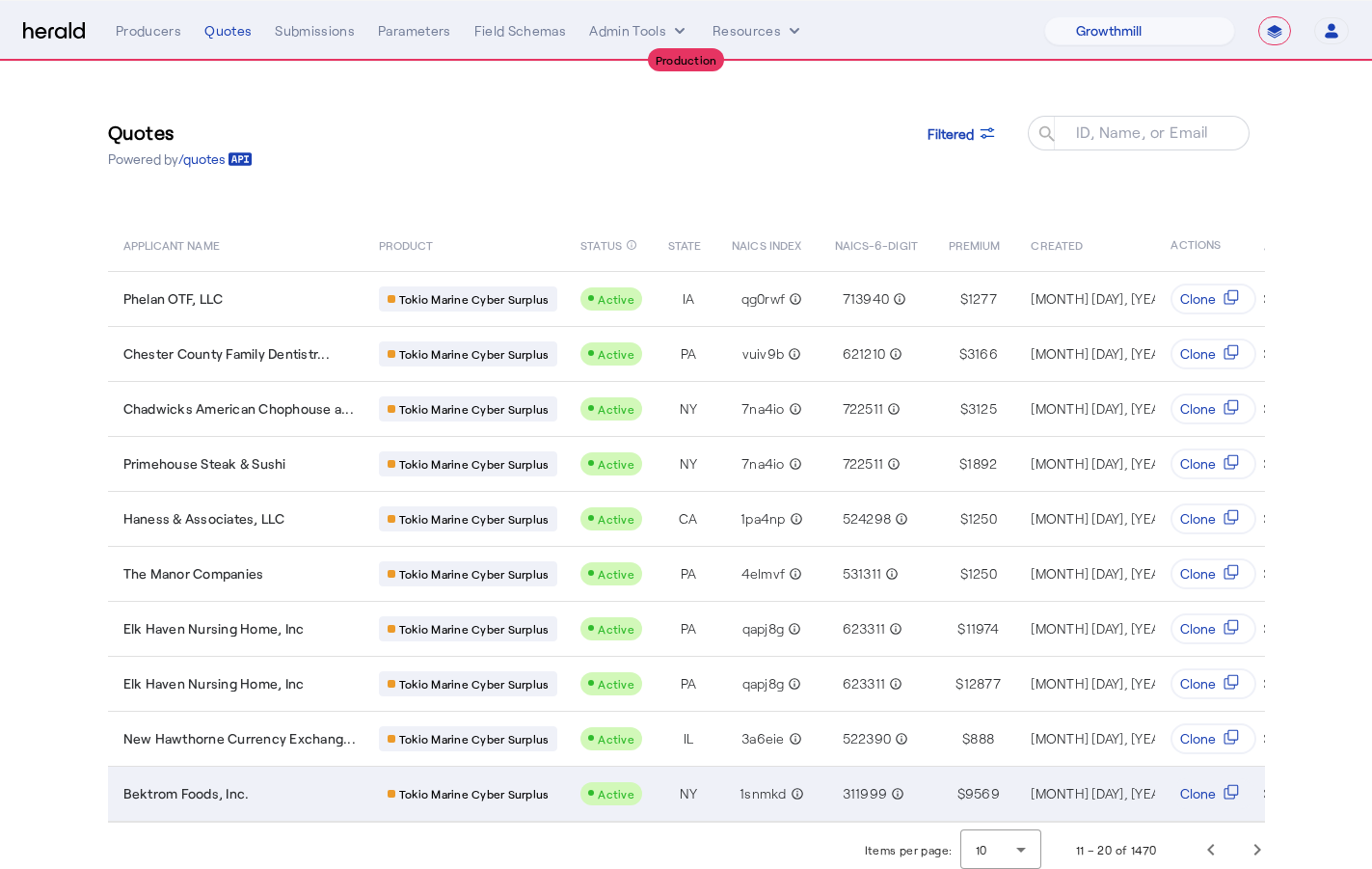 click on "Bektrom Foods, Inc." at bounding box center (239, 794) 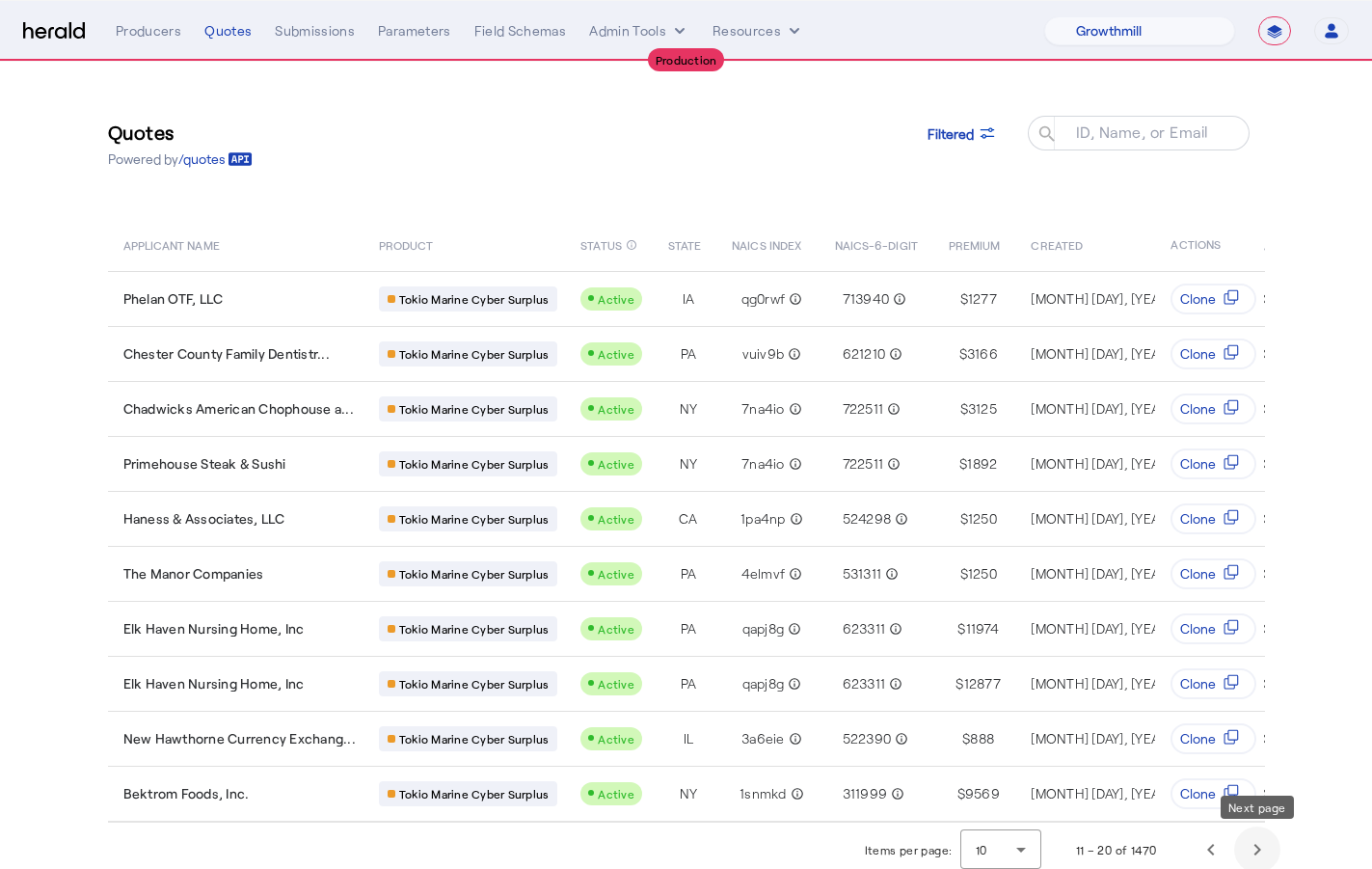 click 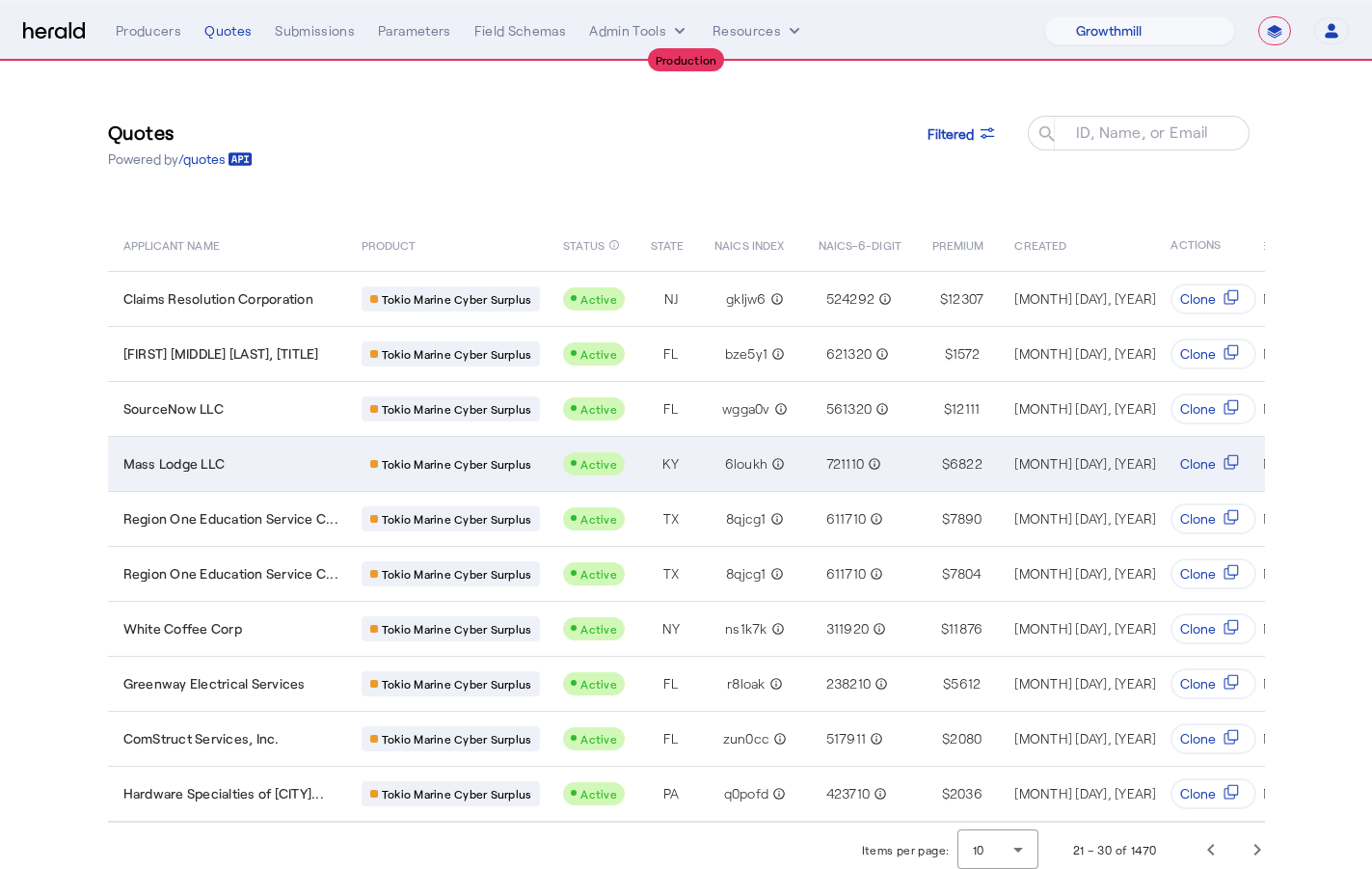 click on "Mass Lodge LLC" at bounding box center [227, 463] 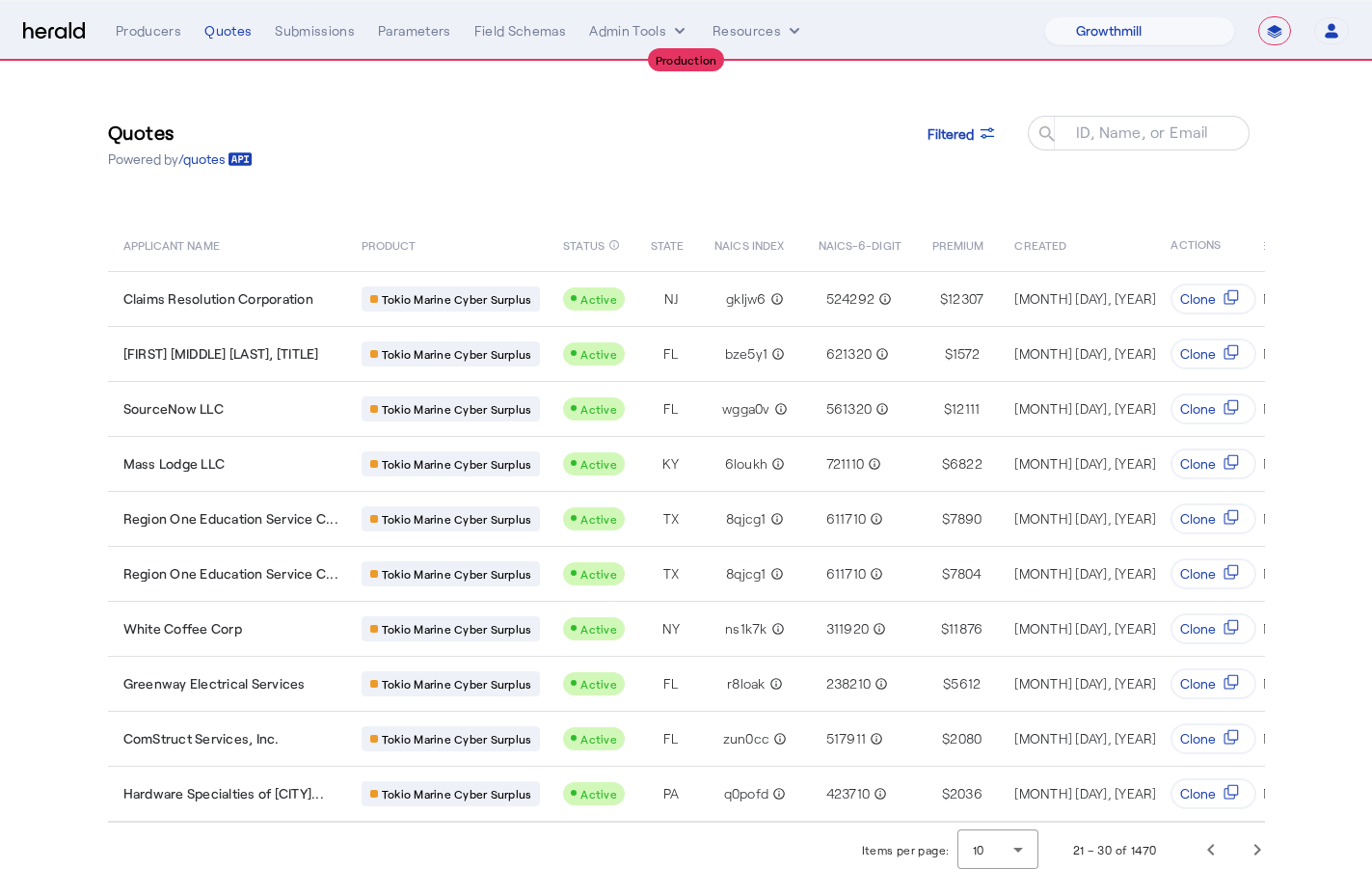 drag, startPoint x: 375, startPoint y: 125, endPoint x: 365, endPoint y: 111, distance: 17.204651 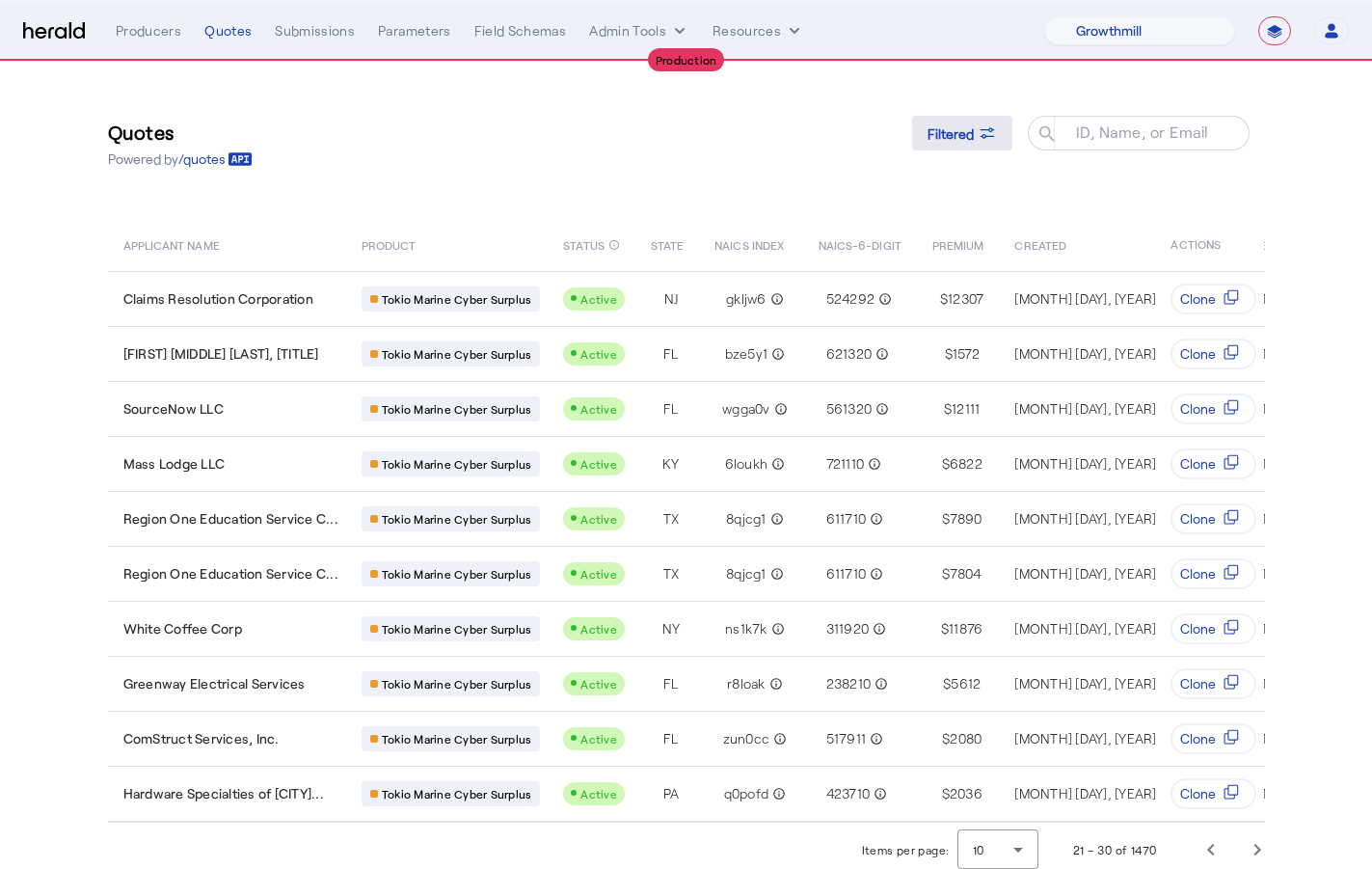 click on "Filtered" at bounding box center (951, 133) 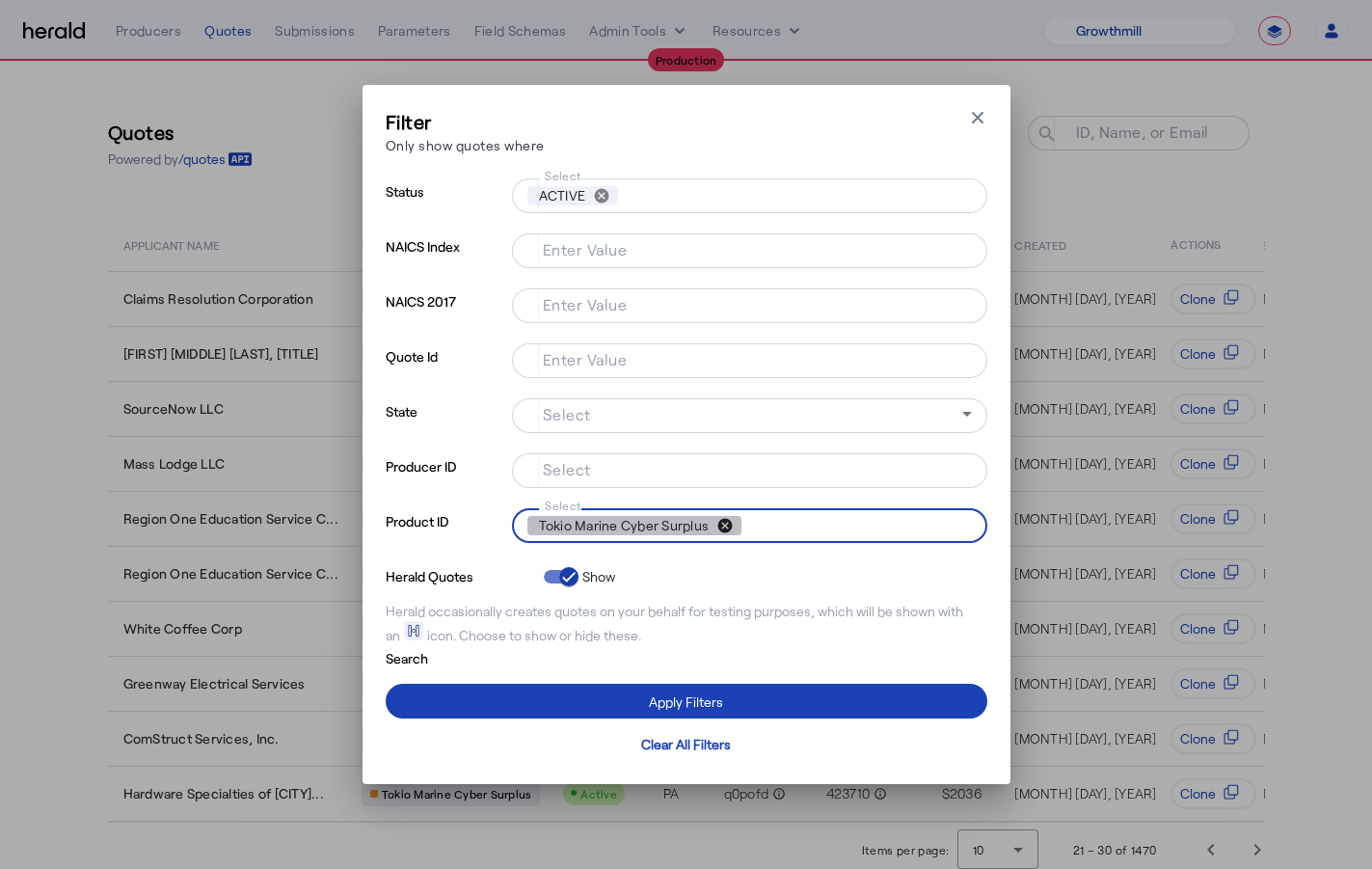 click on "cancel" at bounding box center [725, 526] 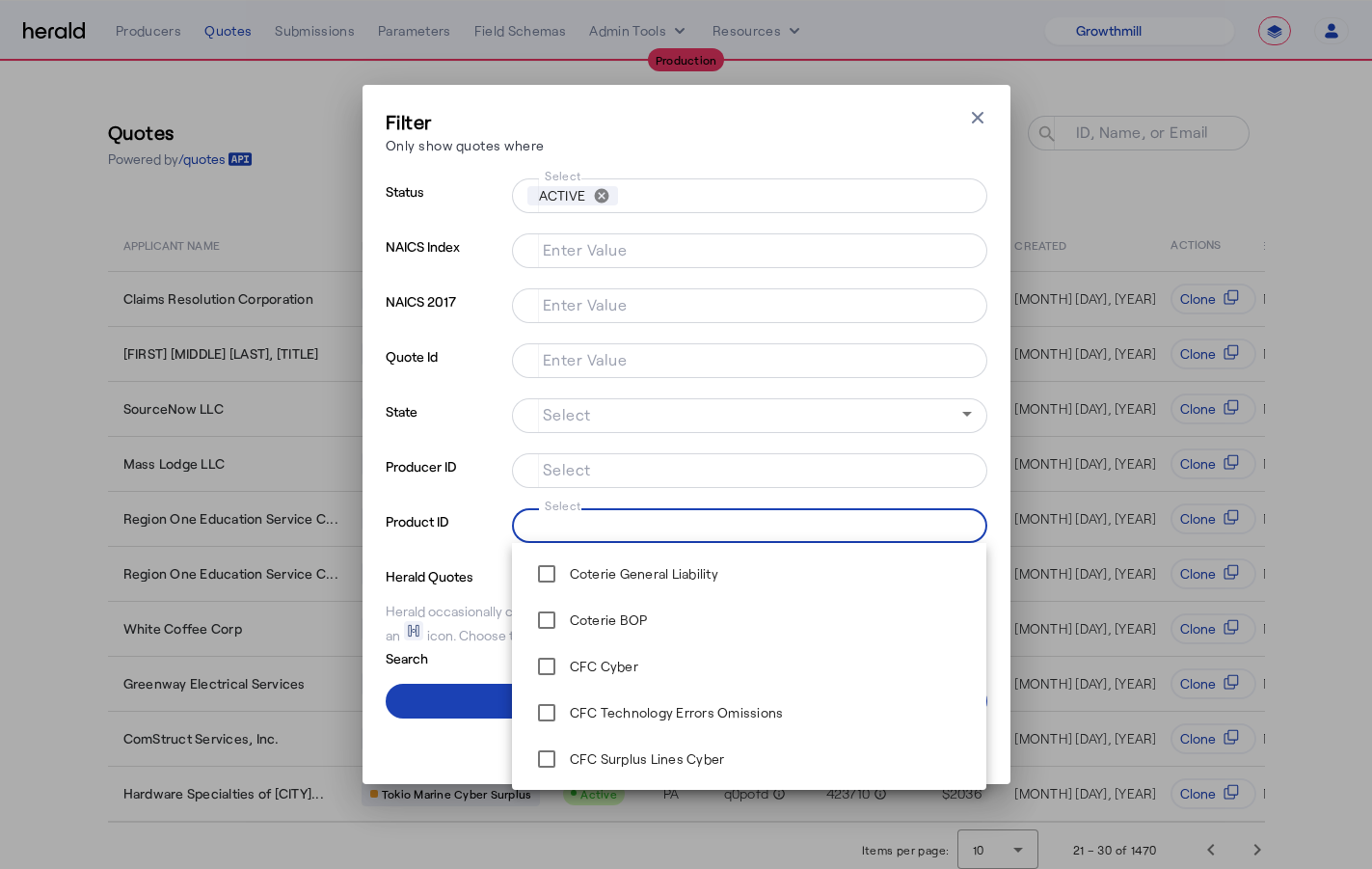 click on "Select" at bounding box center (745, 524) 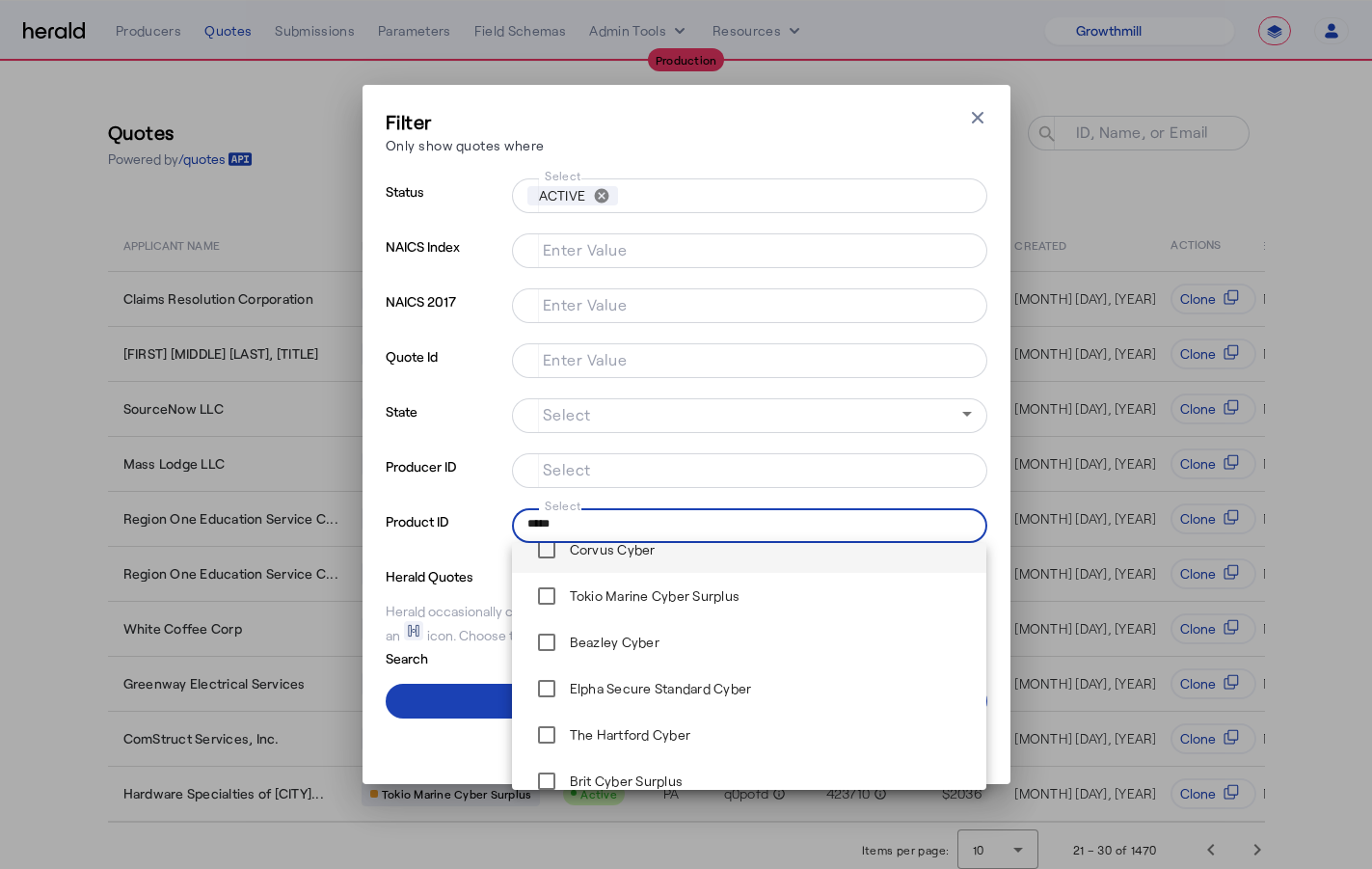 scroll, scrollTop: 463, scrollLeft: 0, axis: vertical 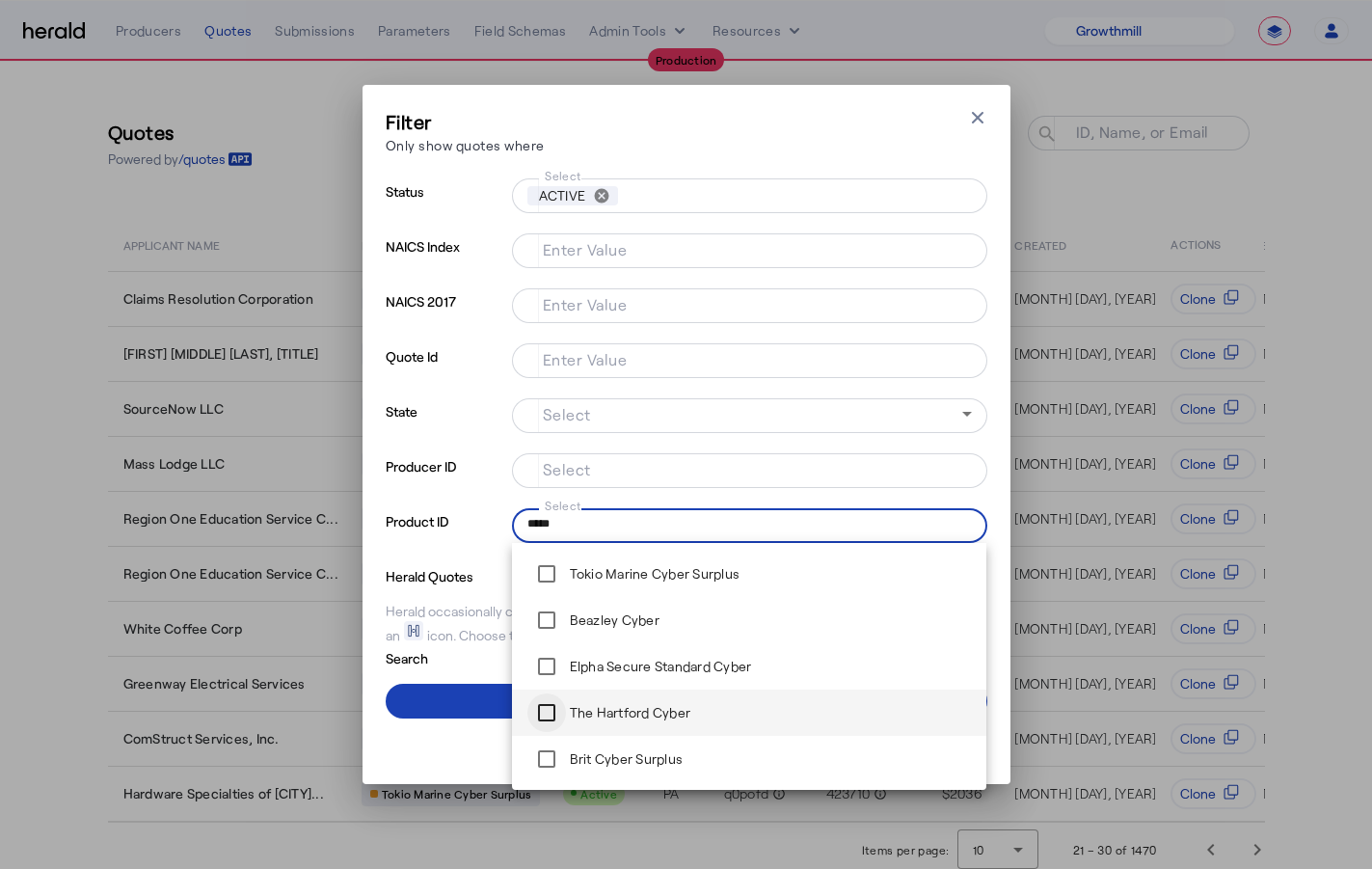 type on "*****" 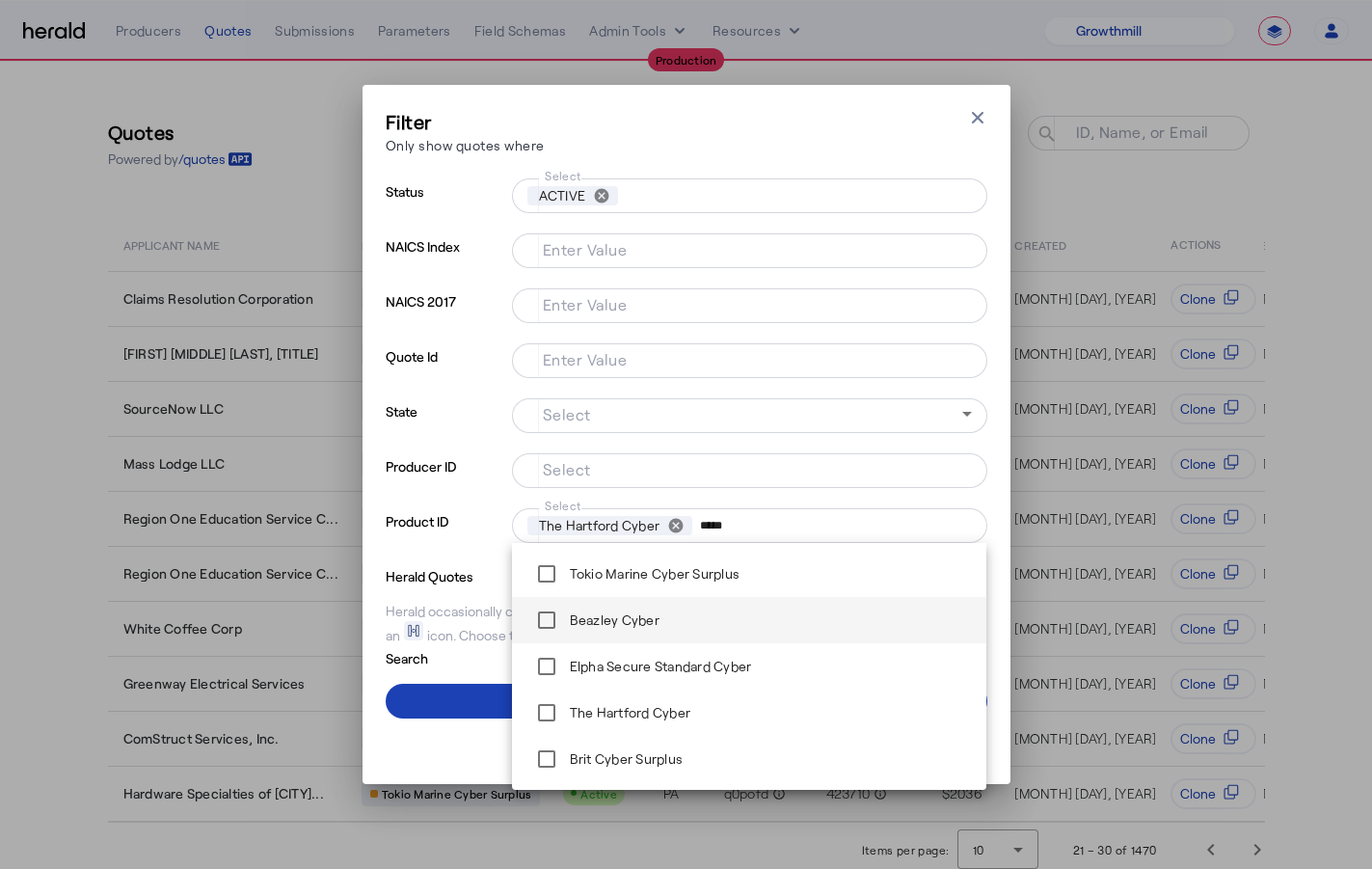 click on "Beazley Cyber" at bounding box center [749, 620] 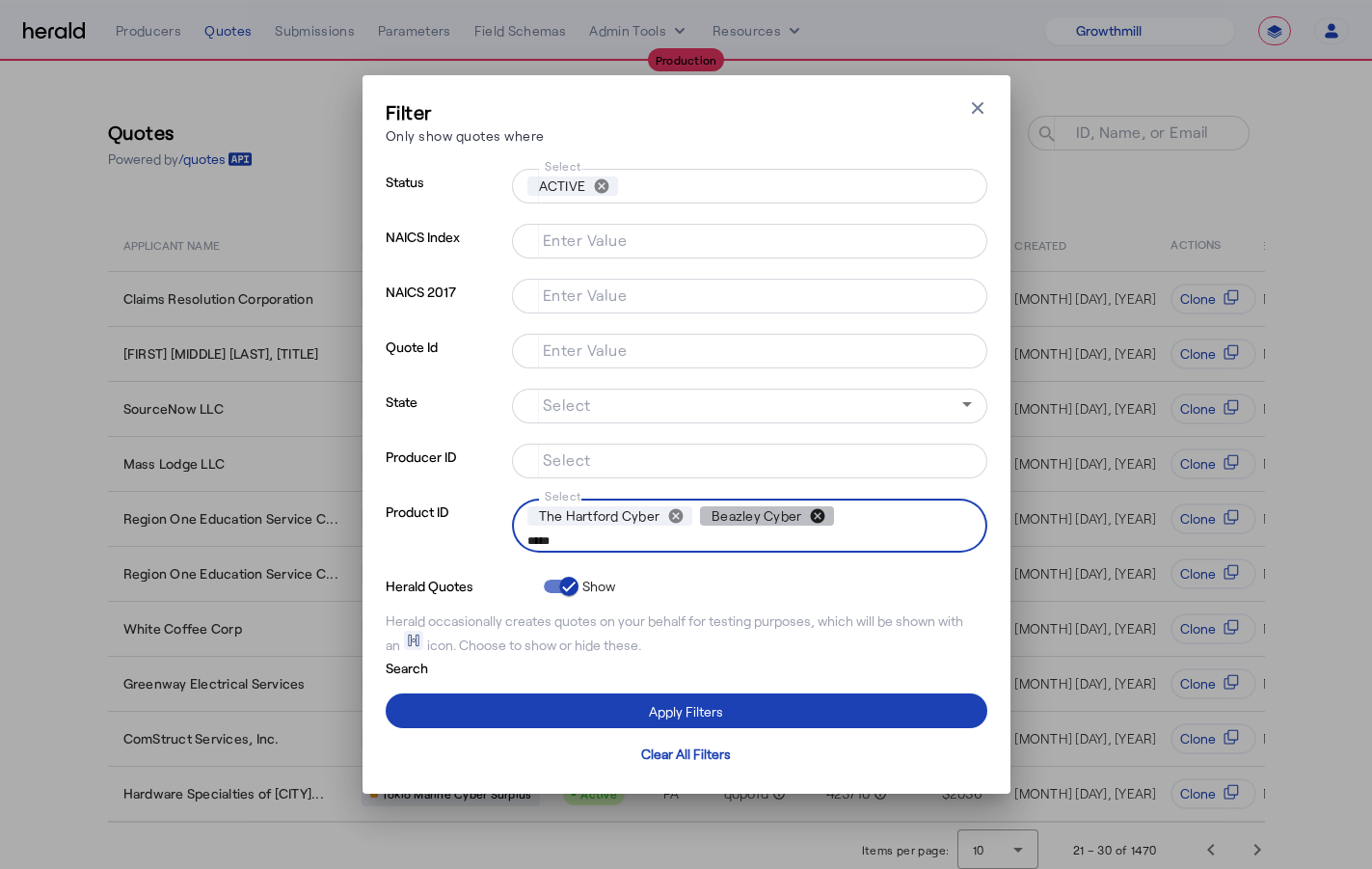 drag, startPoint x: 821, startPoint y: 512, endPoint x: 801, endPoint y: 564, distance: 55.71355 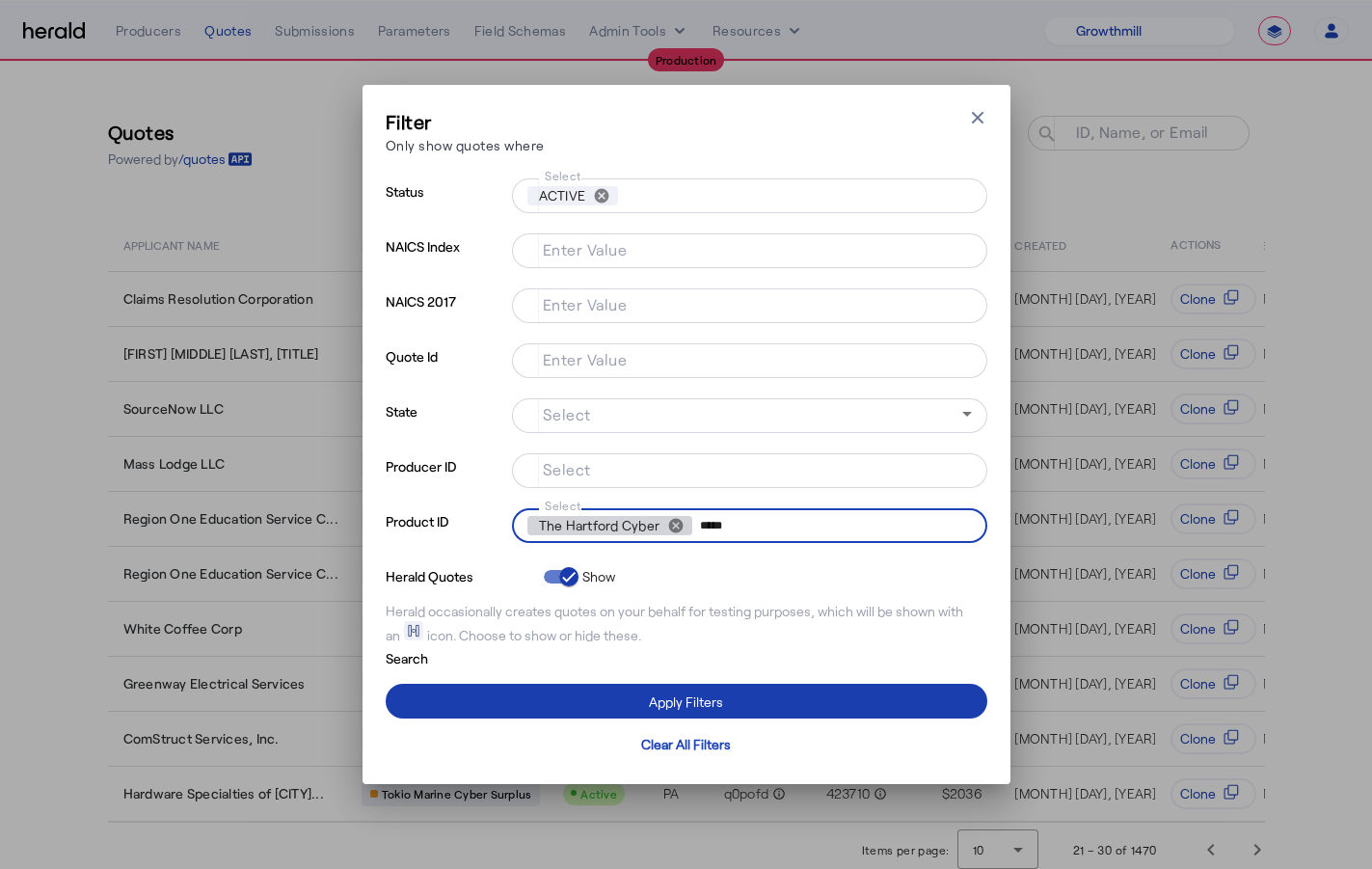 click on "Apply Filters" at bounding box center [686, 701] 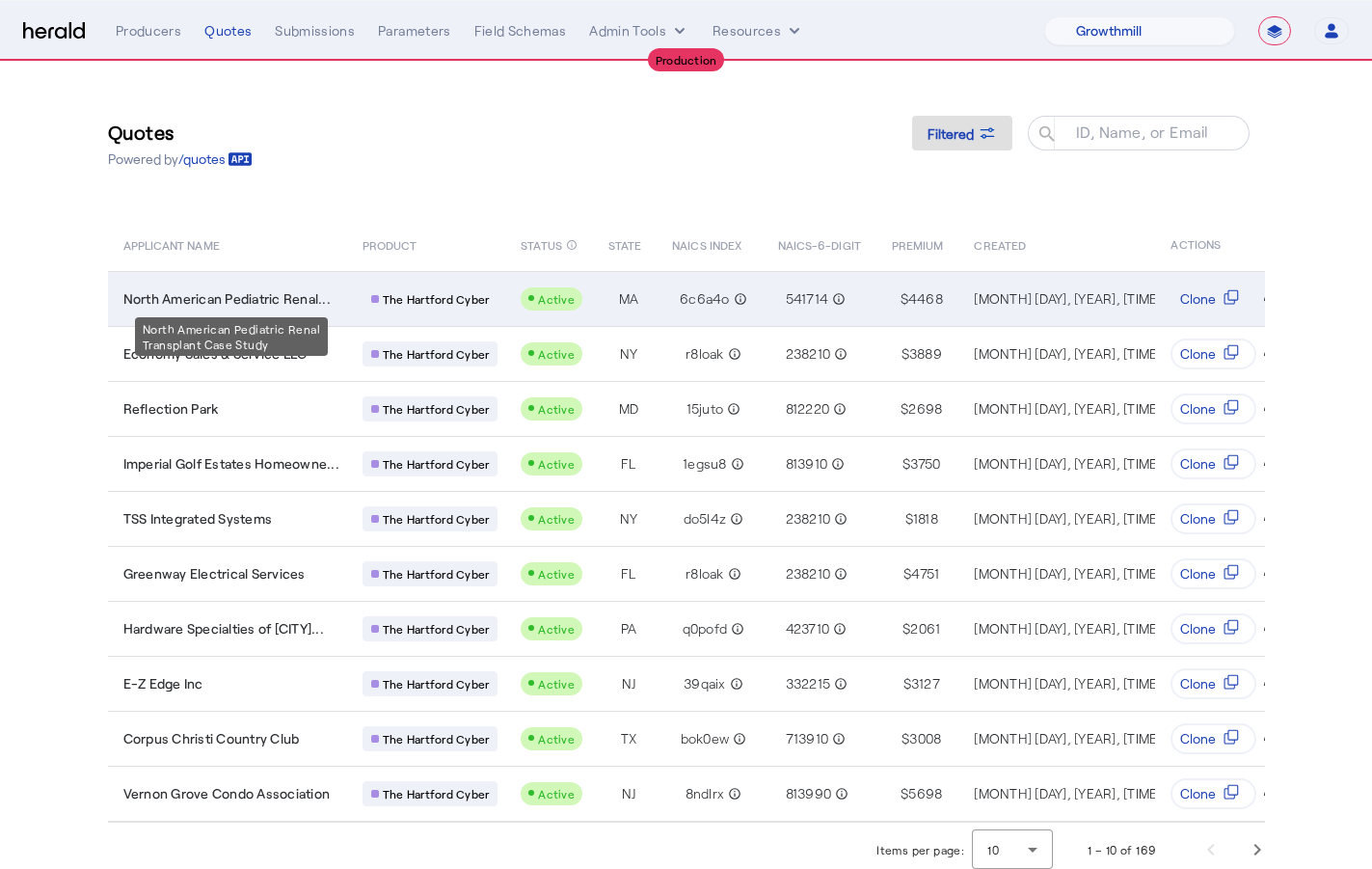 click on "North American Pediatric Renal..." at bounding box center [227, 299] 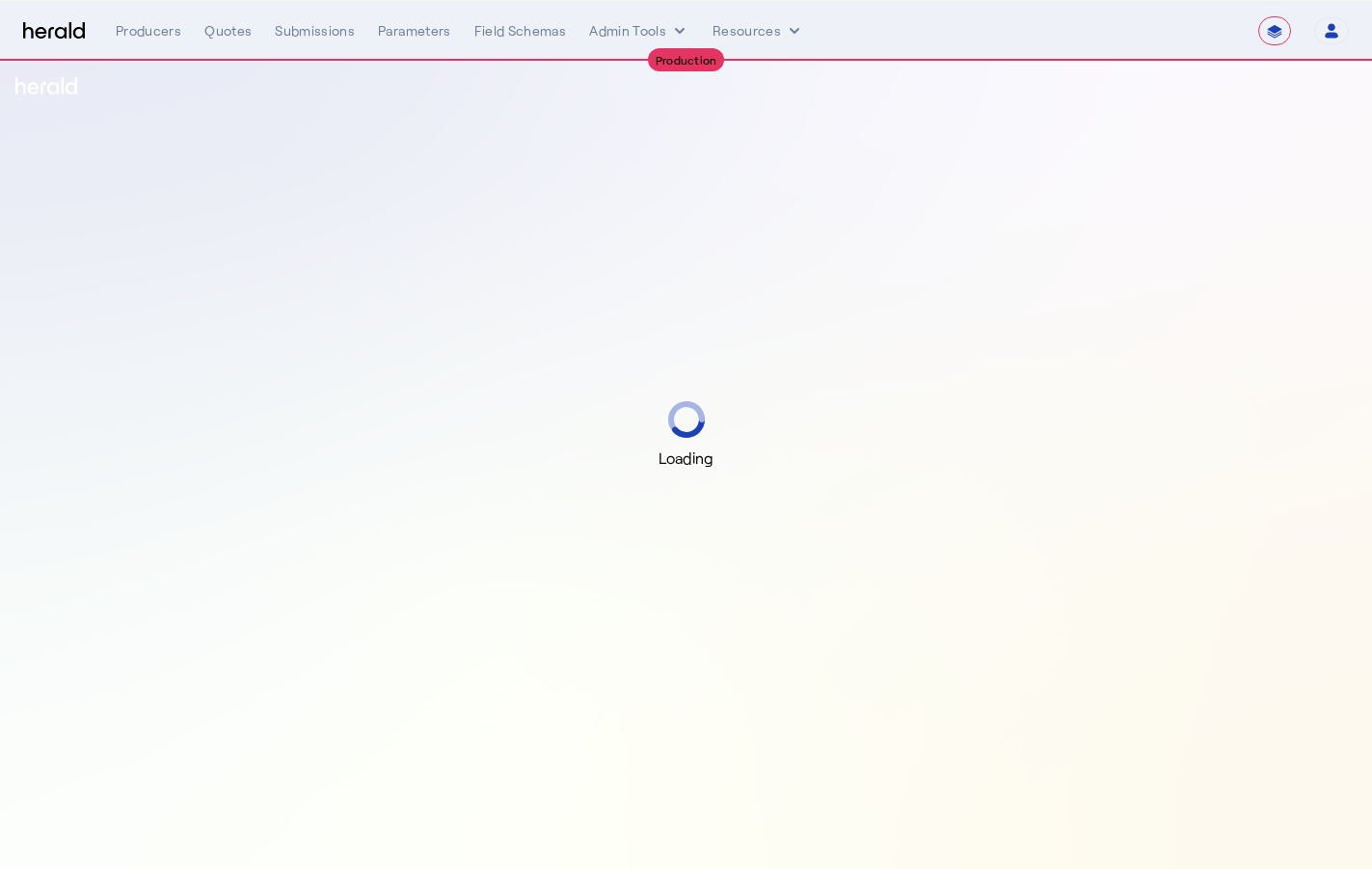 select on "**********" 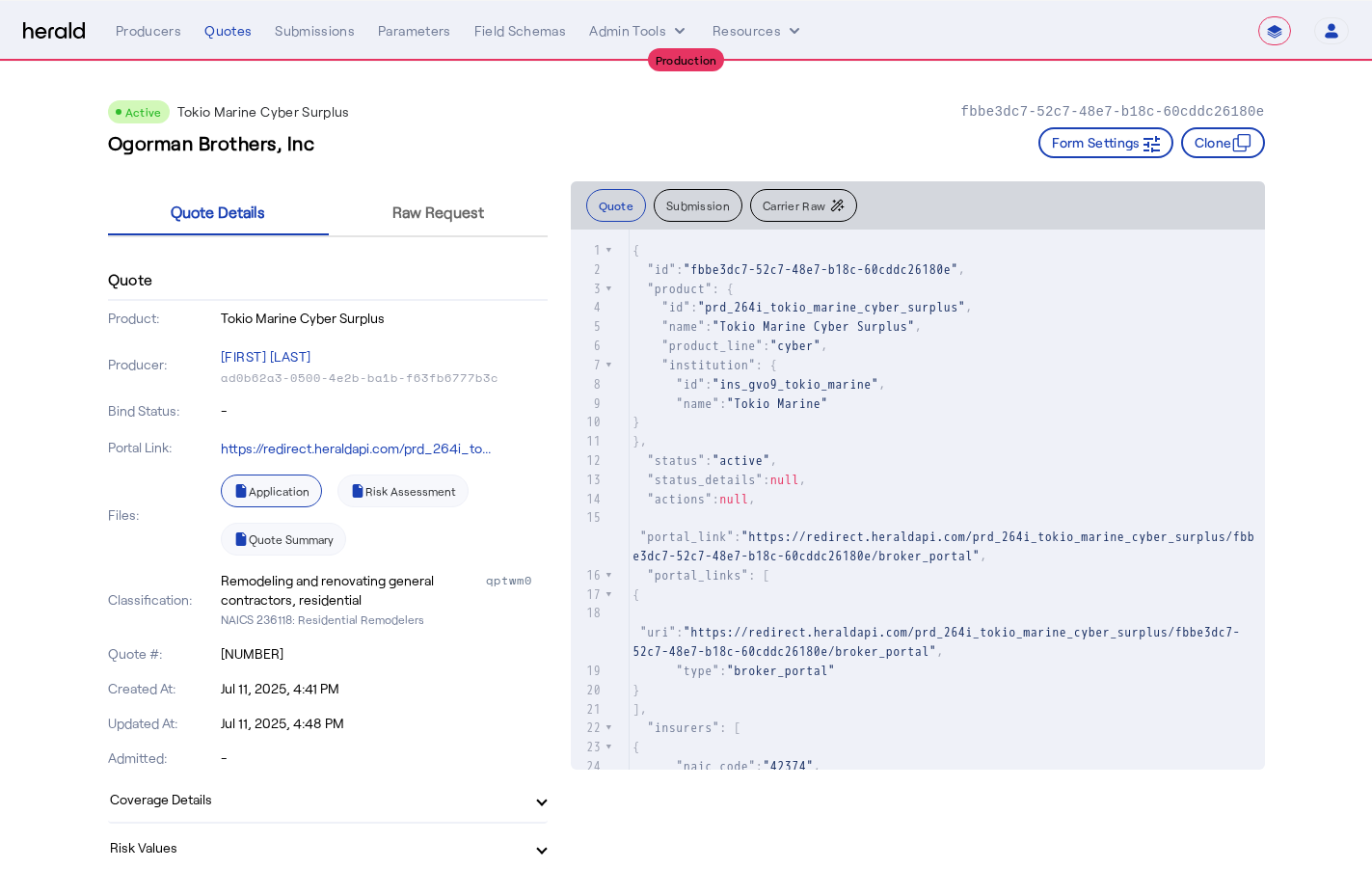 click on "Application" 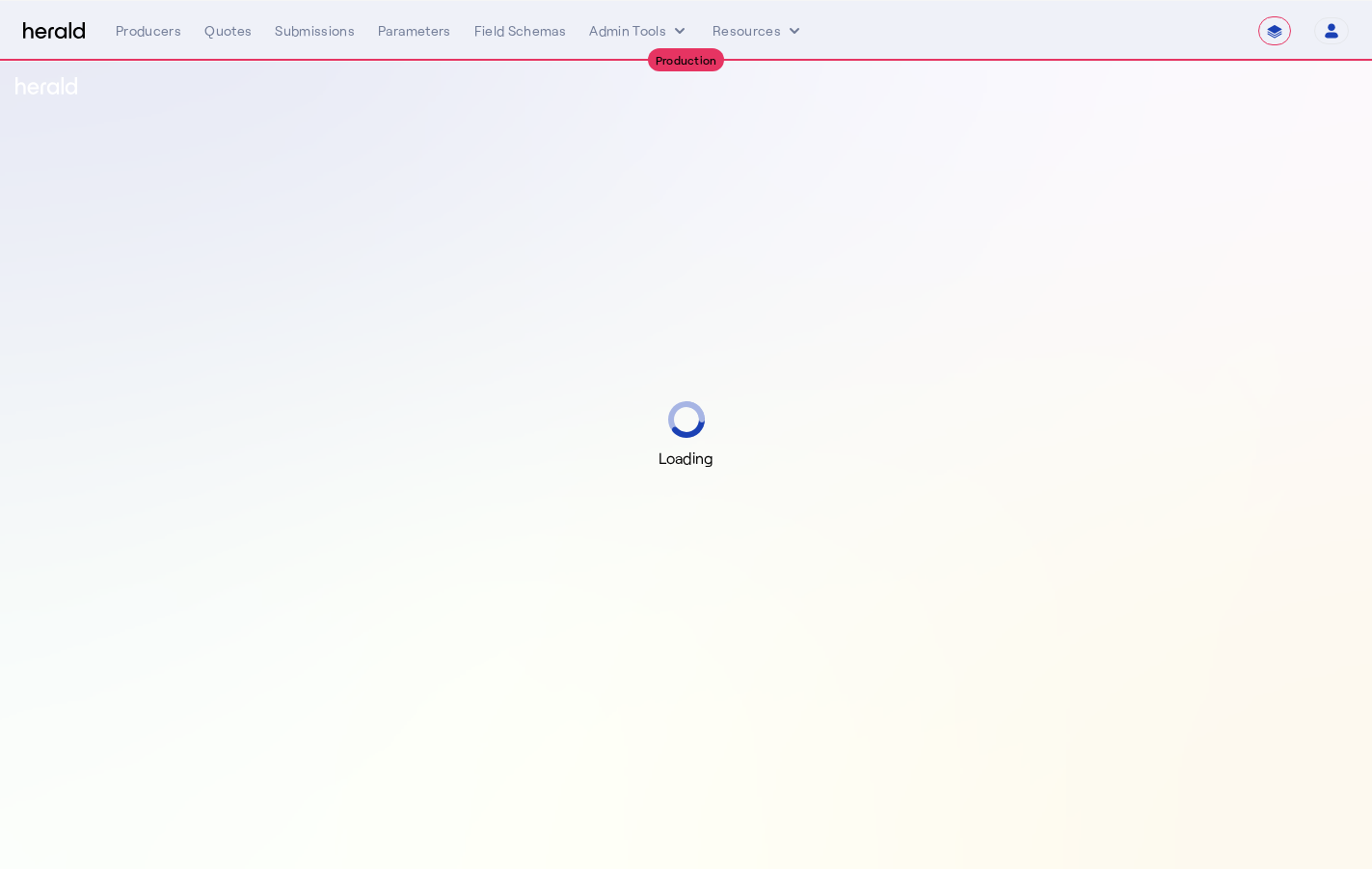 select on "**********" 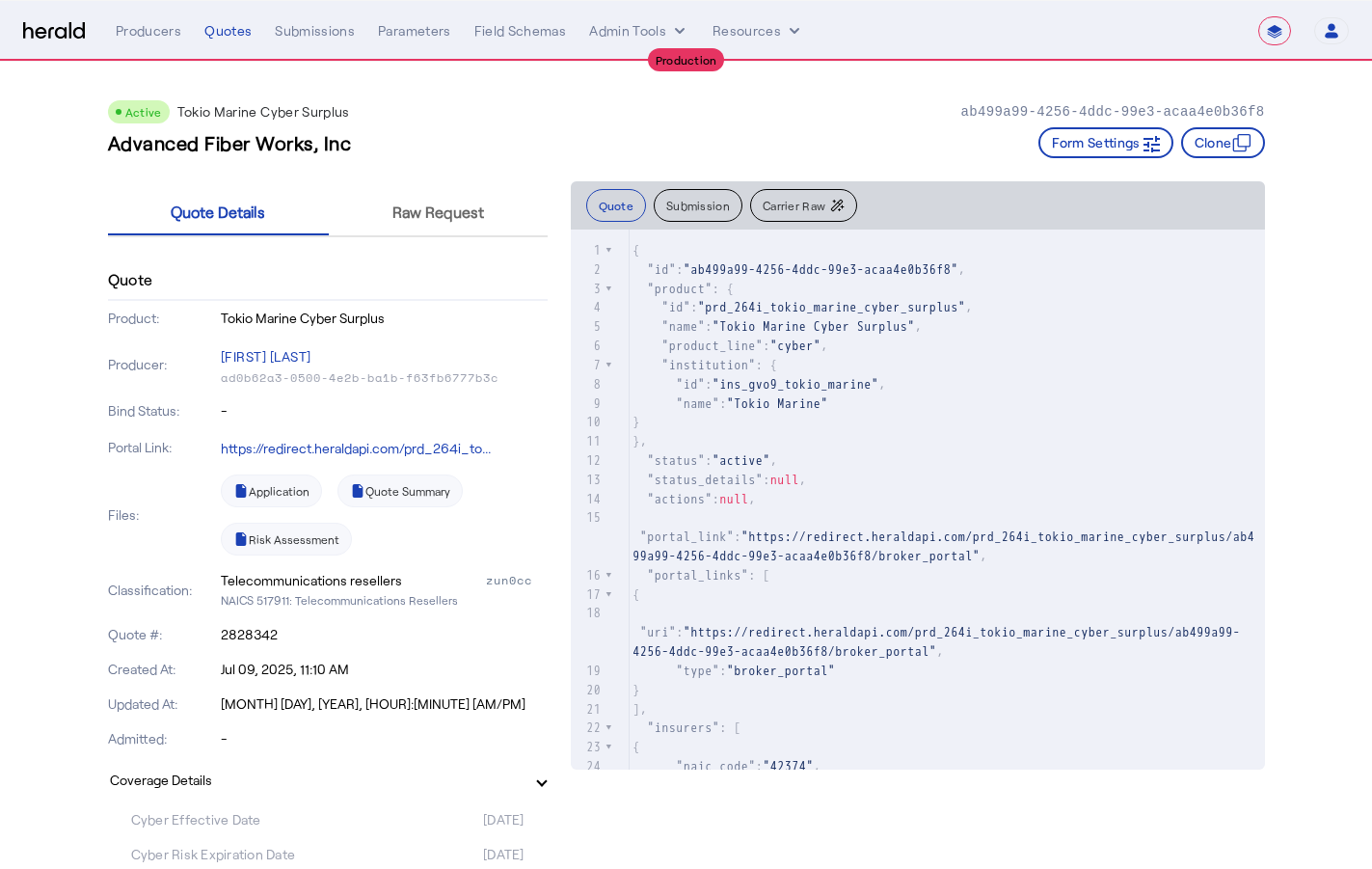 scroll, scrollTop: 0, scrollLeft: 0, axis: both 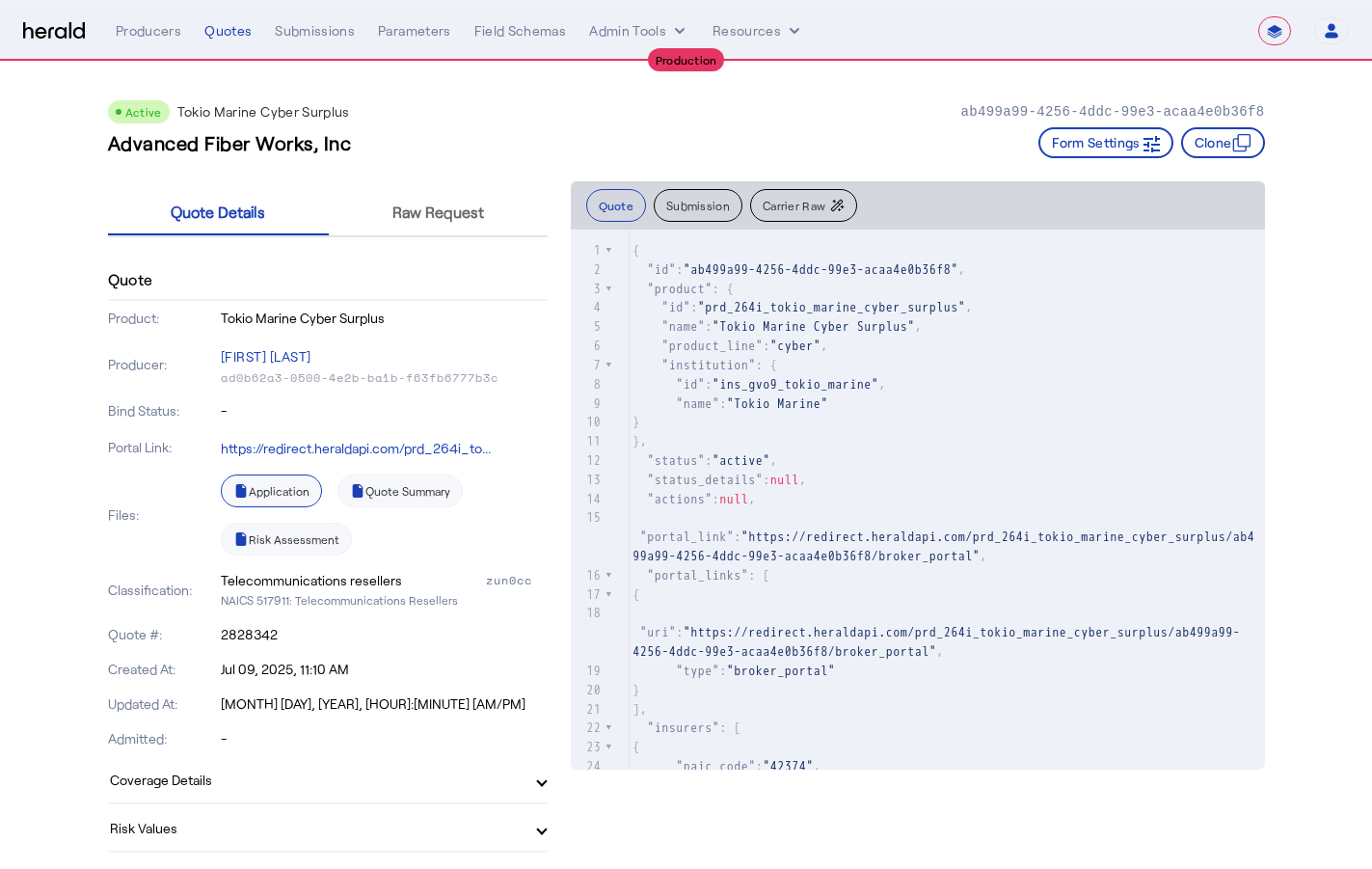 click on "Application" 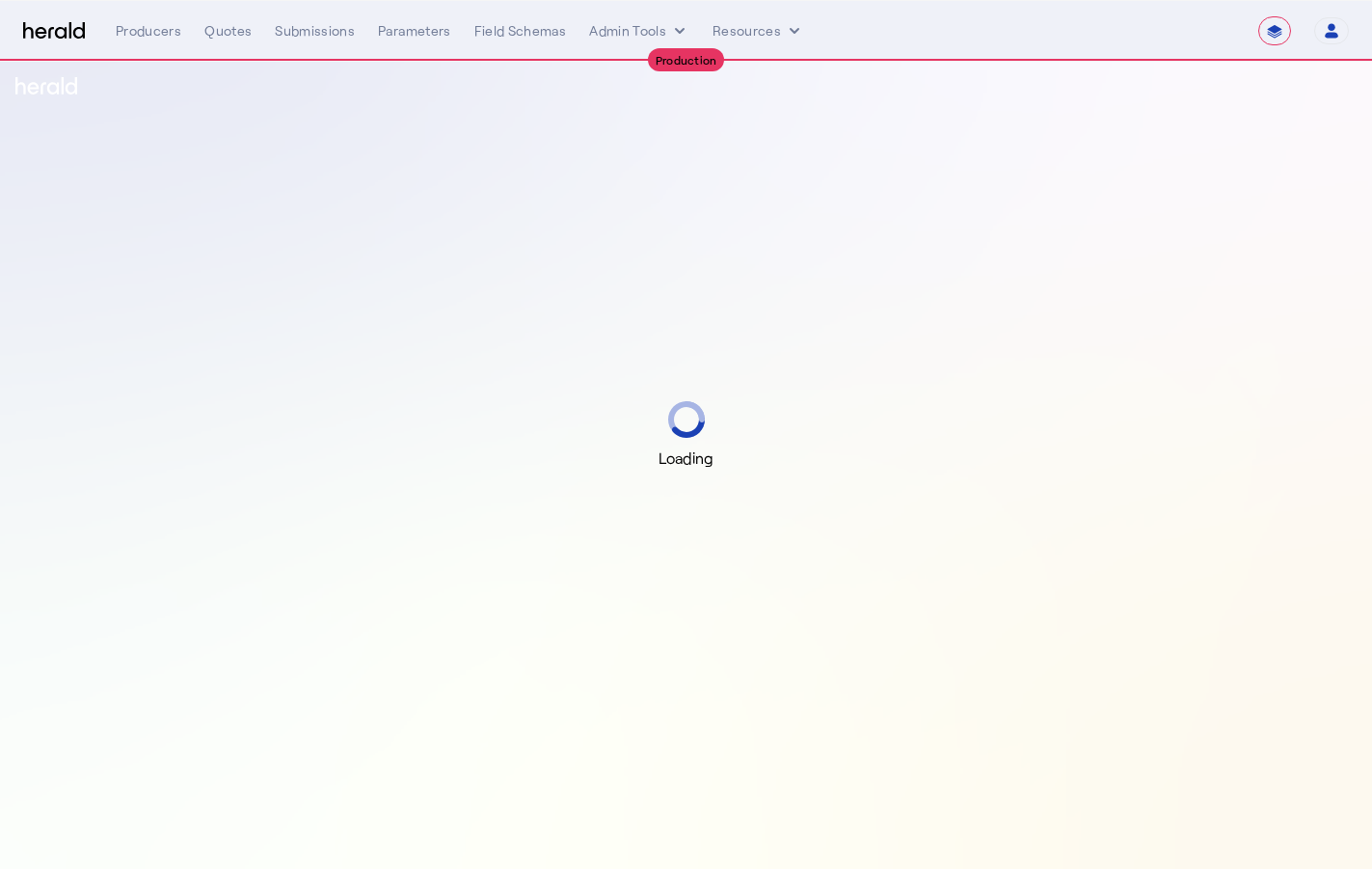 select on "**********" 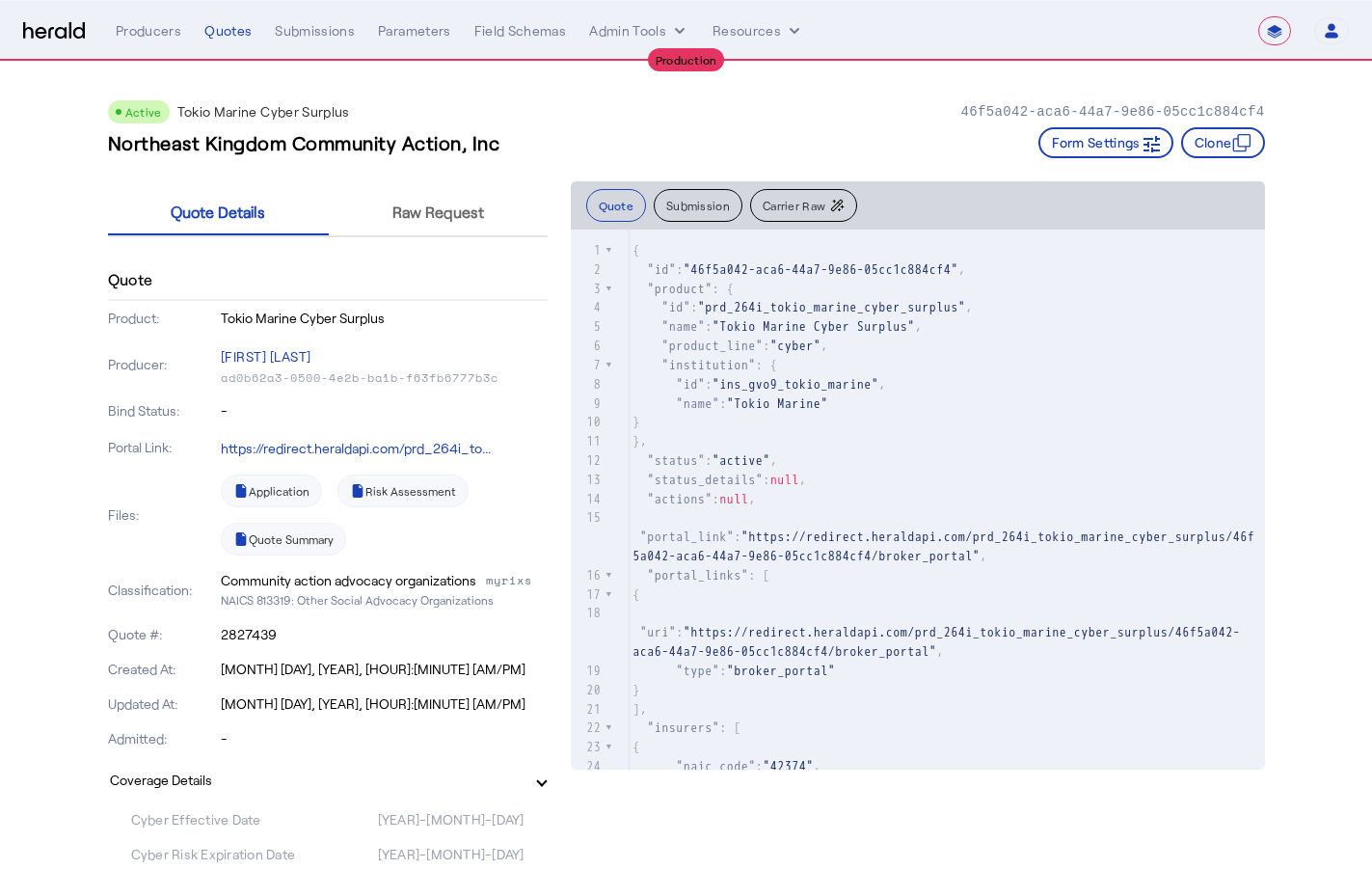 scroll, scrollTop: 0, scrollLeft: 0, axis: both 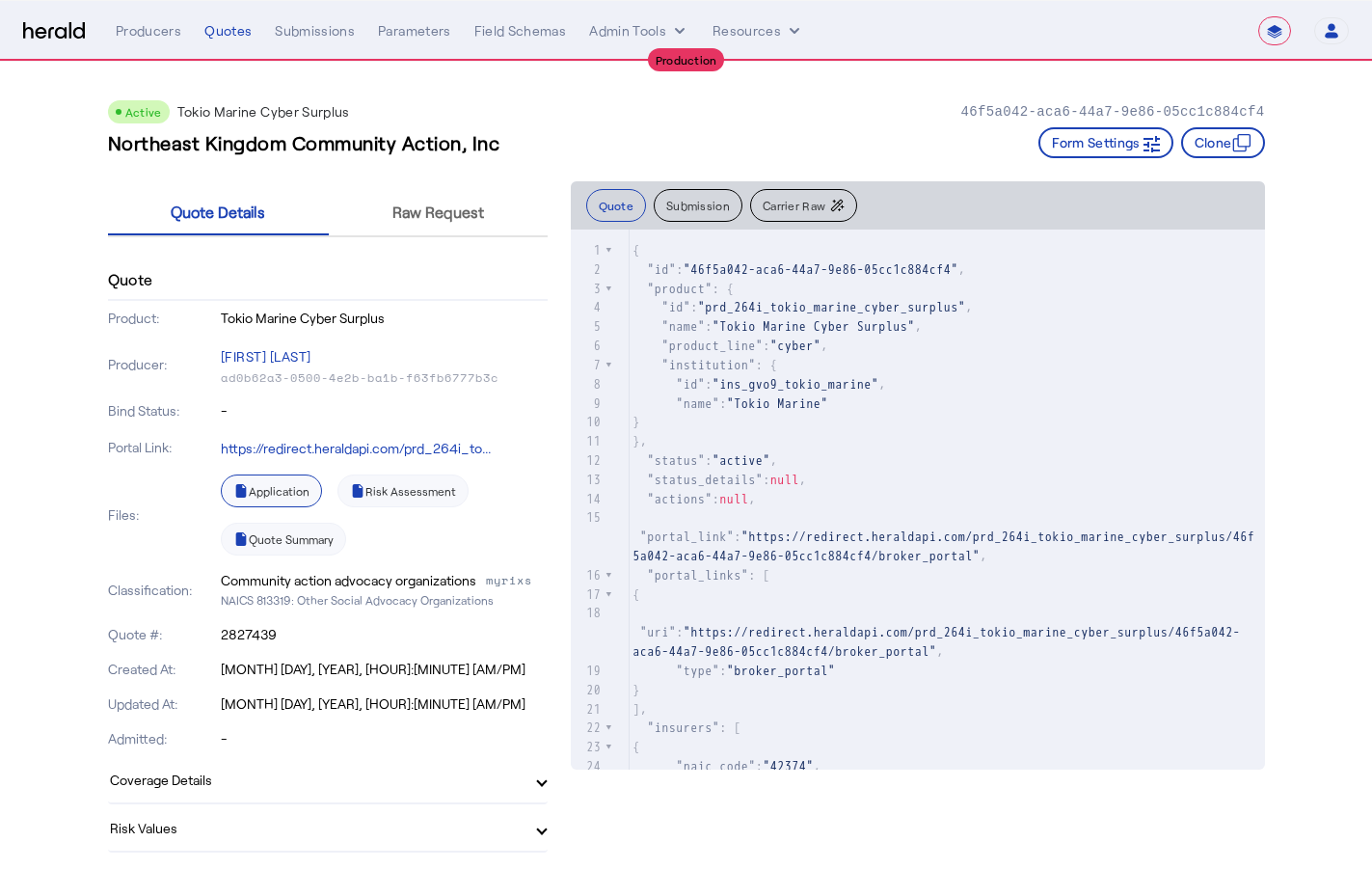click on "Application" 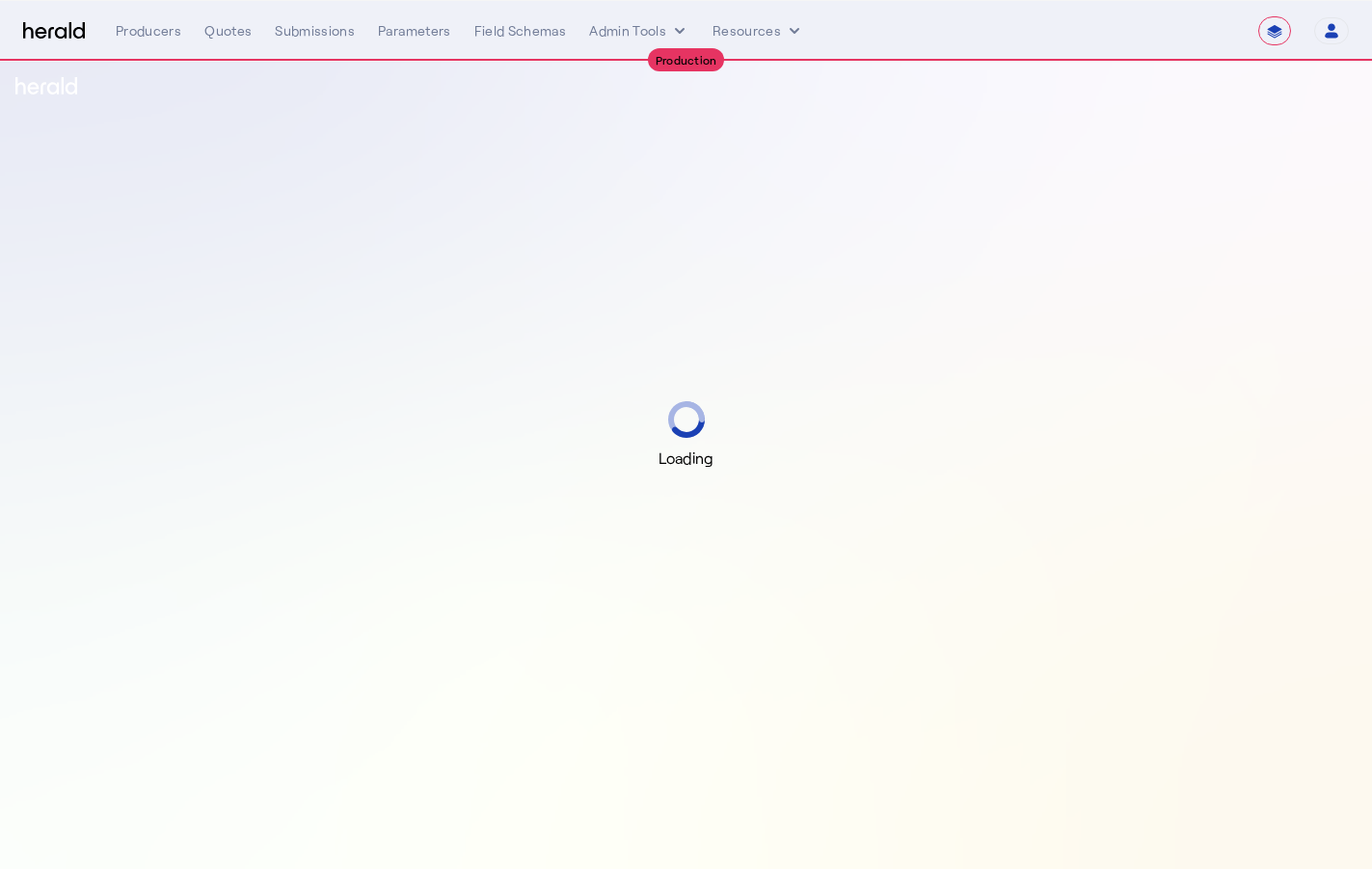 select on "**********" 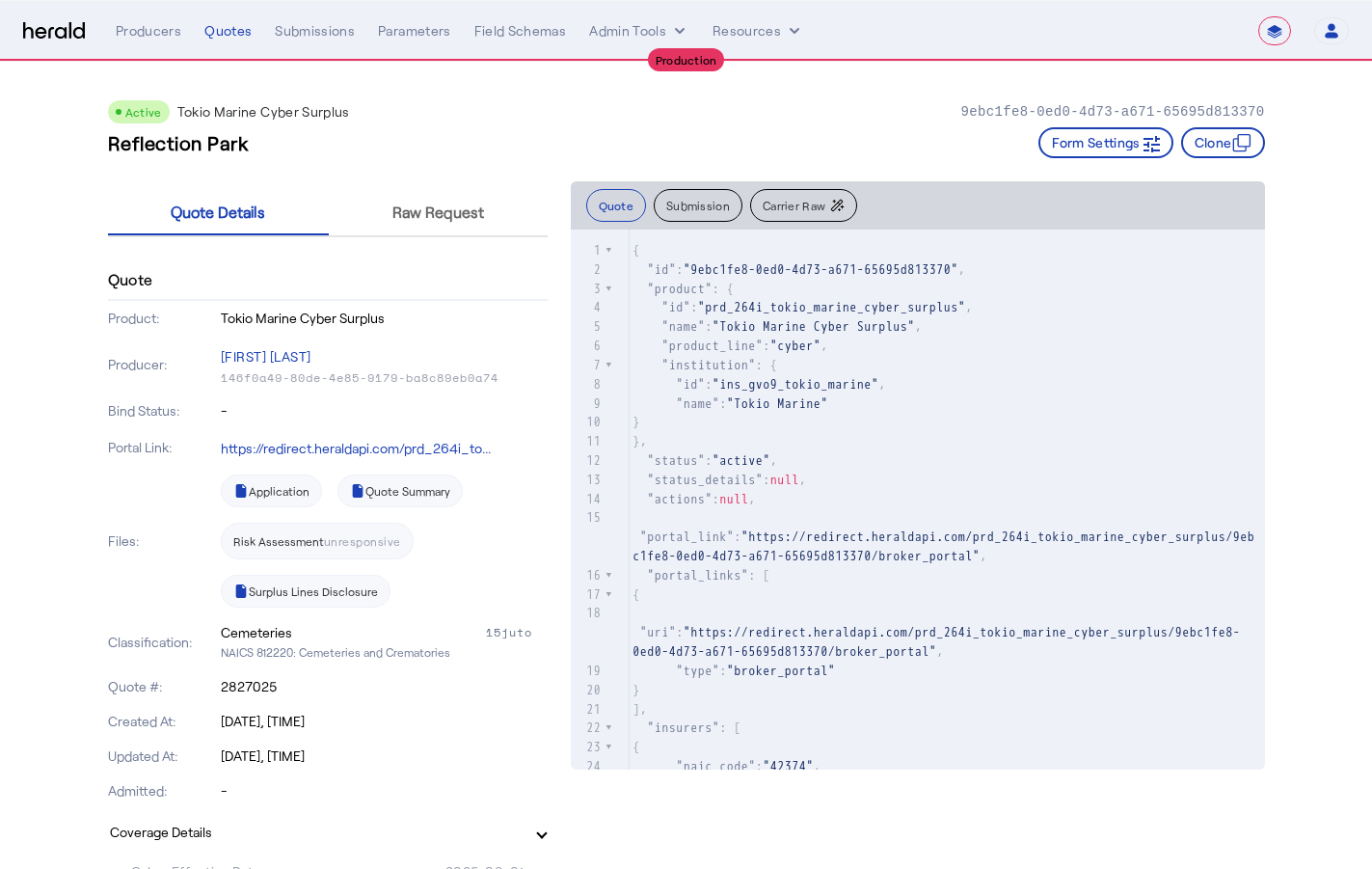 scroll, scrollTop: 0, scrollLeft: 0, axis: both 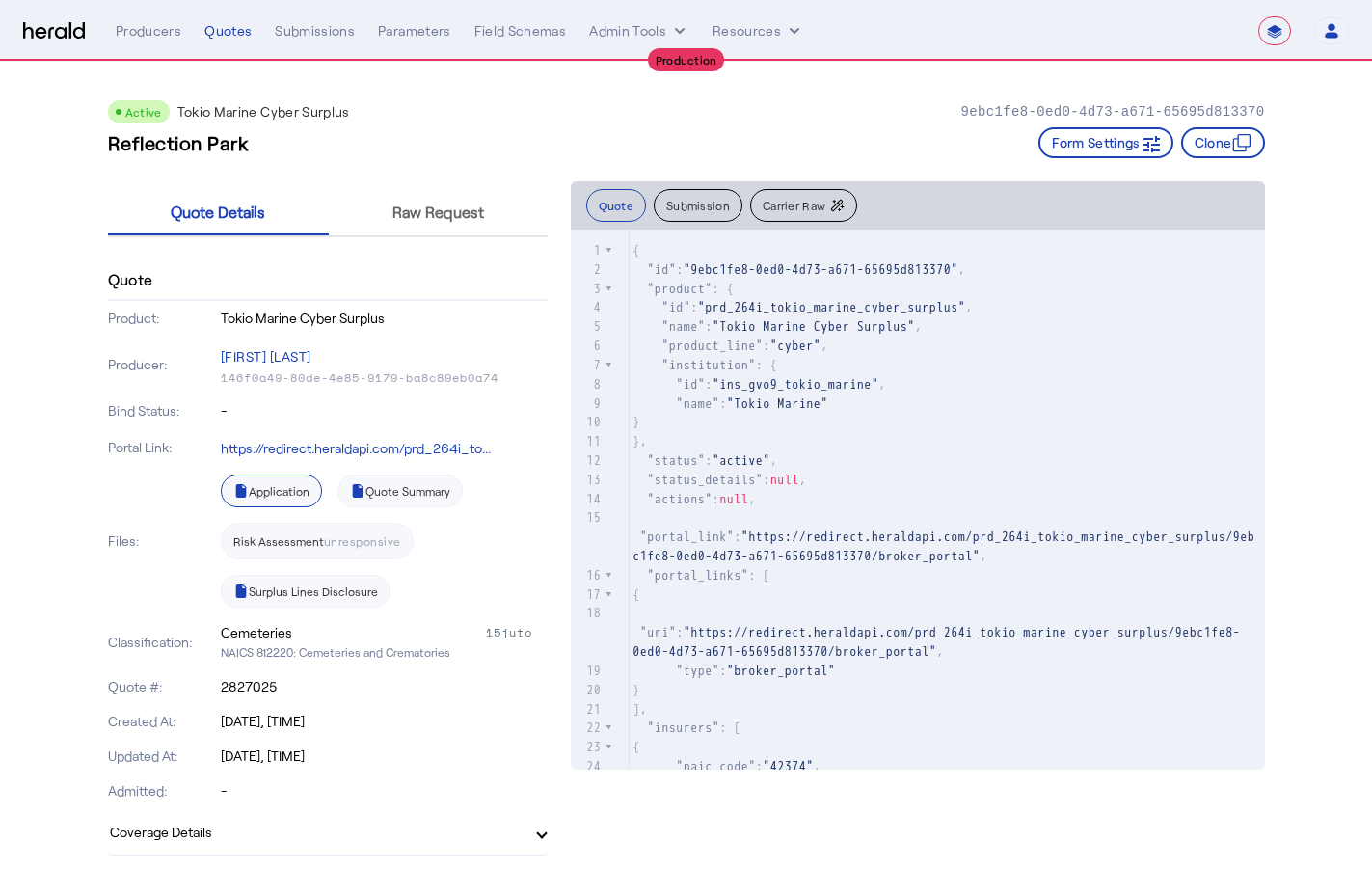 click on "Application" 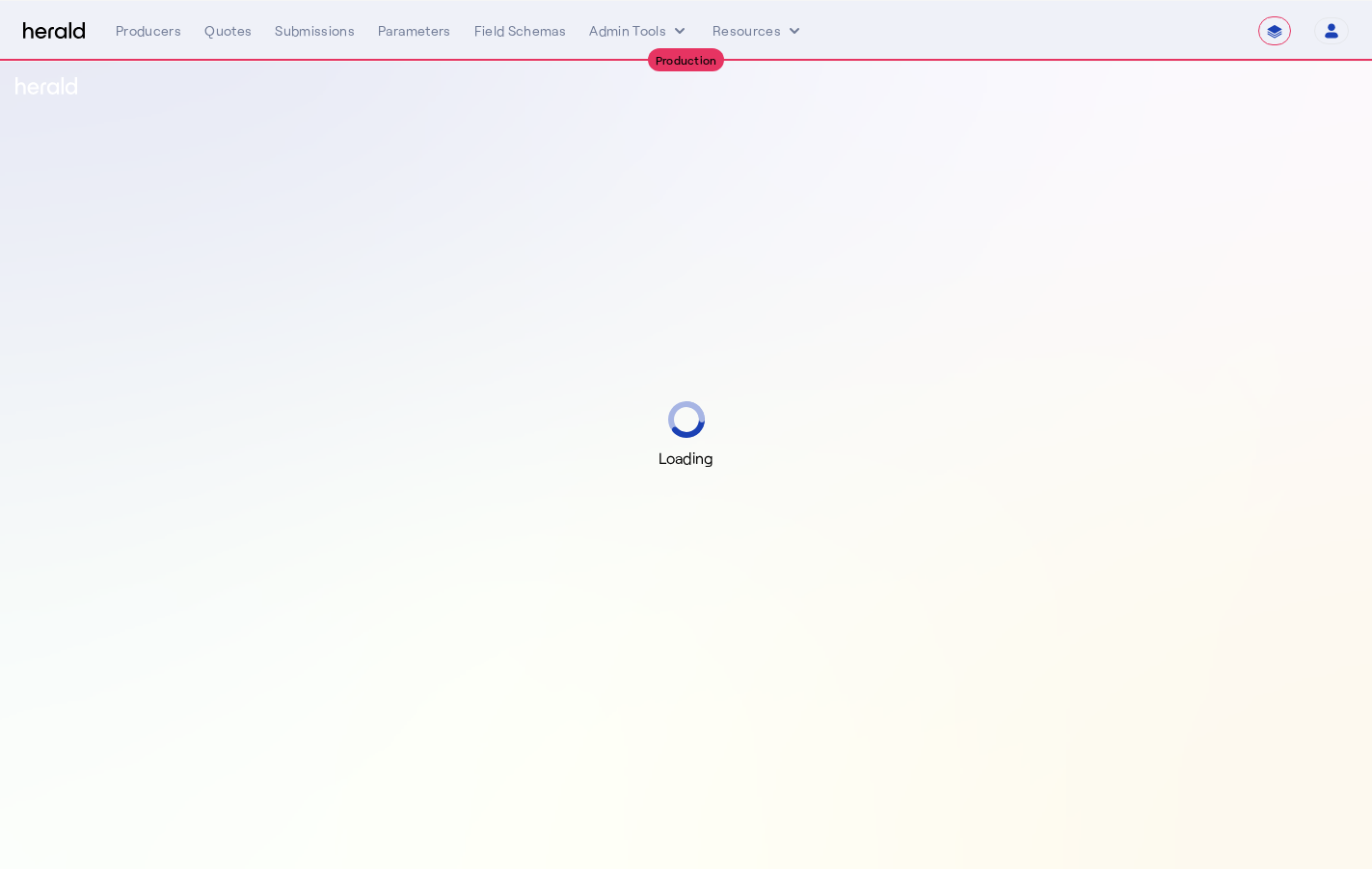 select on "**********" 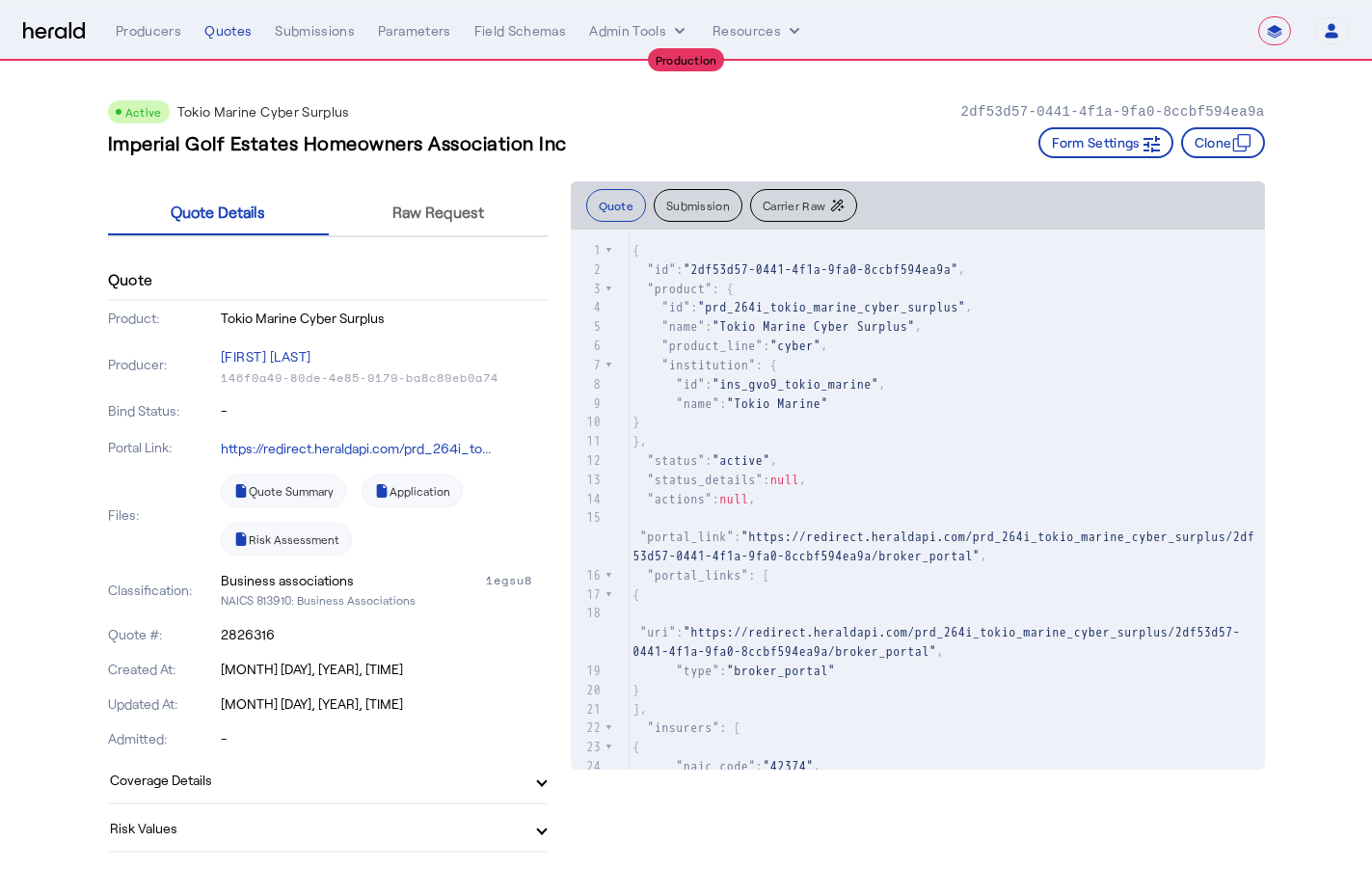 scroll, scrollTop: 0, scrollLeft: 0, axis: both 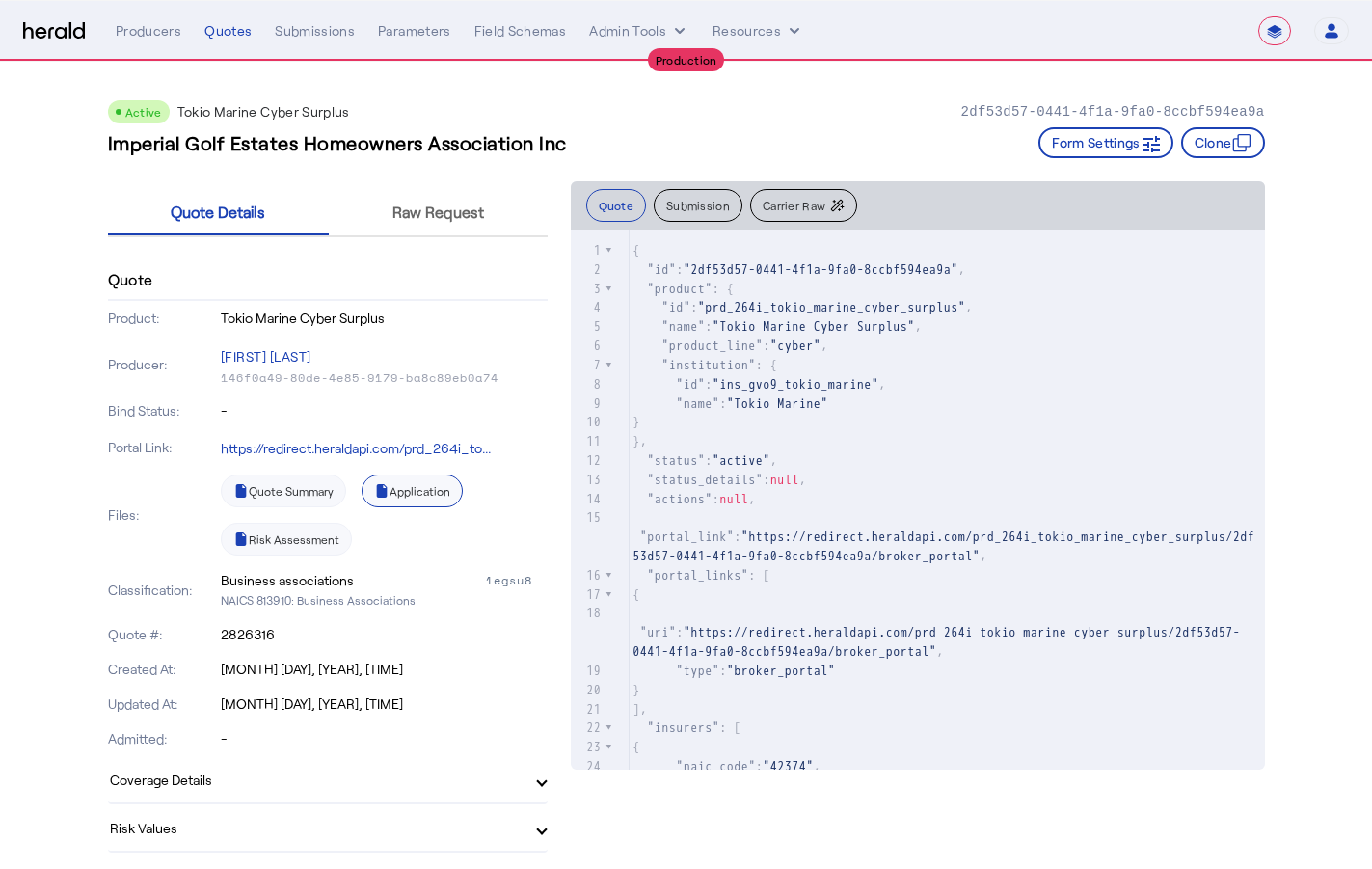 click on "Application" 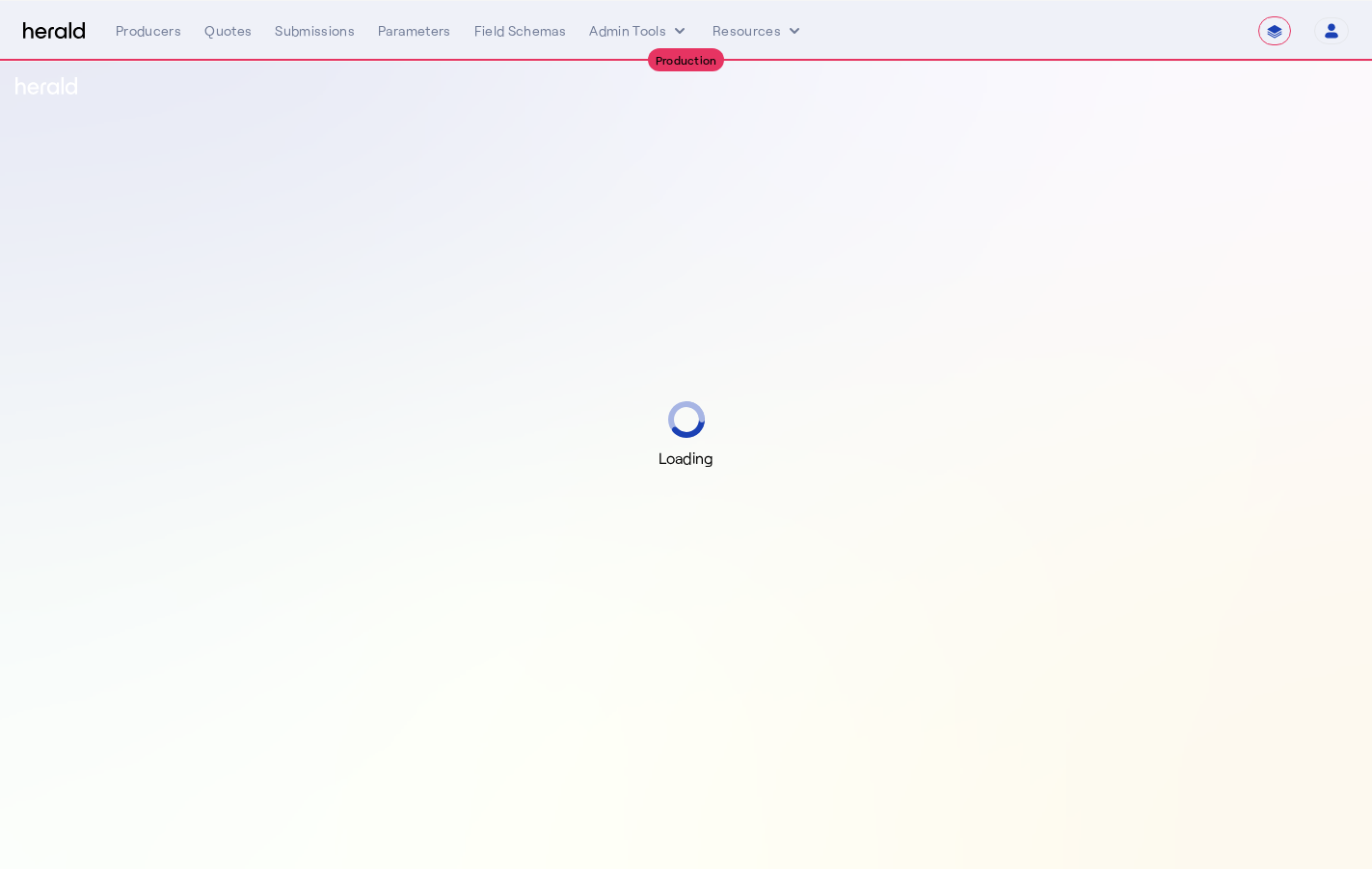 select on "**********" 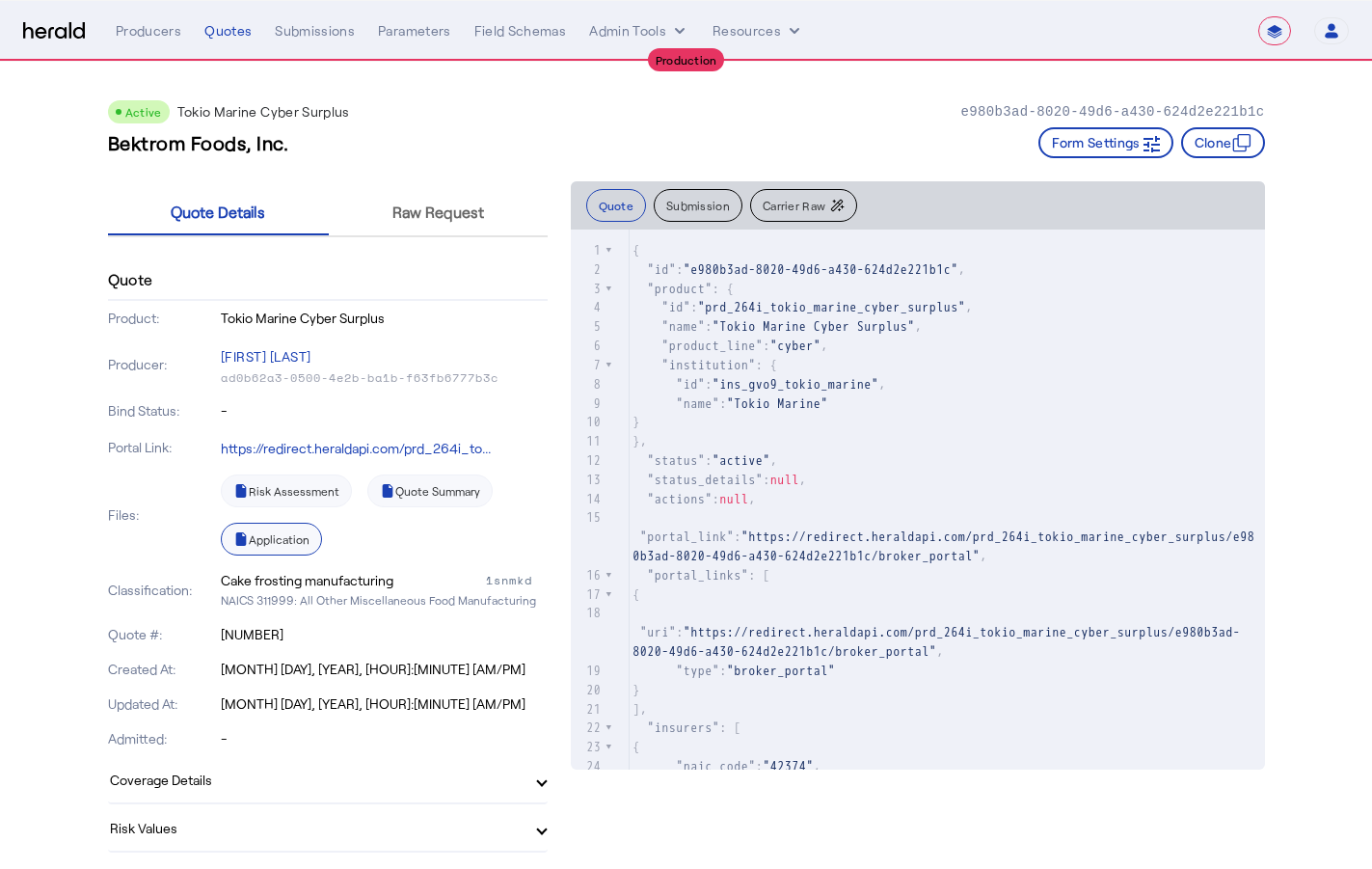 click on "Application" 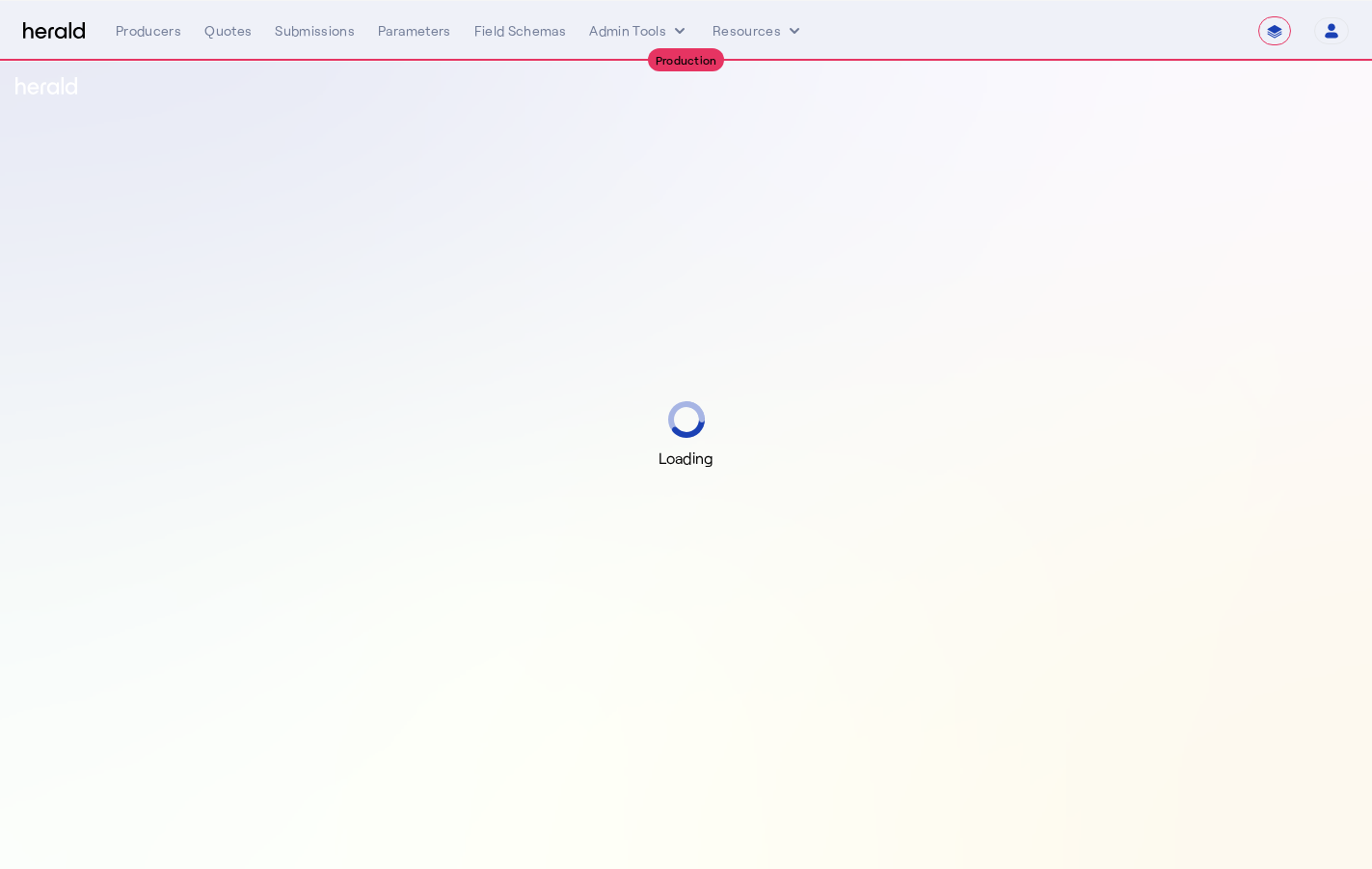select on "**********" 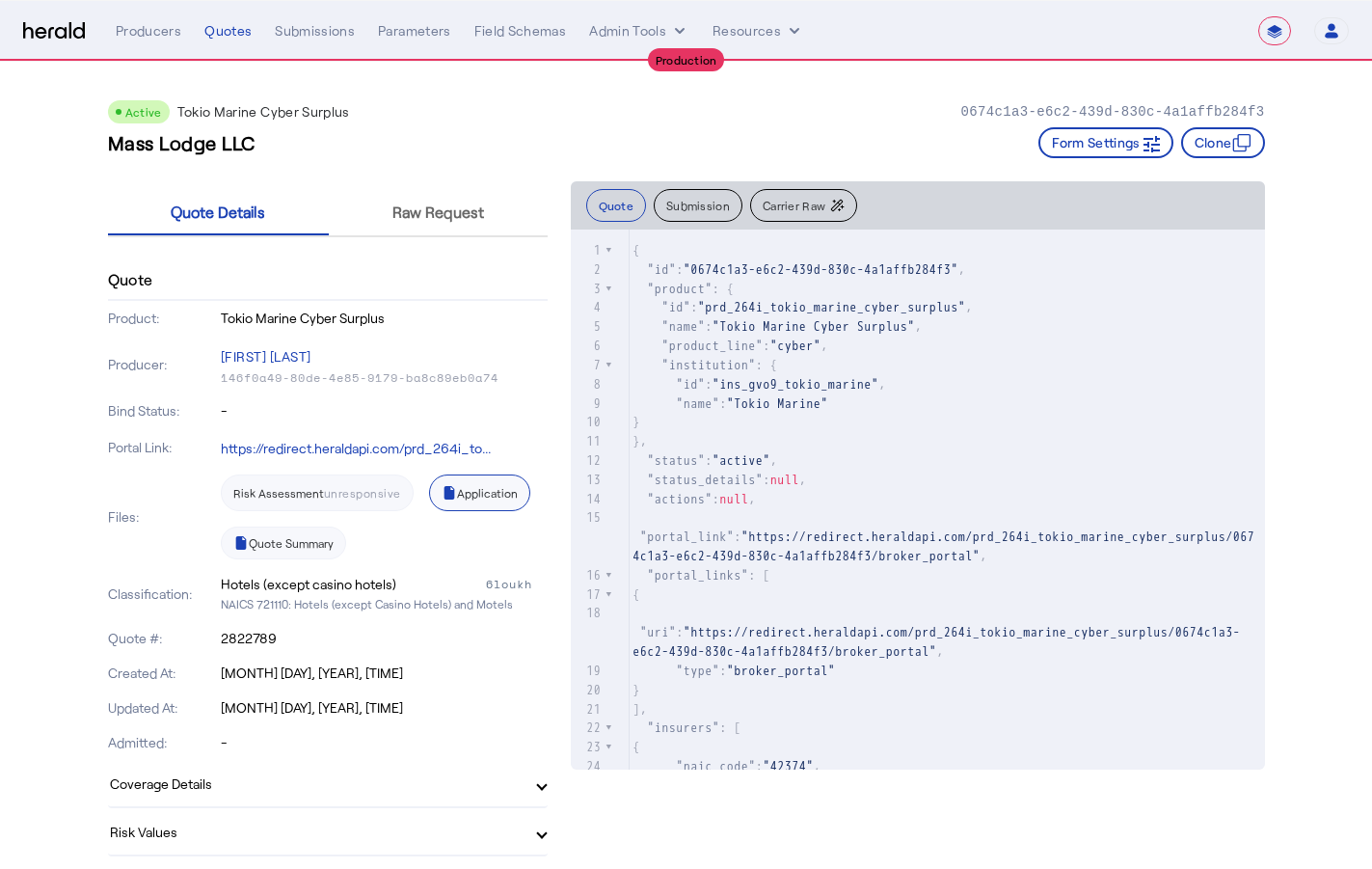 click on "Application" 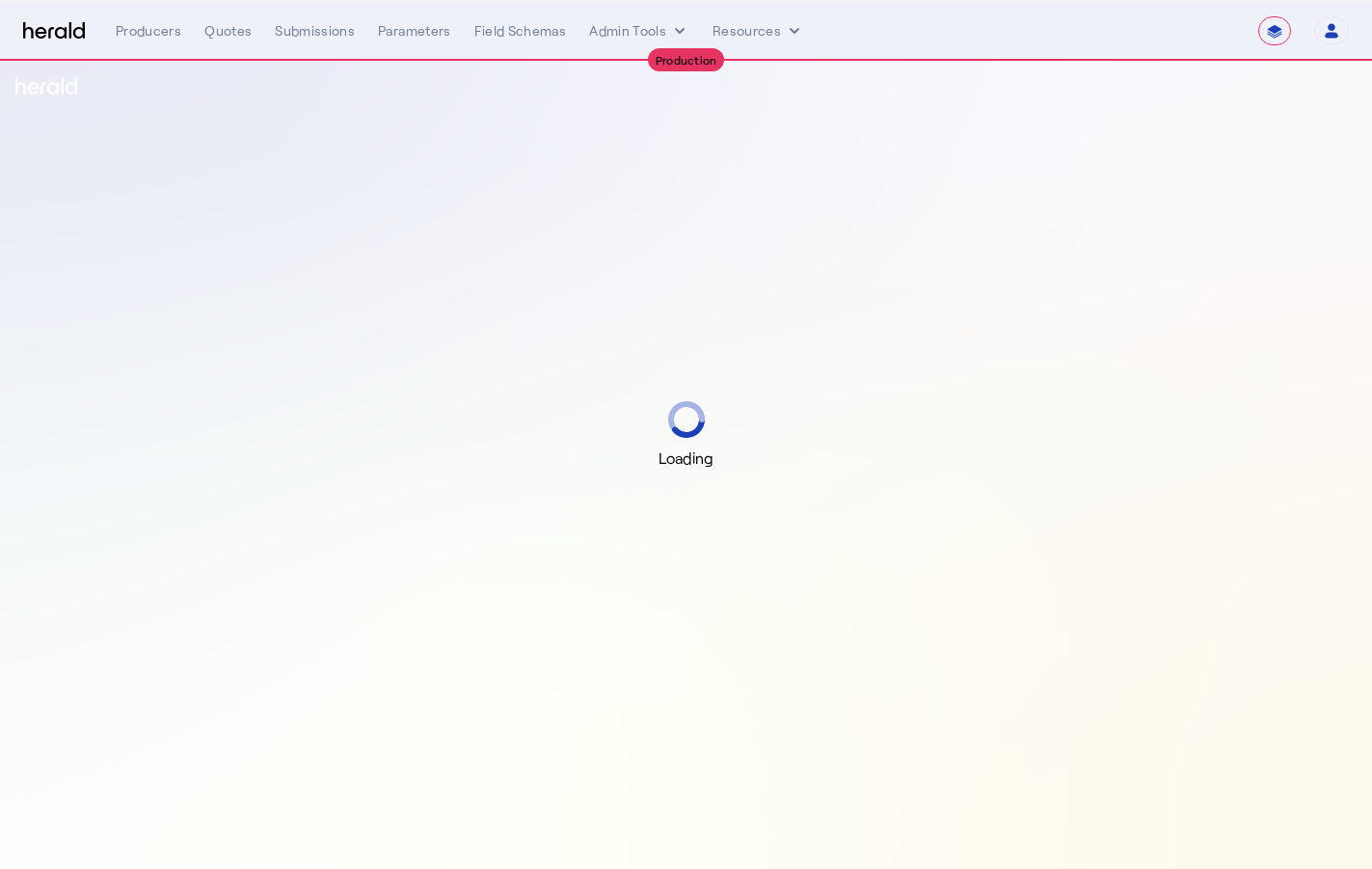 scroll, scrollTop: 0, scrollLeft: 0, axis: both 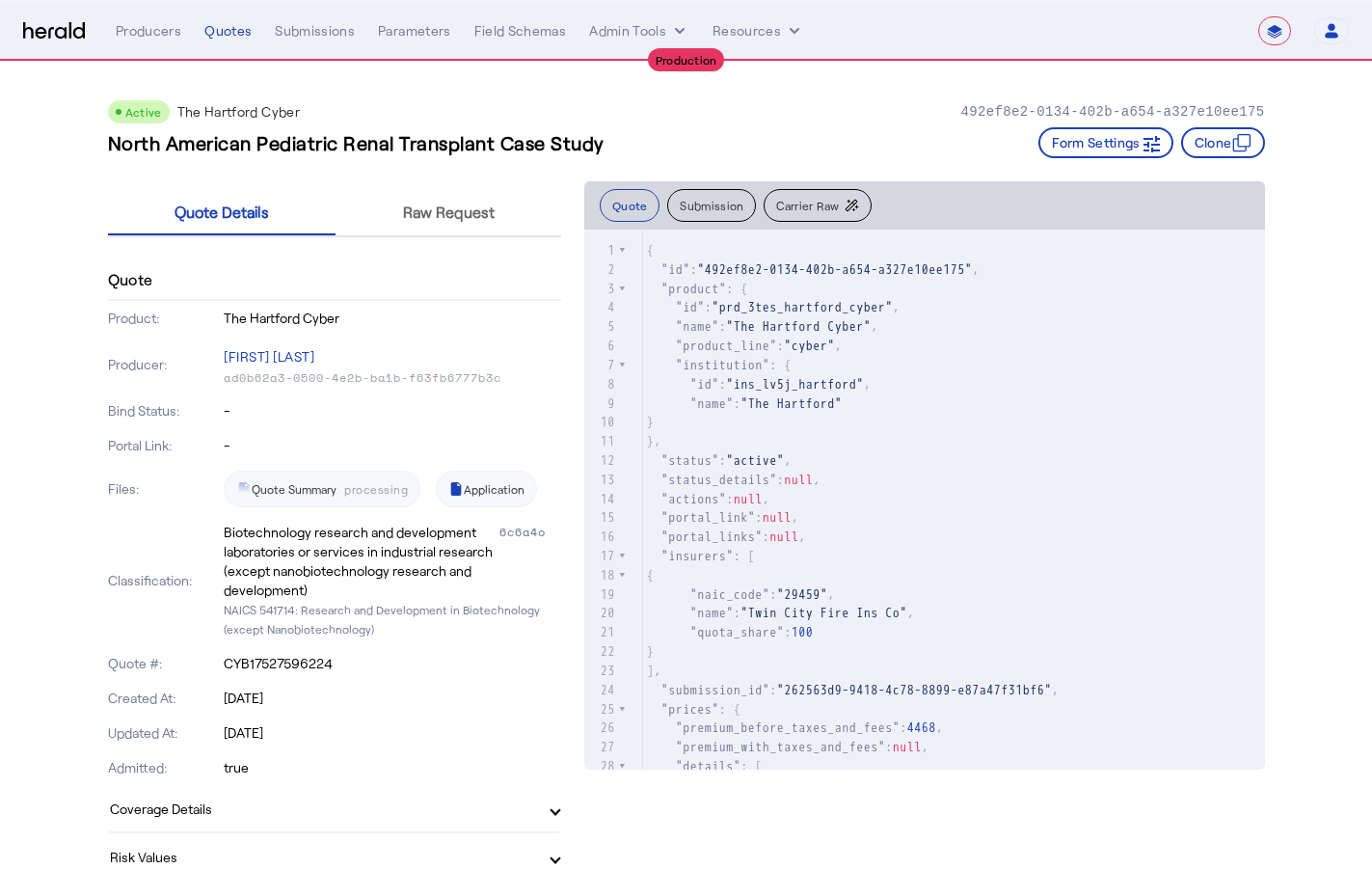 click on "Quote Summary  processing    Application" 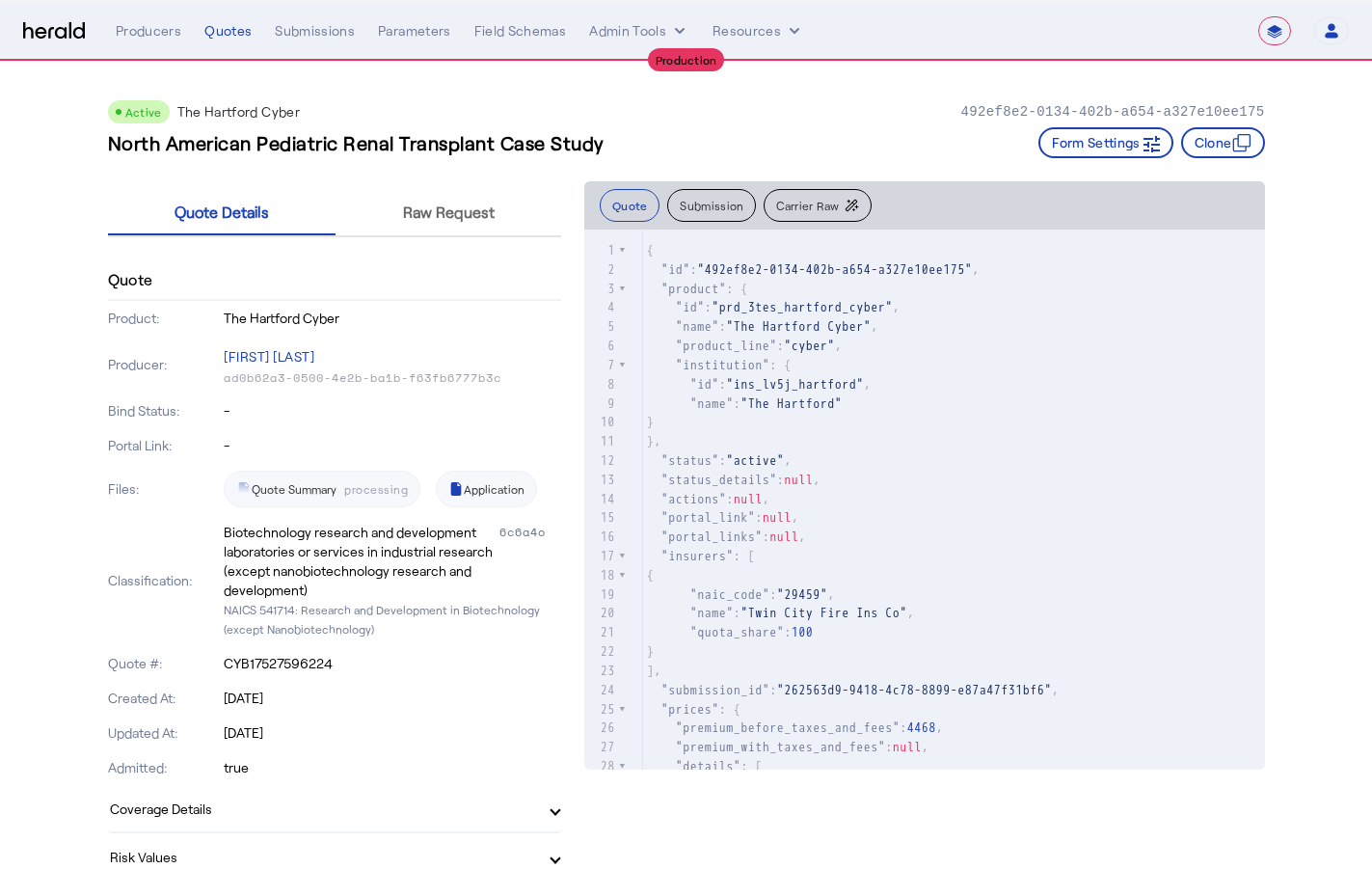 click on "**********" at bounding box center [1275, 31] 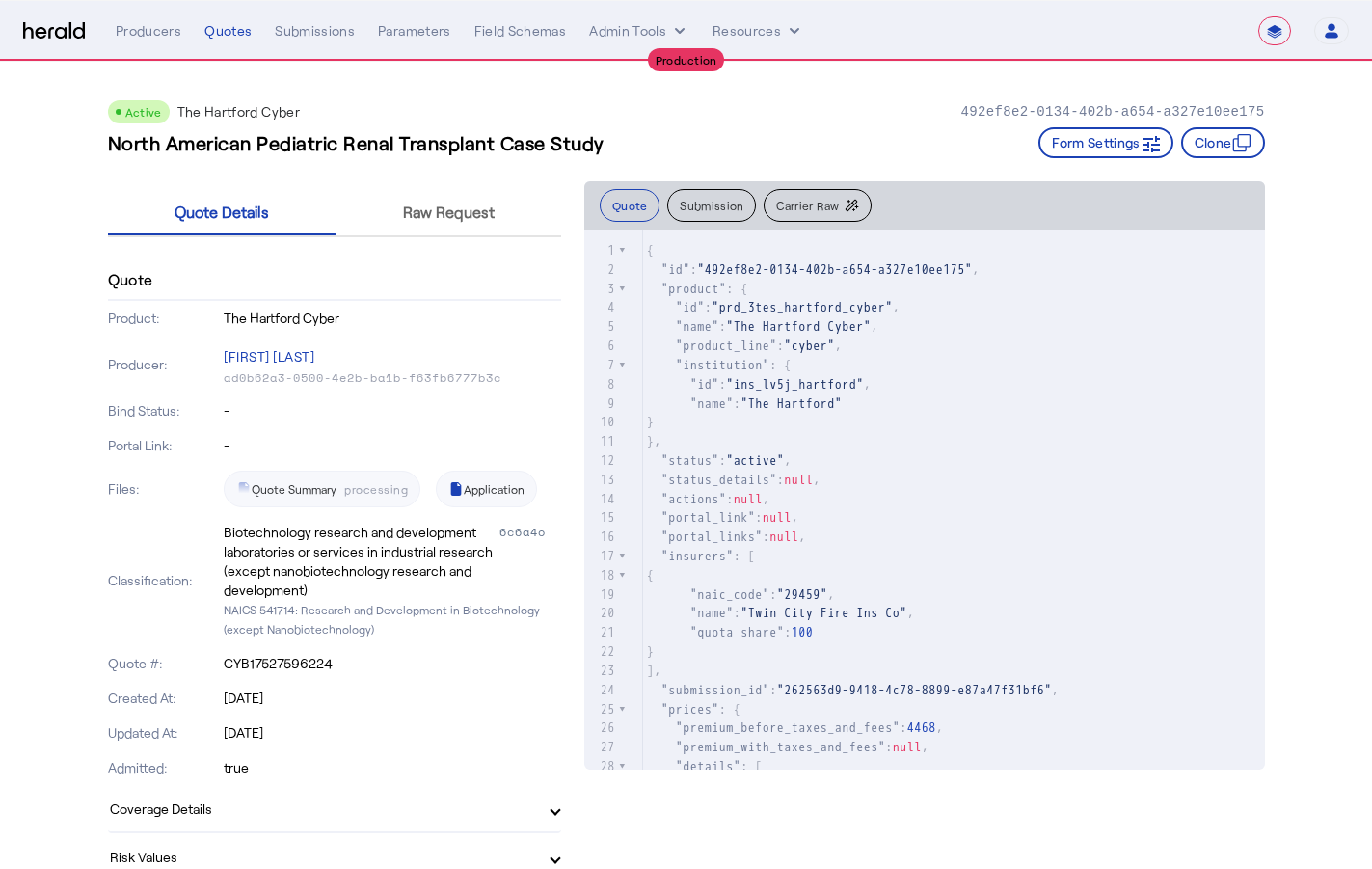 click on "**********" at bounding box center (1275, 31) 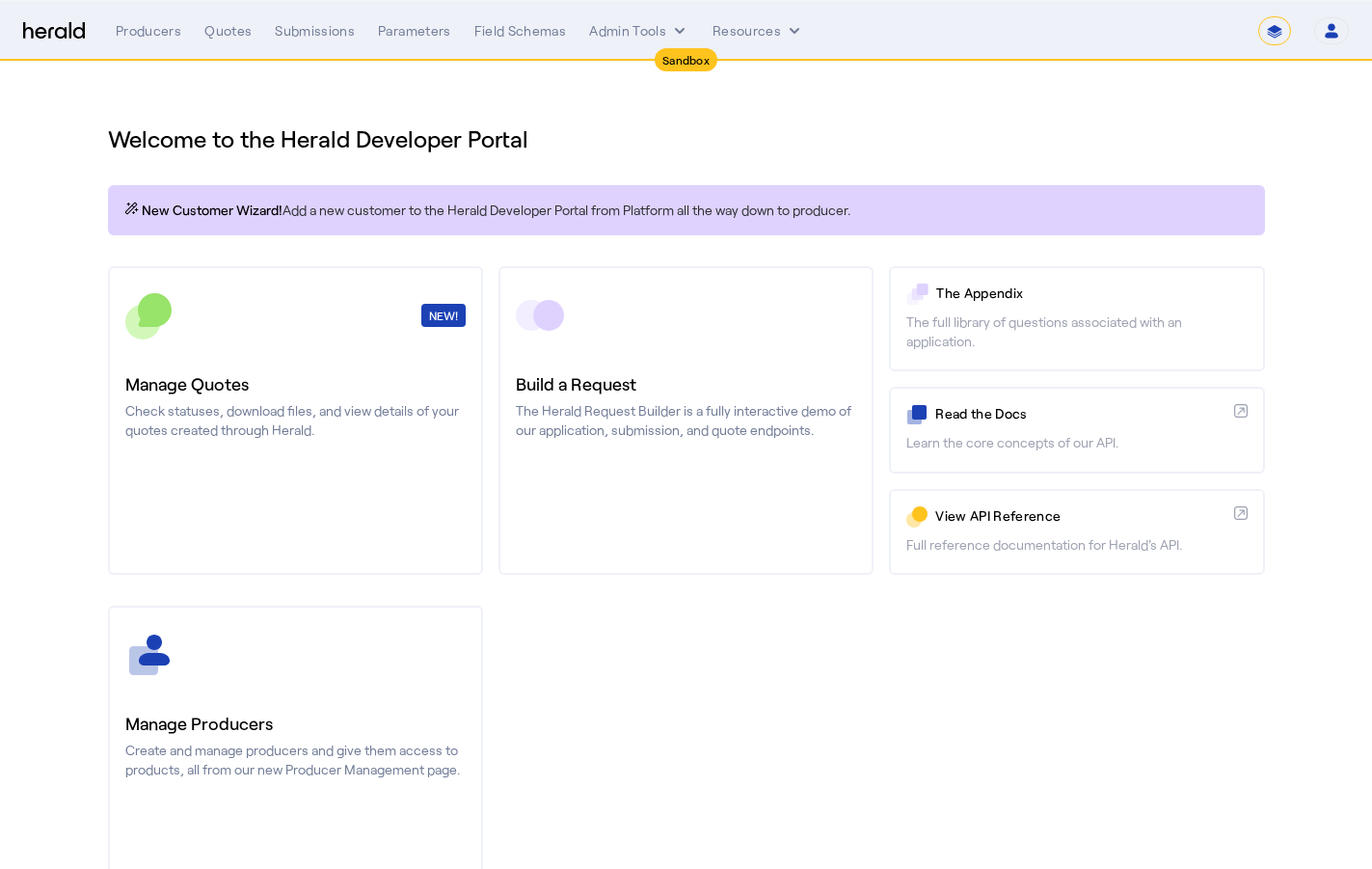 click on "**********" at bounding box center [1275, 31] 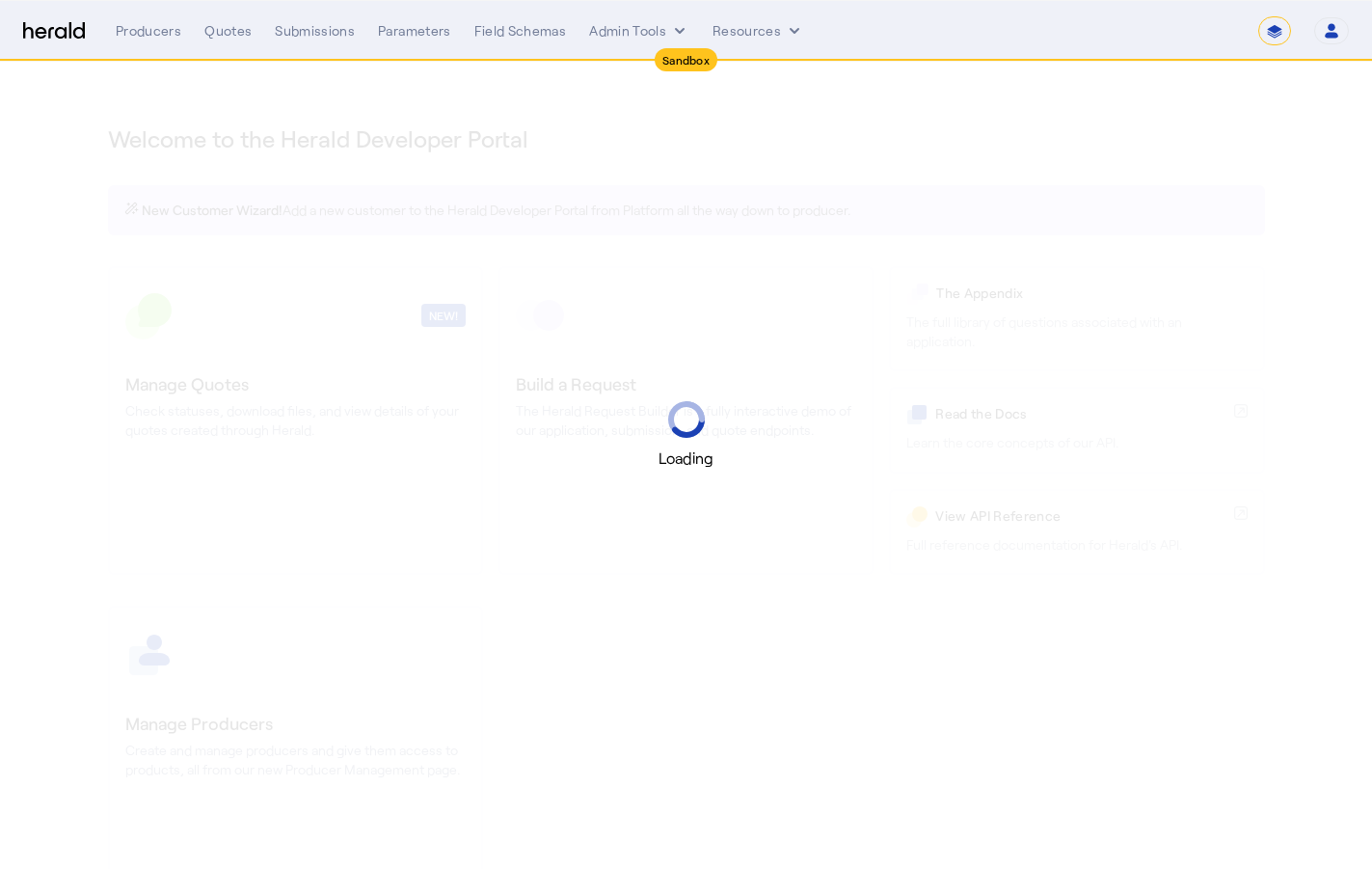 select on "*******" 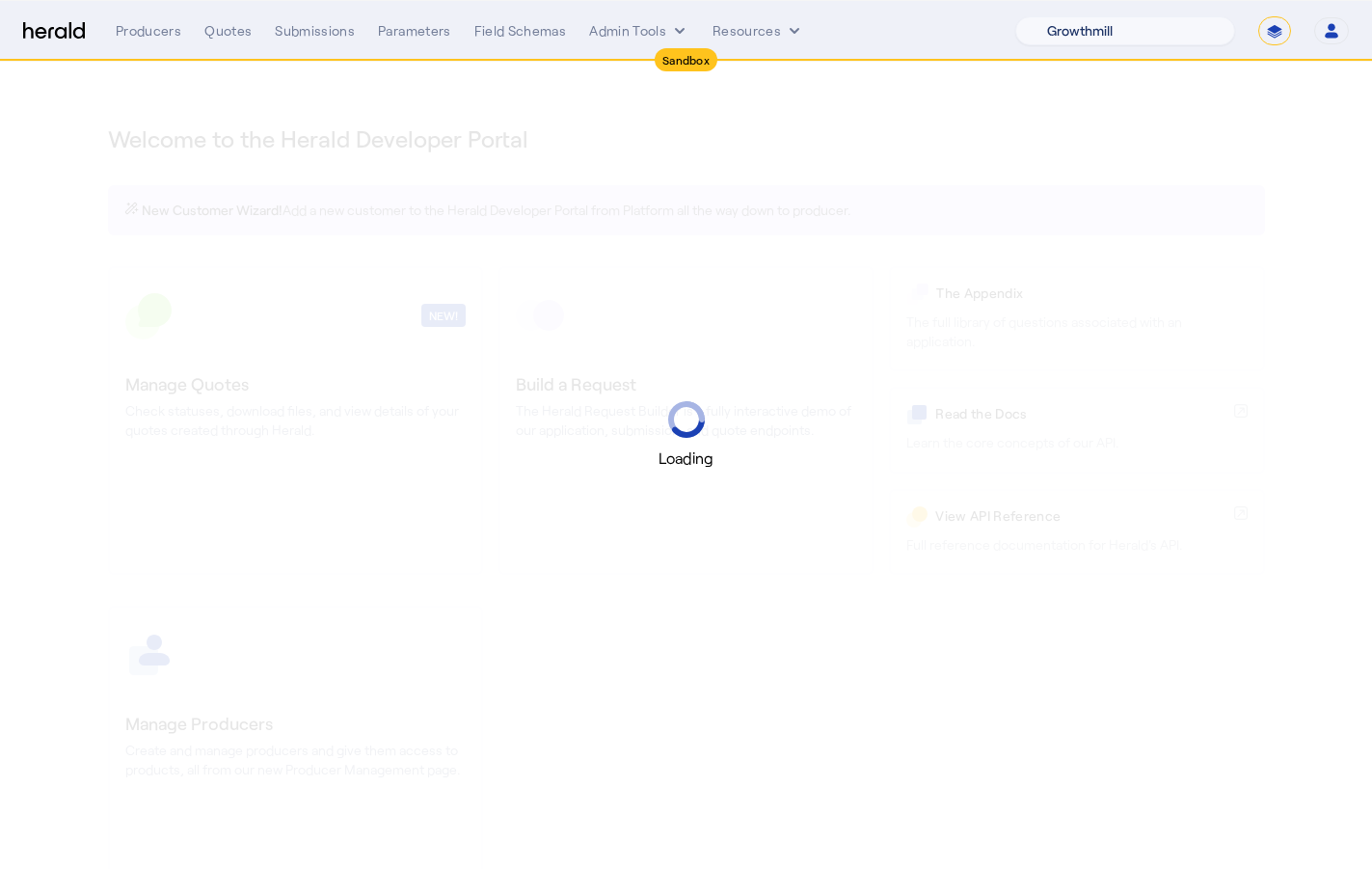 click on "1Fort   Acrisure   Acturis   Affinity Advisors   Affinity Risk   Agentero   AmWins   Anzen   Aon   Appulate   Arch   Assurely   BTIS   Babbix   Berxi   Billy   BindHQ   Bold Penguin    Bolt   Bond   Boxx   Brightway   Brit Demo Sandbox   Broker Buddha   Buddy   Bunker   Burns Wilcox   CNA Test   CRC   CS onboarding test account   Chubb Test   Citadel   Coalition   Coast   Coterie Test   Counterpart    CoverForce   CoverWallet   Coverdash   Coverhound   Cowbell   Cyber Example Platform   CyberPassport   Defy Insurance   Draftrs   ESpecialty   Embroker   Equal Parts   Exavalu   Ezyagent   Federacy Platform   FifthWall   Flow Speciality (Capitola)   Foundation   Founder Shield   Gaya   Gerent   GloveBox   Glow   Growthmill   HW Kaufman   Hartford Steam Boiler   Hawksoft   Heffernan Insurance Brokers   Herald Envoy Testing   HeraldAPI   Hypergato   Inchanted   Indemn.ai   Infinity   Insured.io   Insuremo   Insuritas   Irys   Jencap   Kamillio   Kayna   LTI Mindtree   Layr   Limit   Markel Test   Marsh   Novidea" at bounding box center [1125, 31] 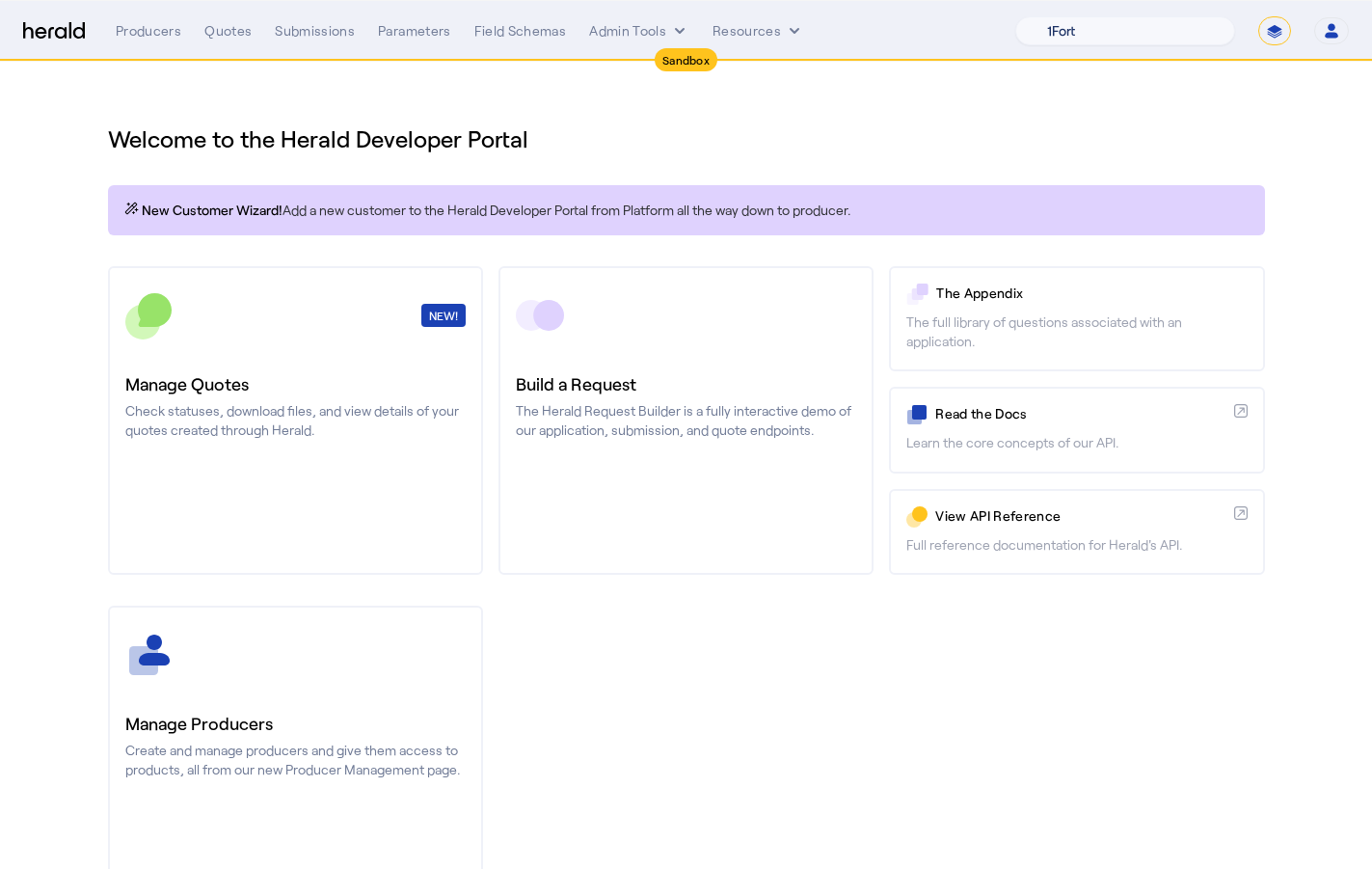 select on "pfm_het1_herald_envoy" 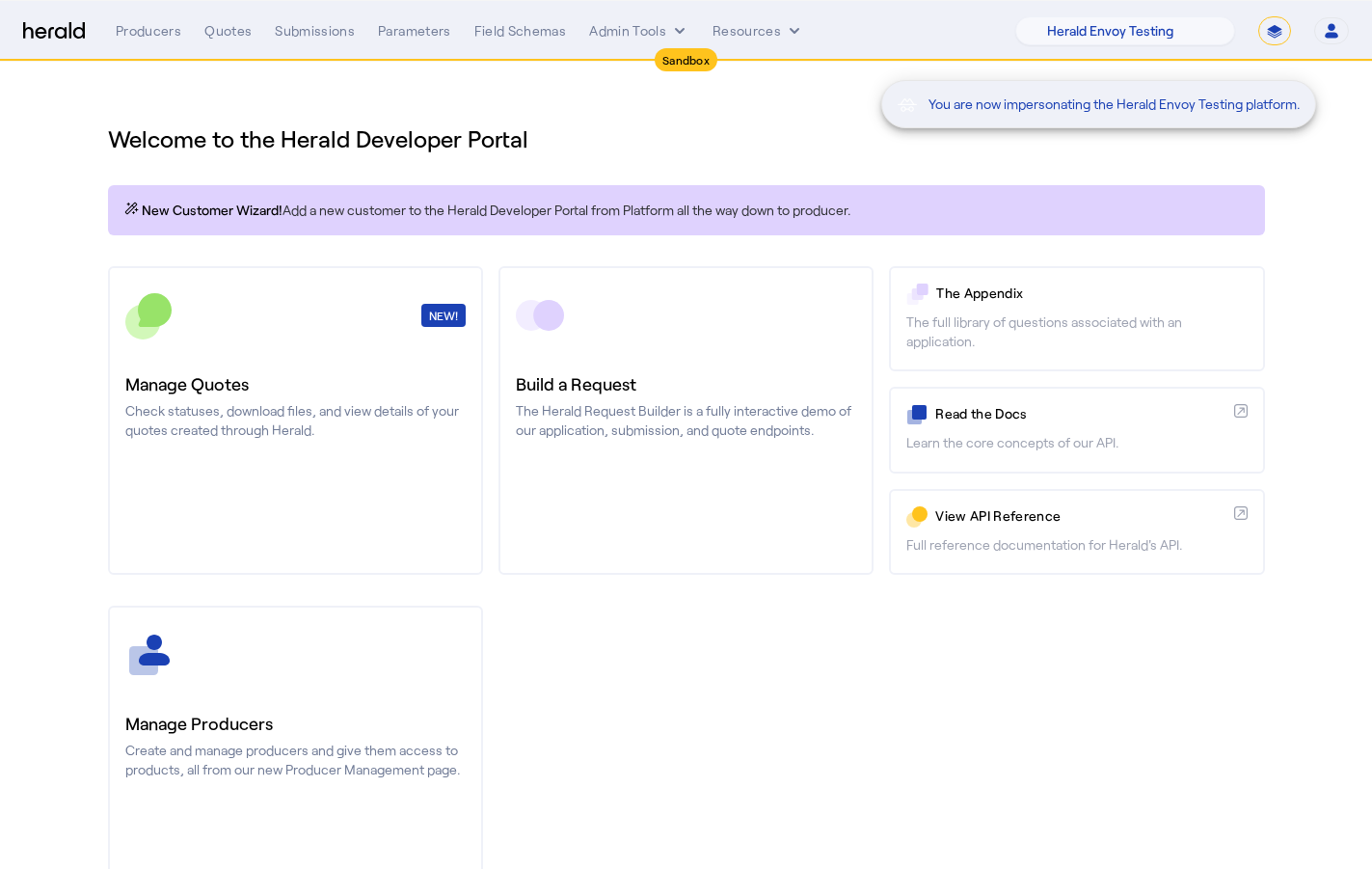 click on "You are now impersonating the Herald Envoy Testing platform." at bounding box center (686, 434) 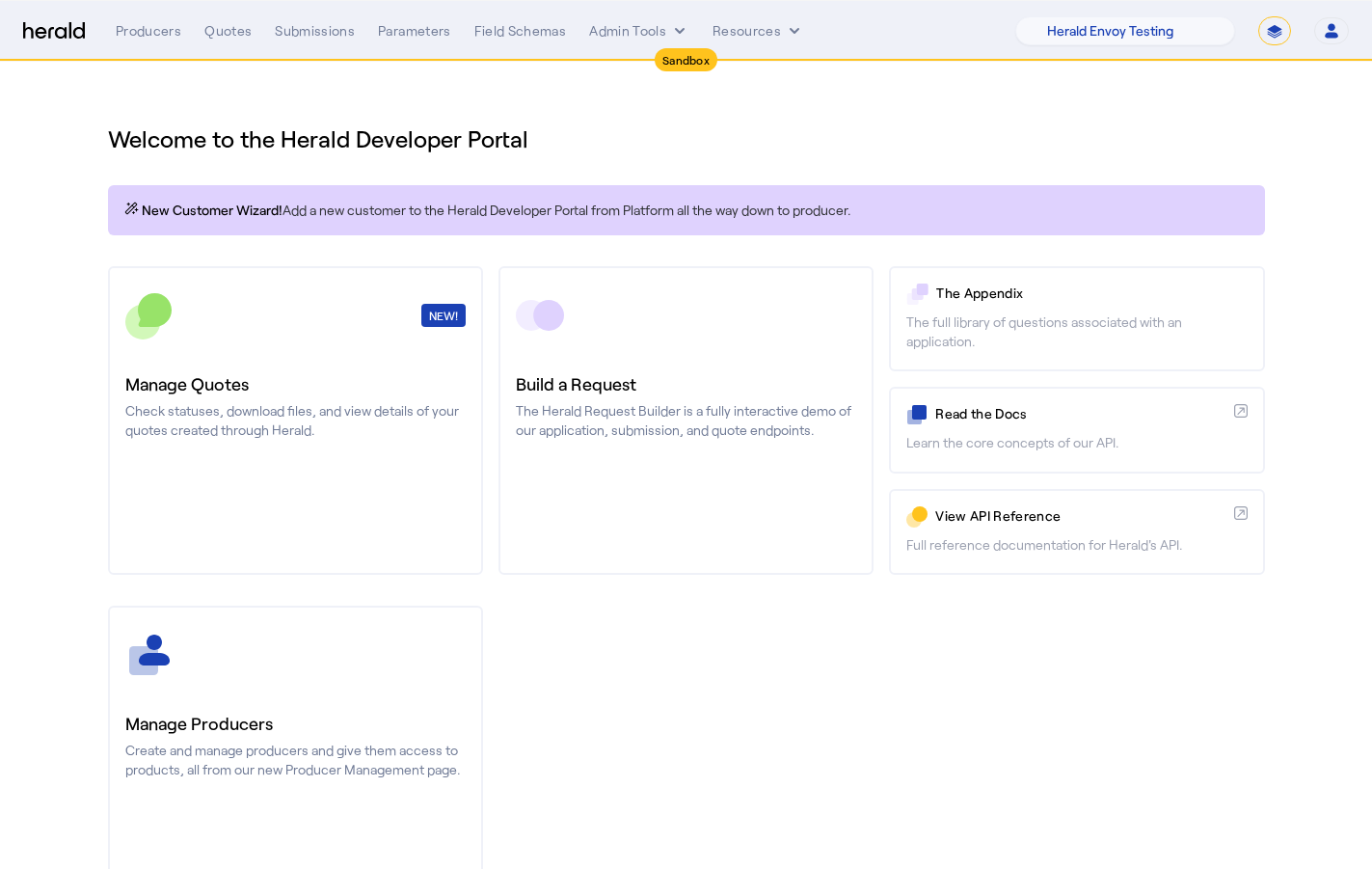 click on "You are now impersonating the Herald Envoy Testing platform." at bounding box center (686, 434) 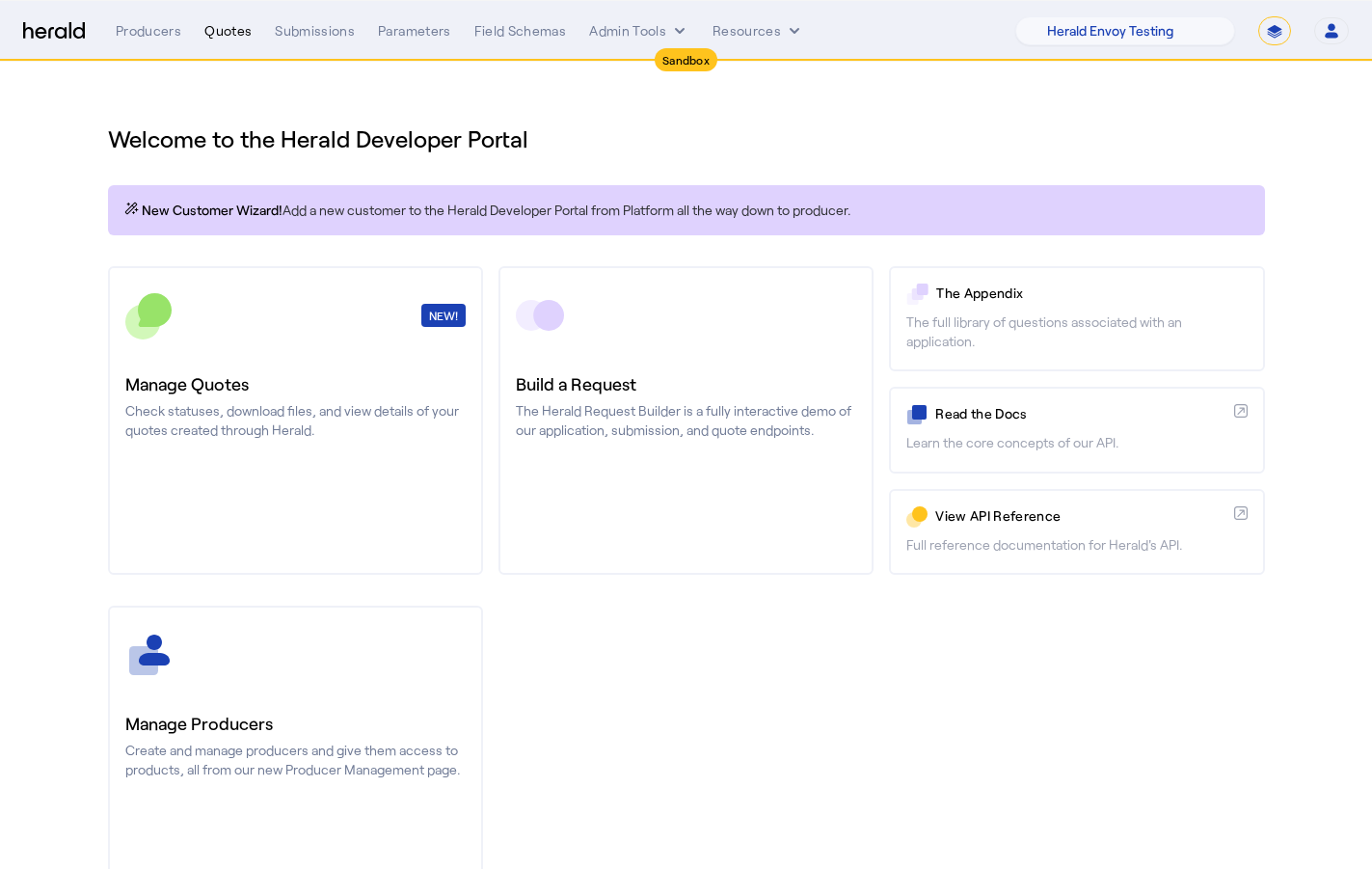 click on "Quotes" at bounding box center [228, 31] 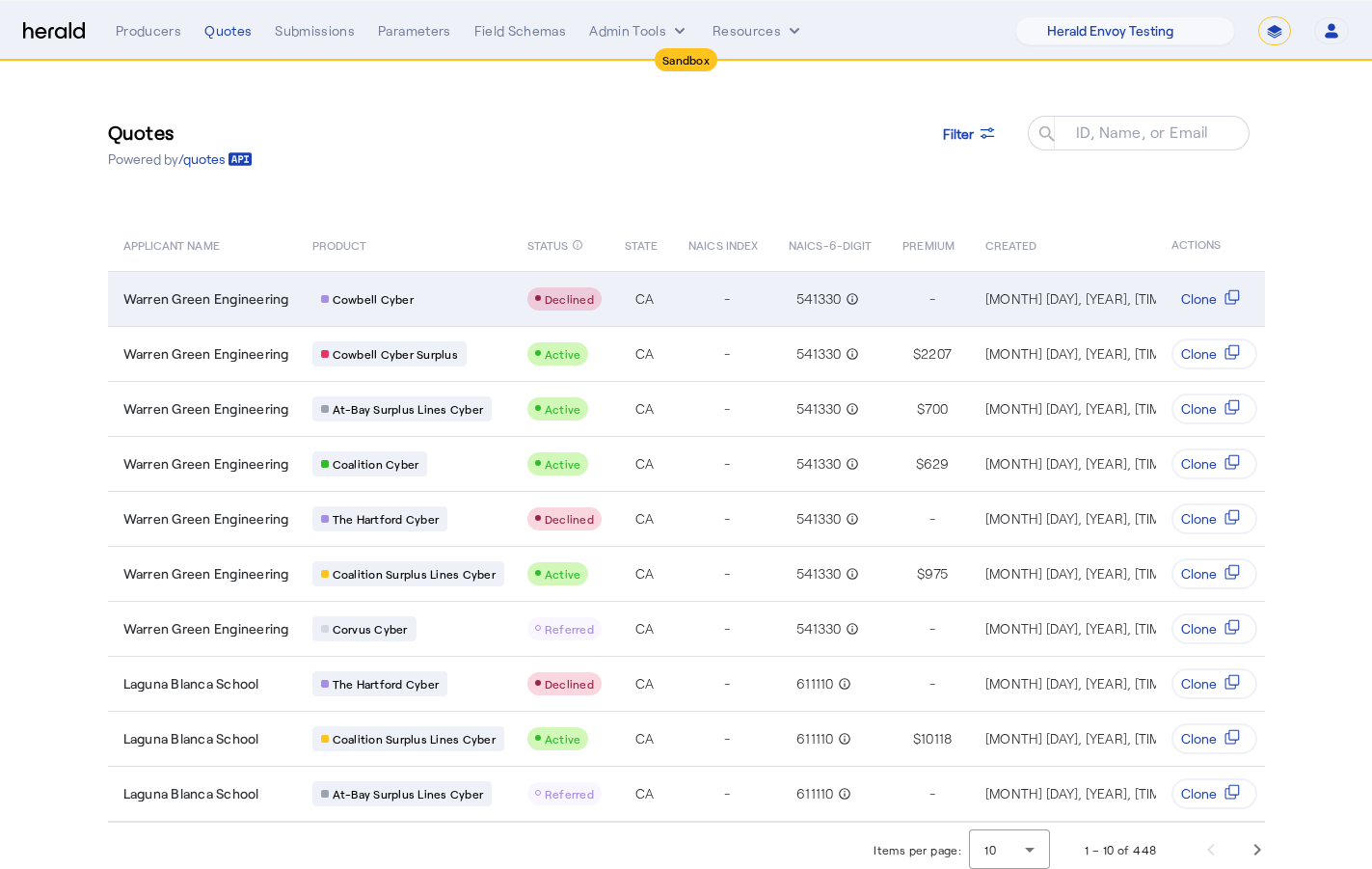 click on "Warren Green Engineering" at bounding box center (206, 299) 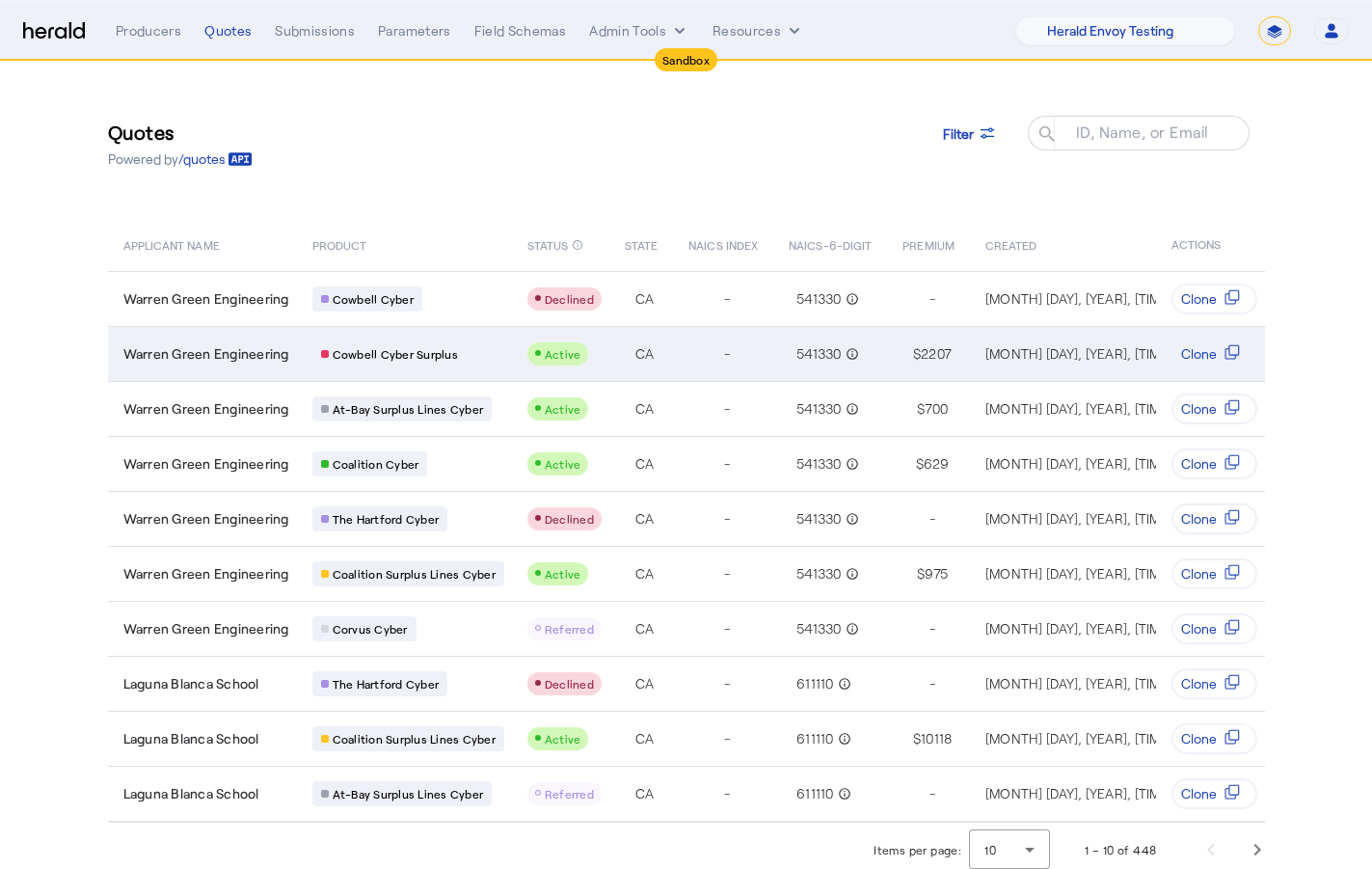 click on "Active" at bounding box center [560, 353] 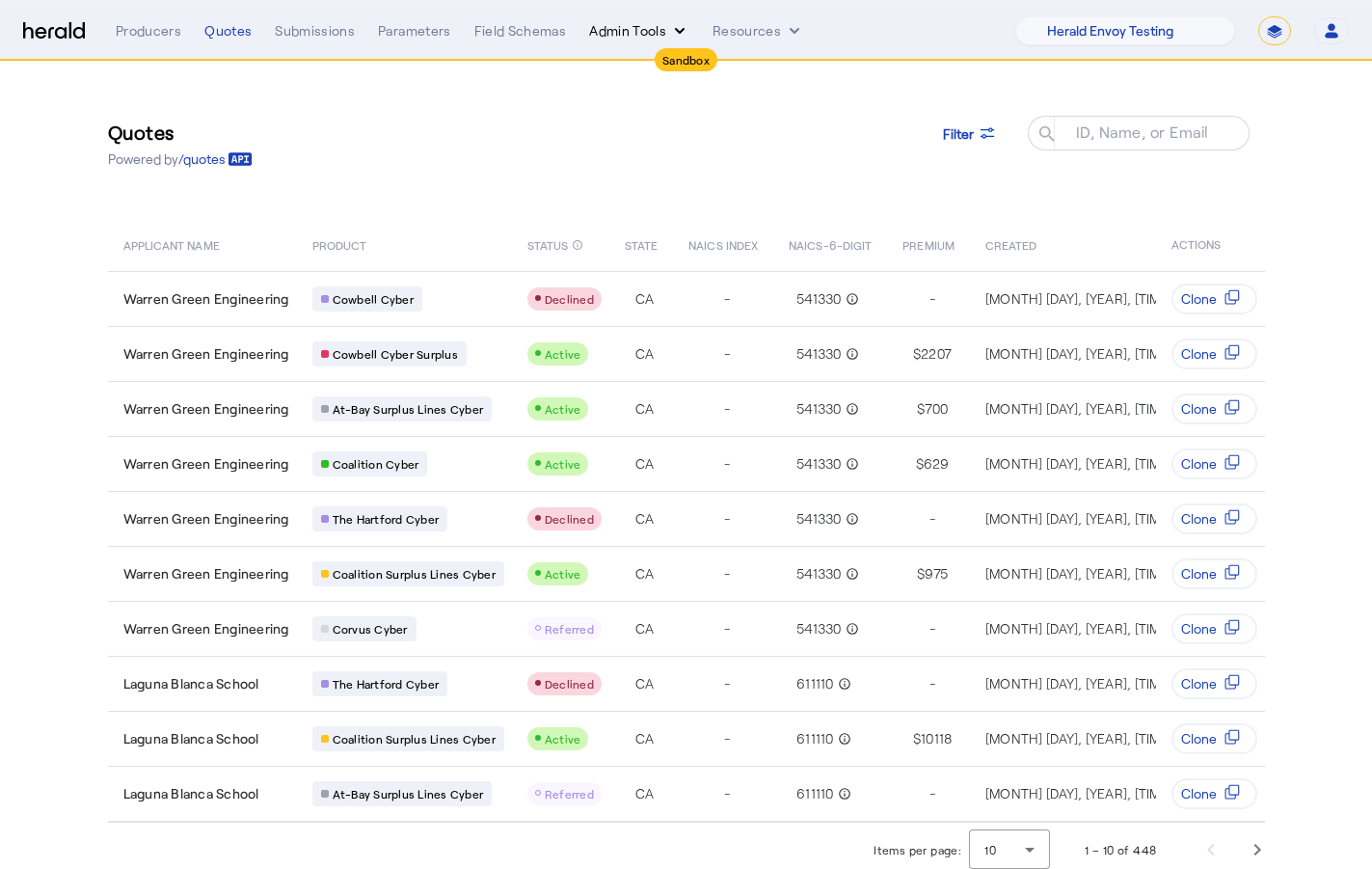 click on "Admin Tools" at bounding box center (639, 31) 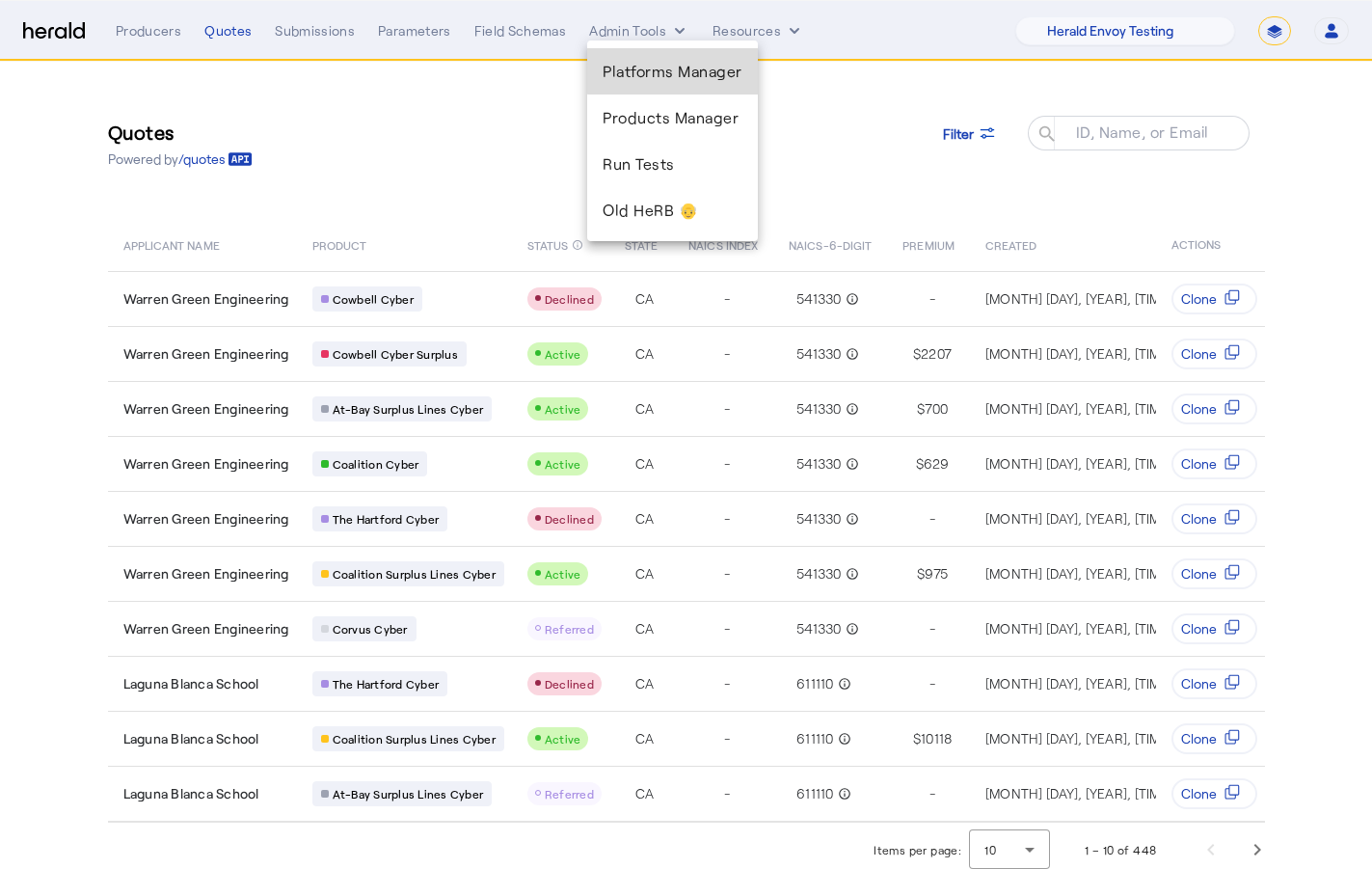 click on "Platforms Manager" at bounding box center [672, 71] 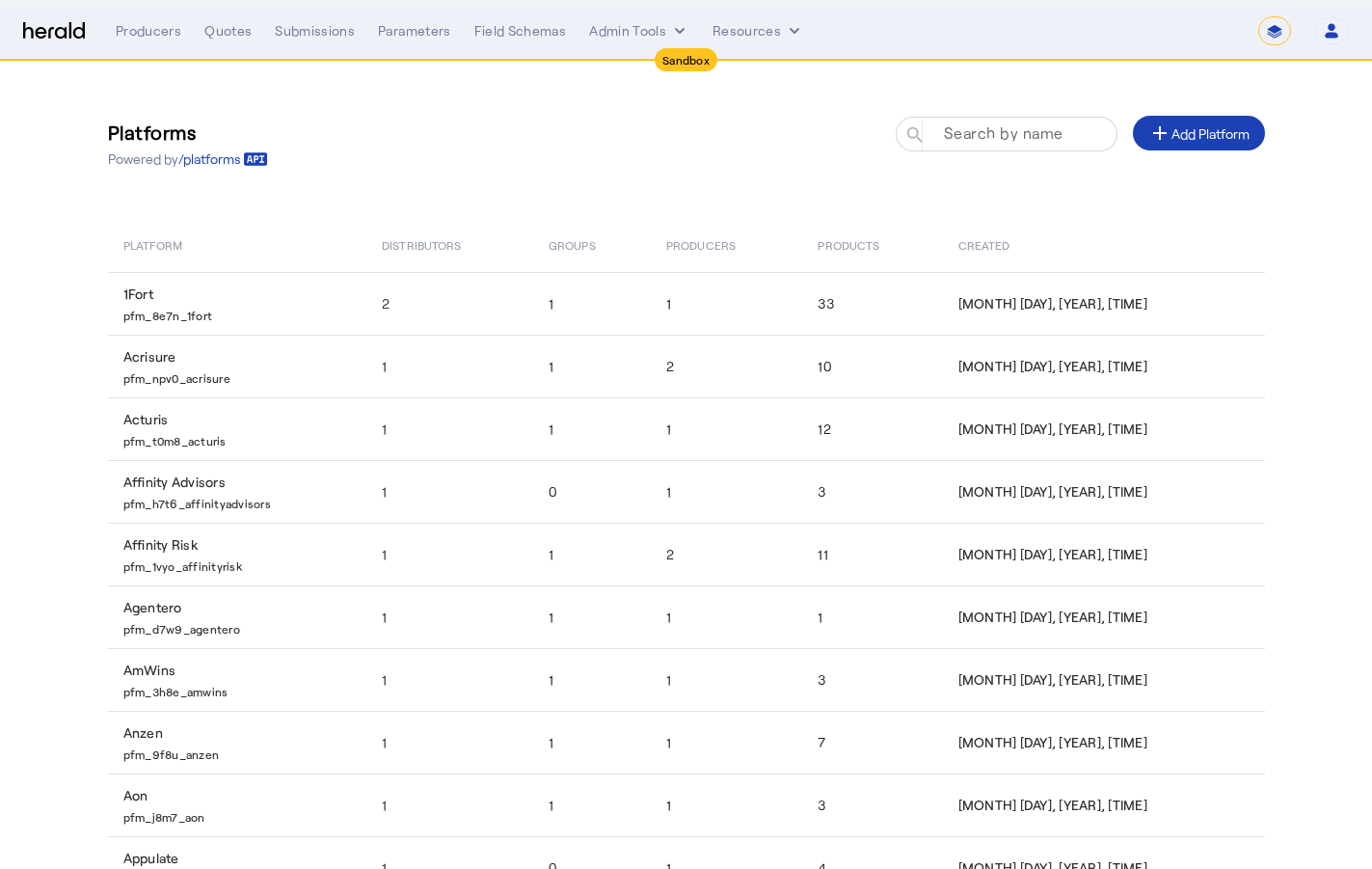 click on "Search by name" at bounding box center (1004, 132) 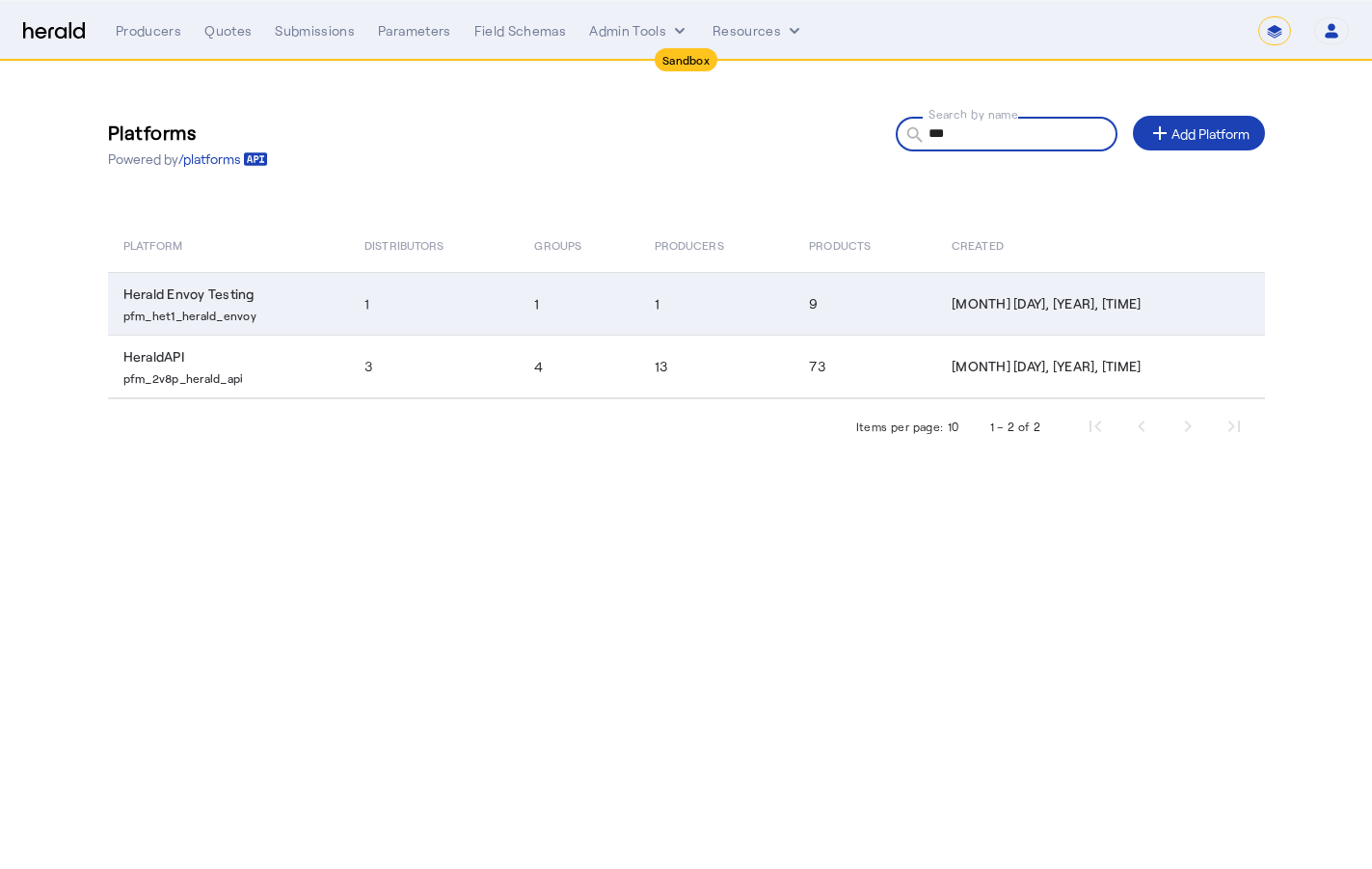 type on "***" 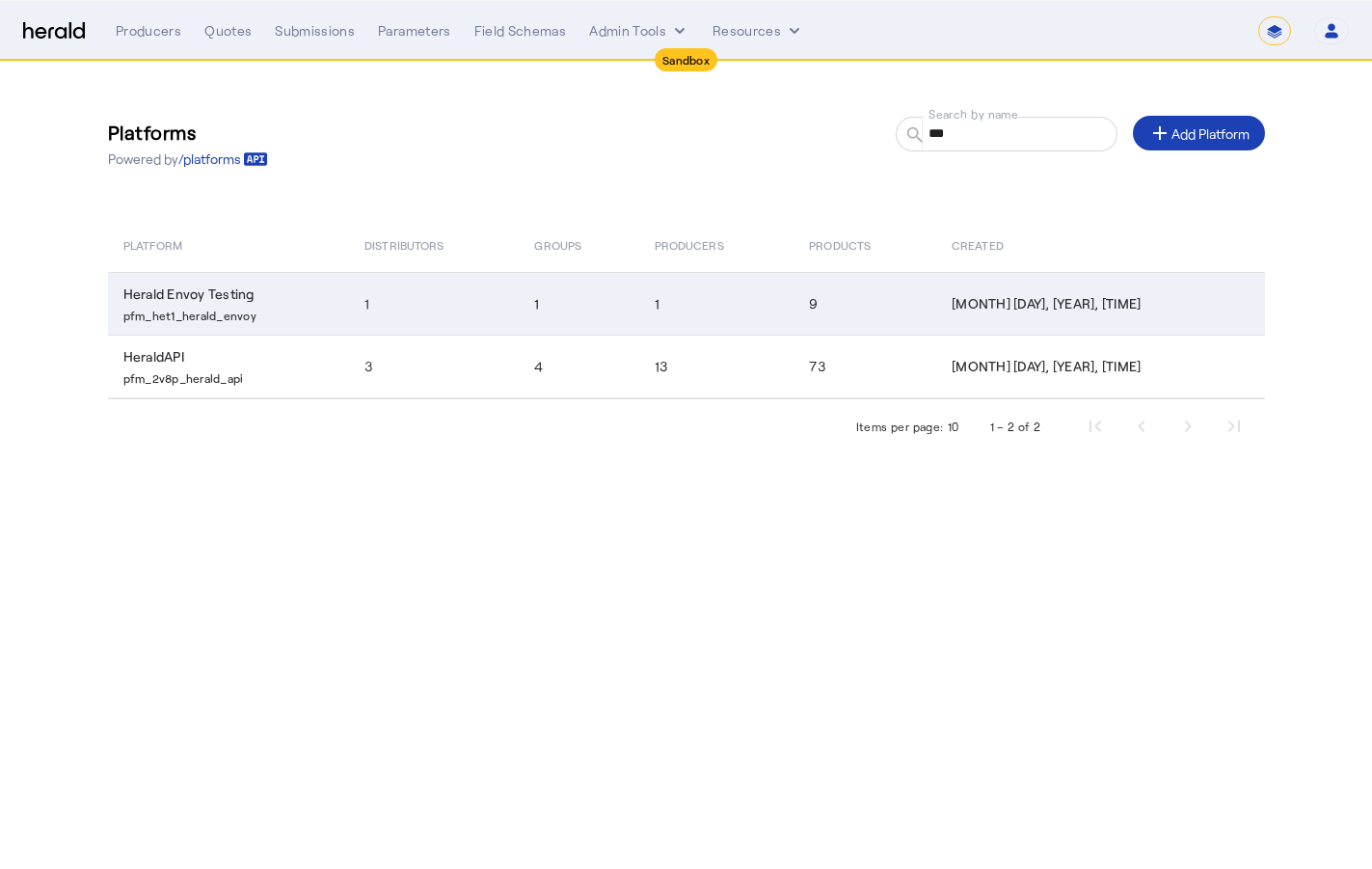 click on "Herald Envoy Testing  pfm_het1_herald_envoy" 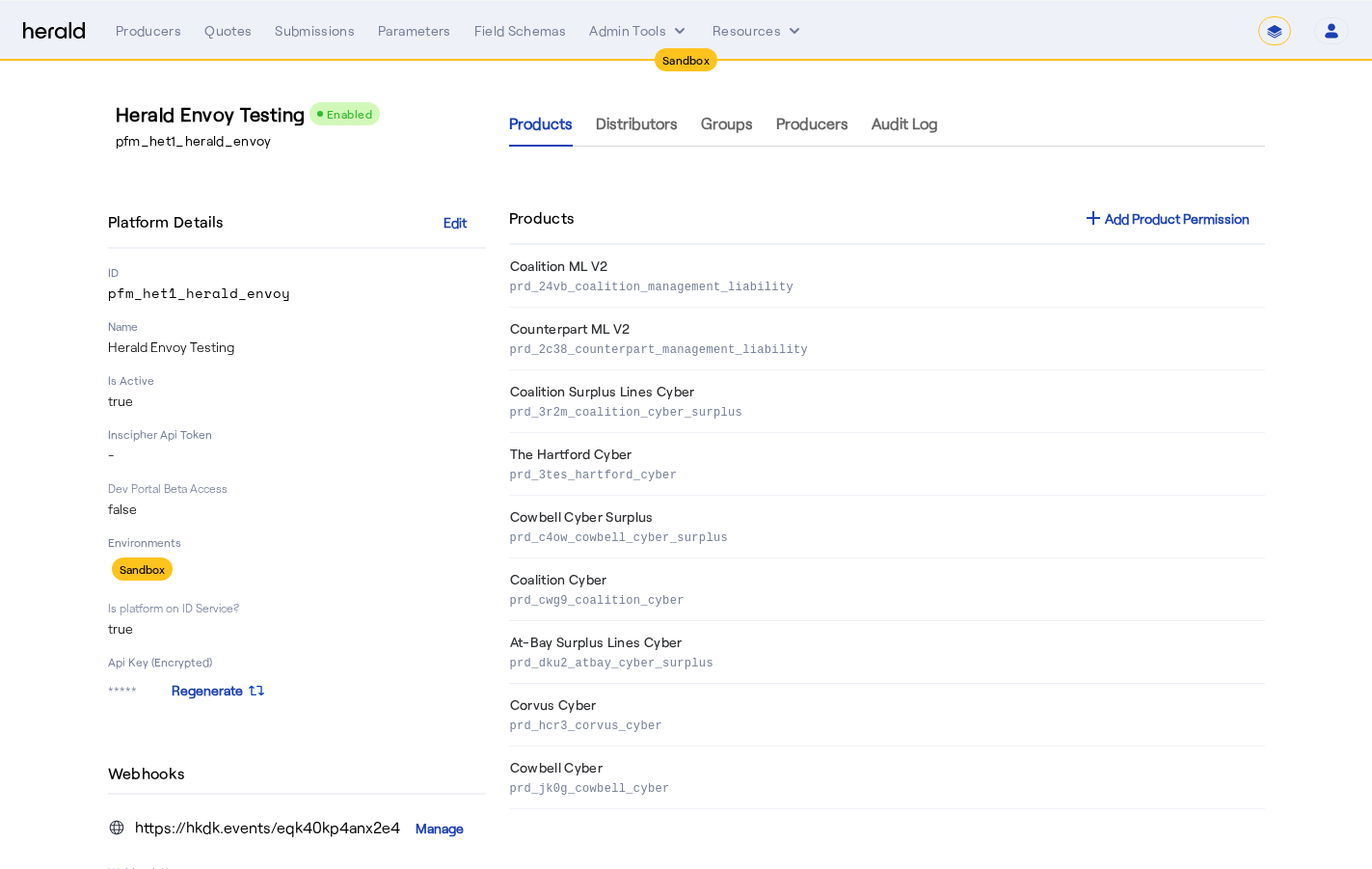 drag, startPoint x: 275, startPoint y: 143, endPoint x: 97, endPoint y: 141, distance: 178.01124 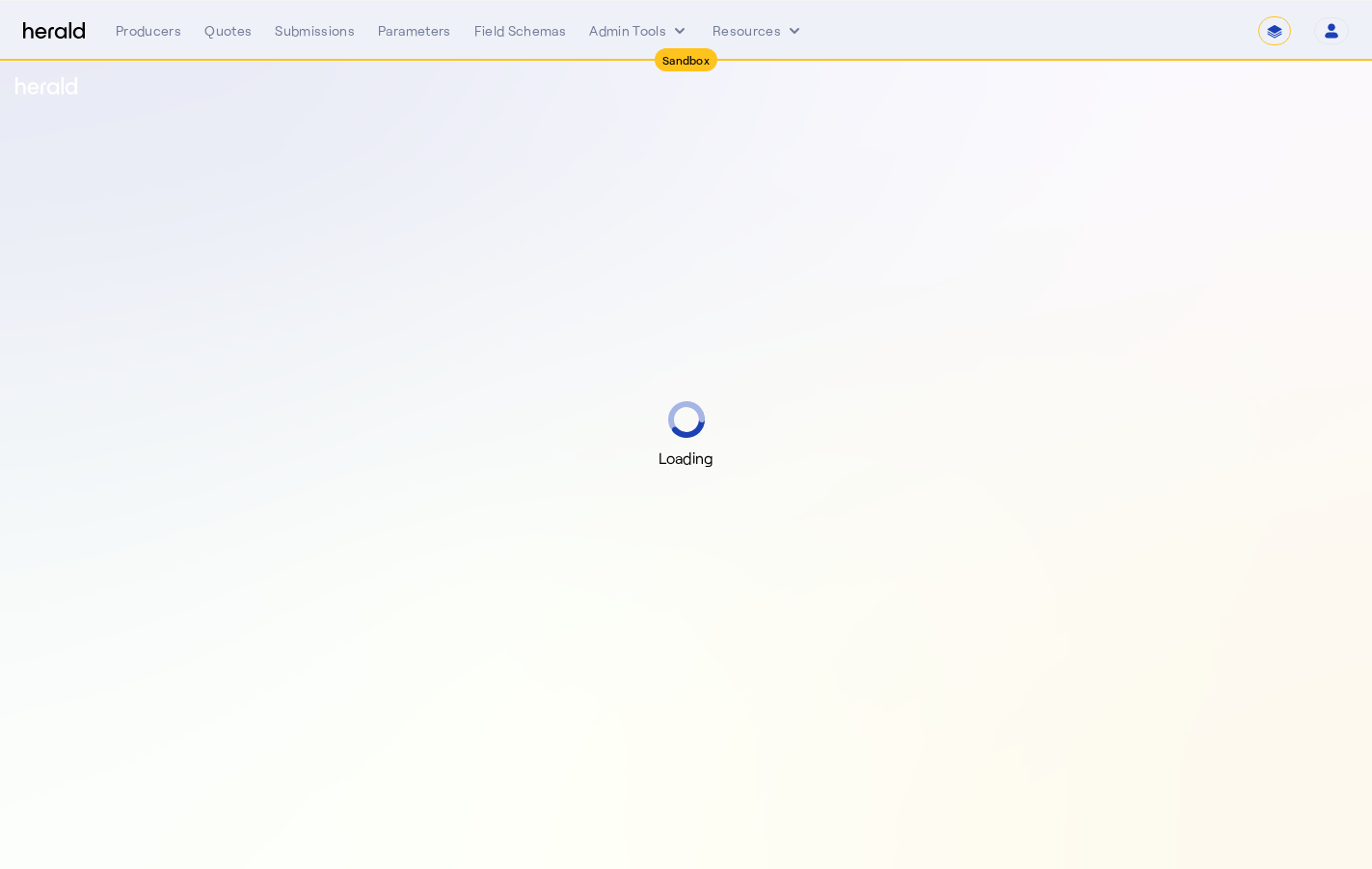 select on "*******" 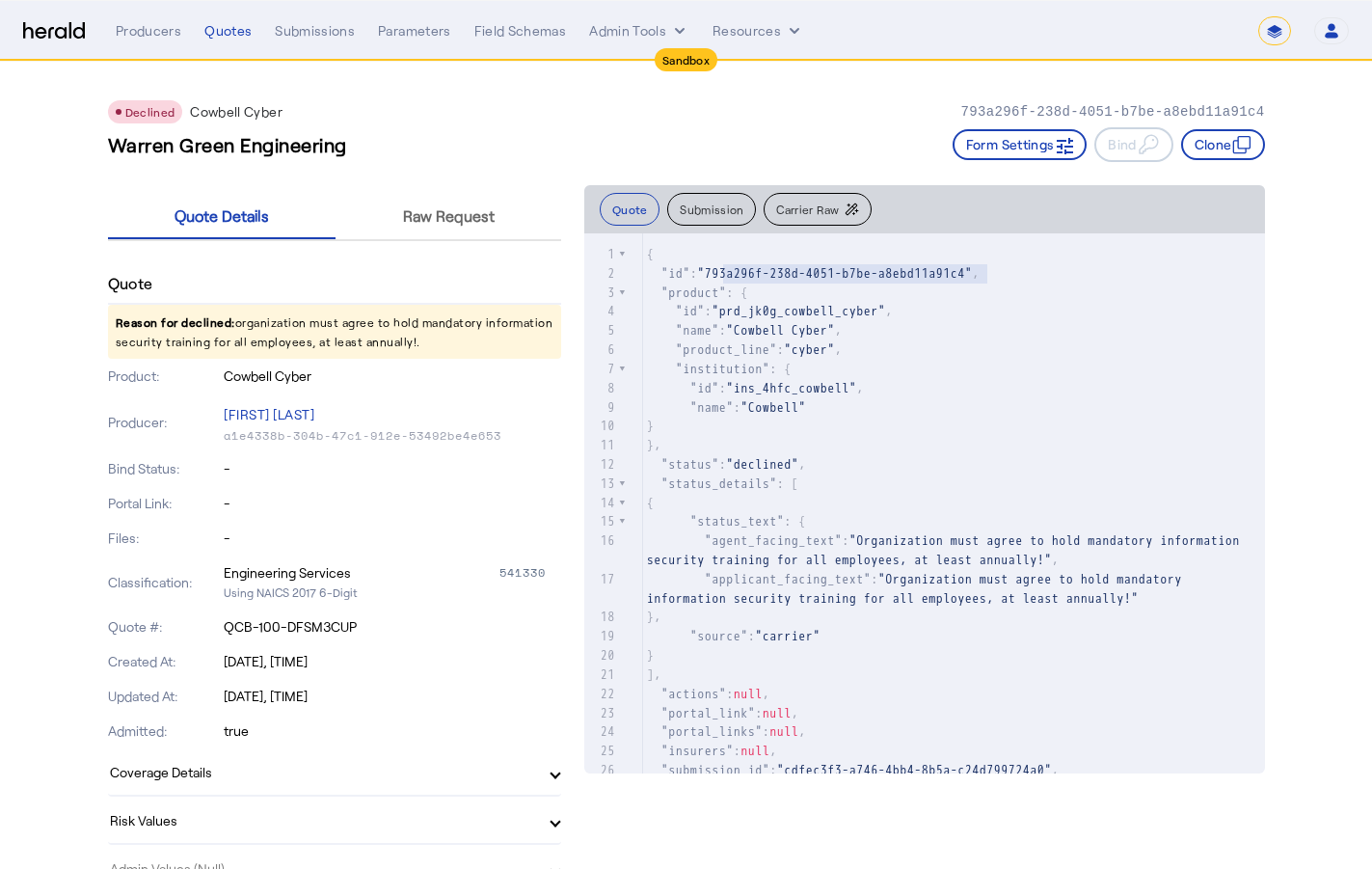type on "**********" 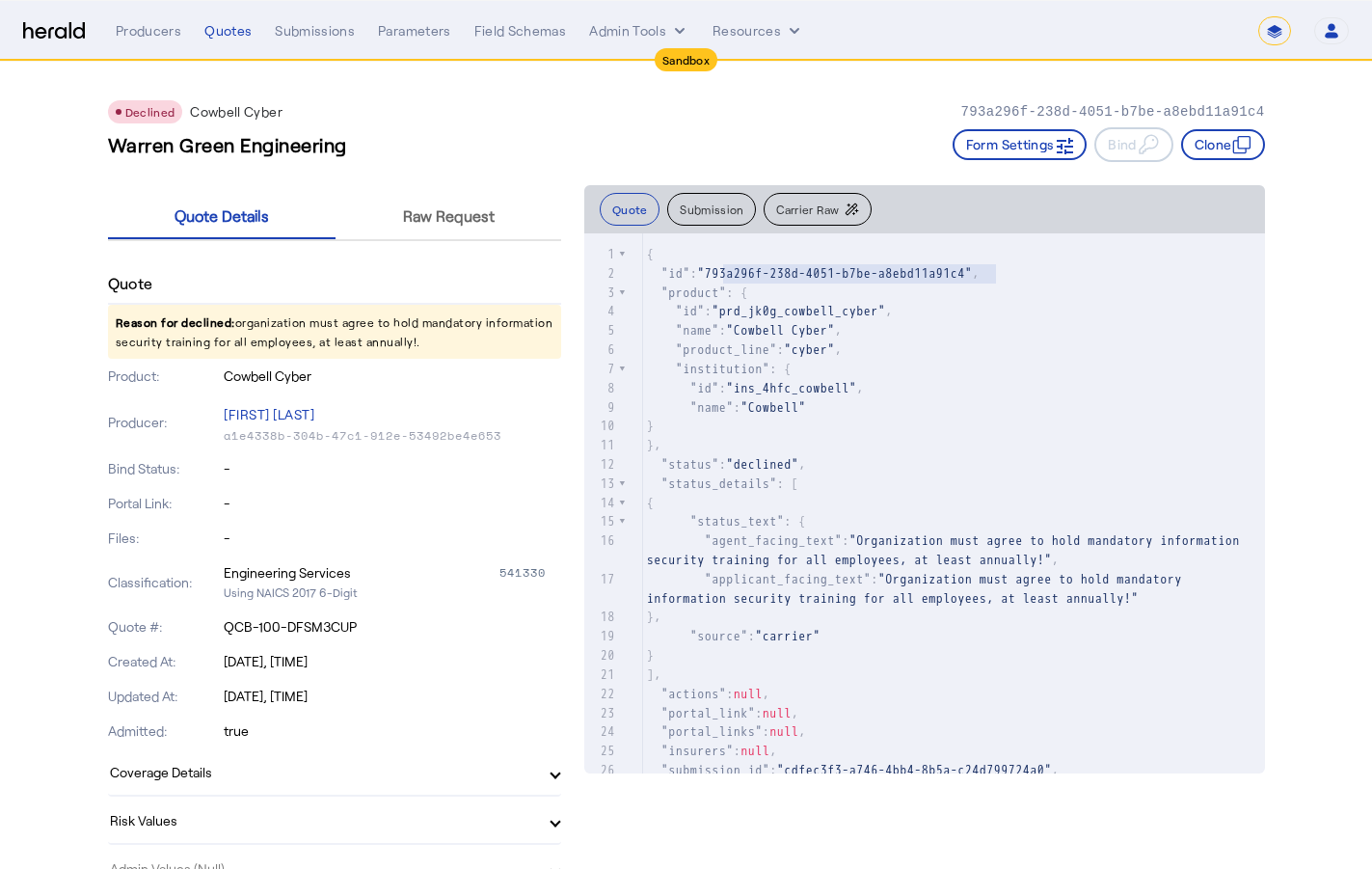 drag, startPoint x: 724, startPoint y: 274, endPoint x: 992, endPoint y: 278, distance: 268.02985 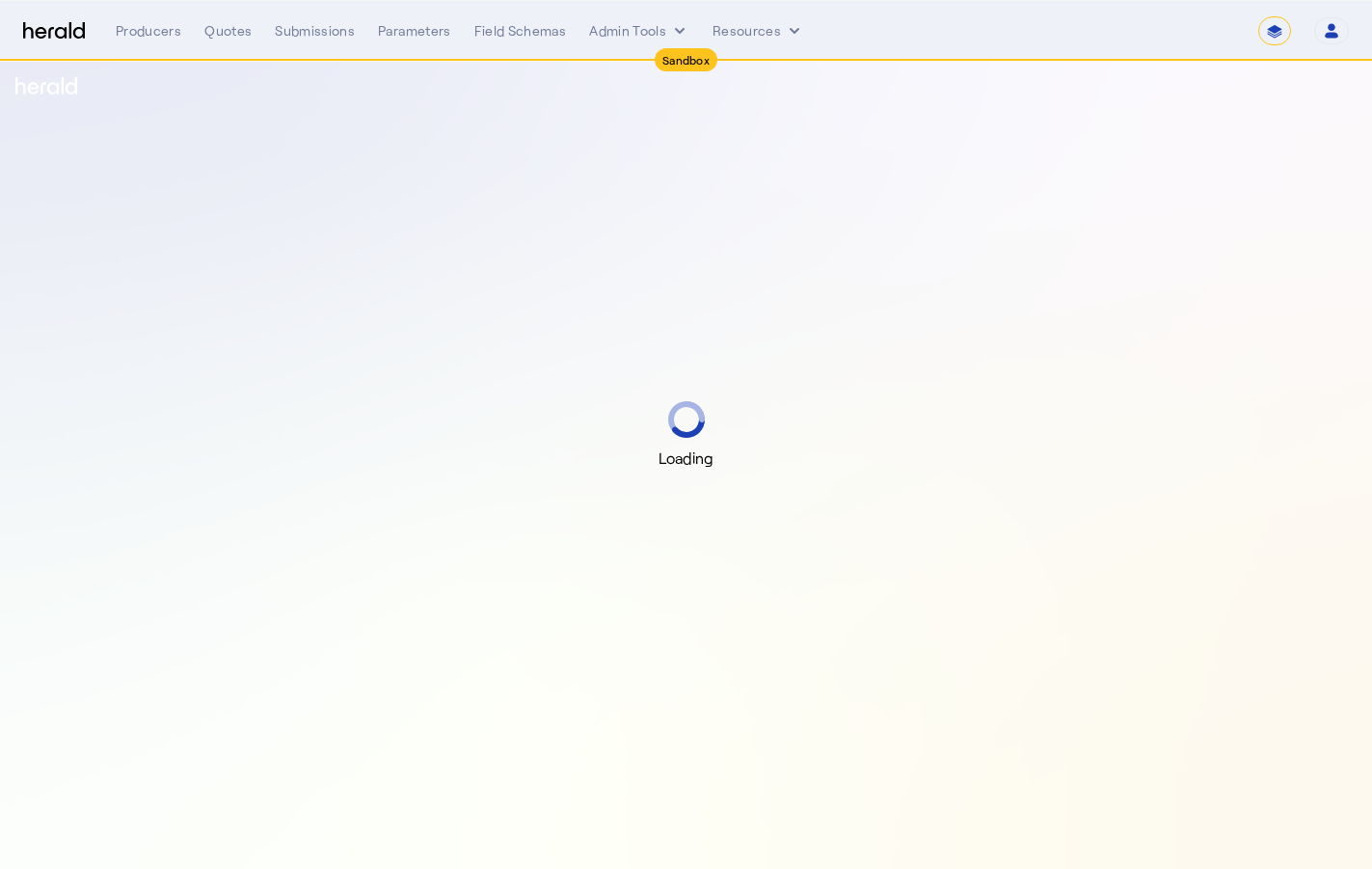 select on "*******" 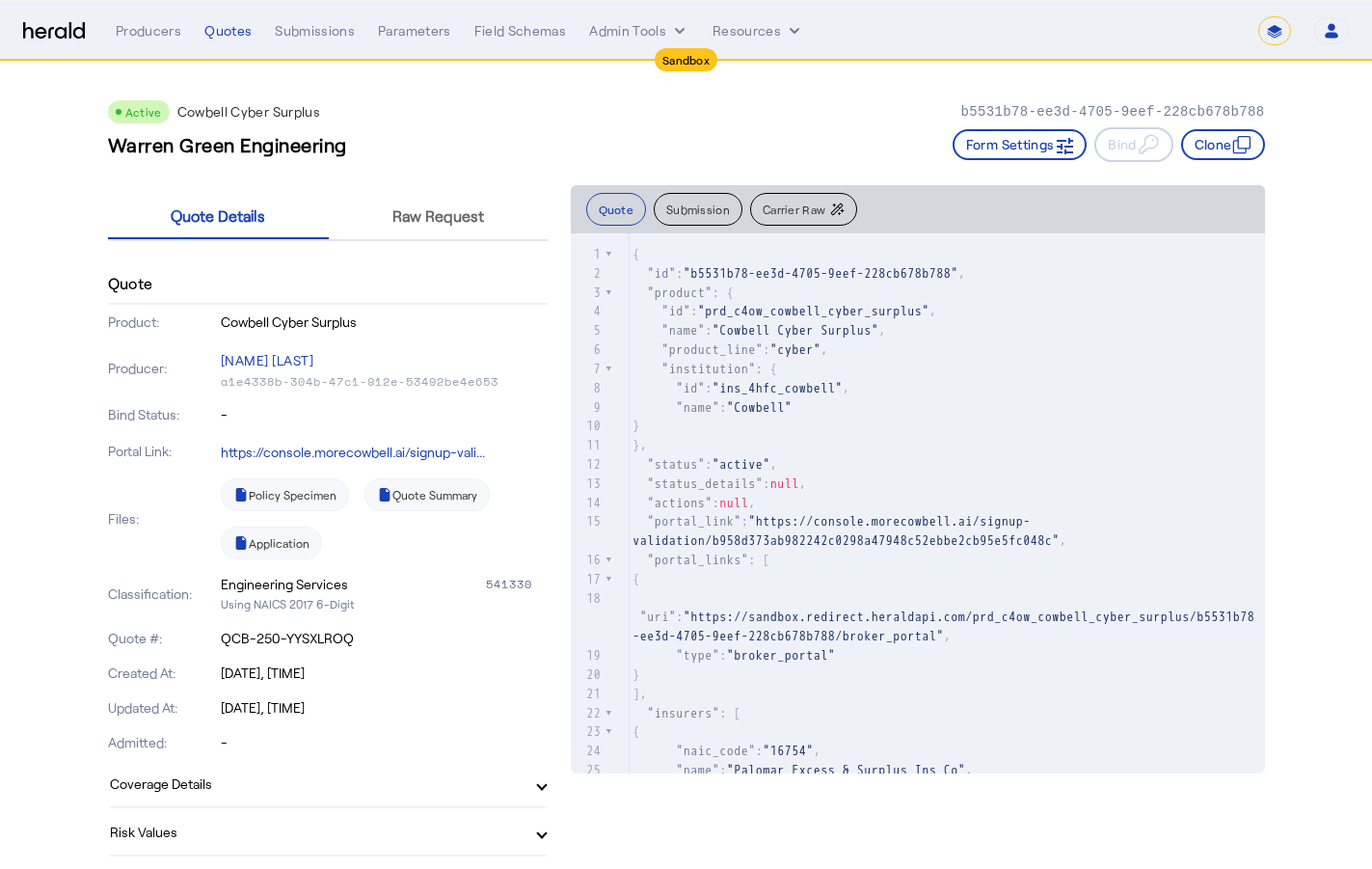 scroll, scrollTop: 2, scrollLeft: 0, axis: vertical 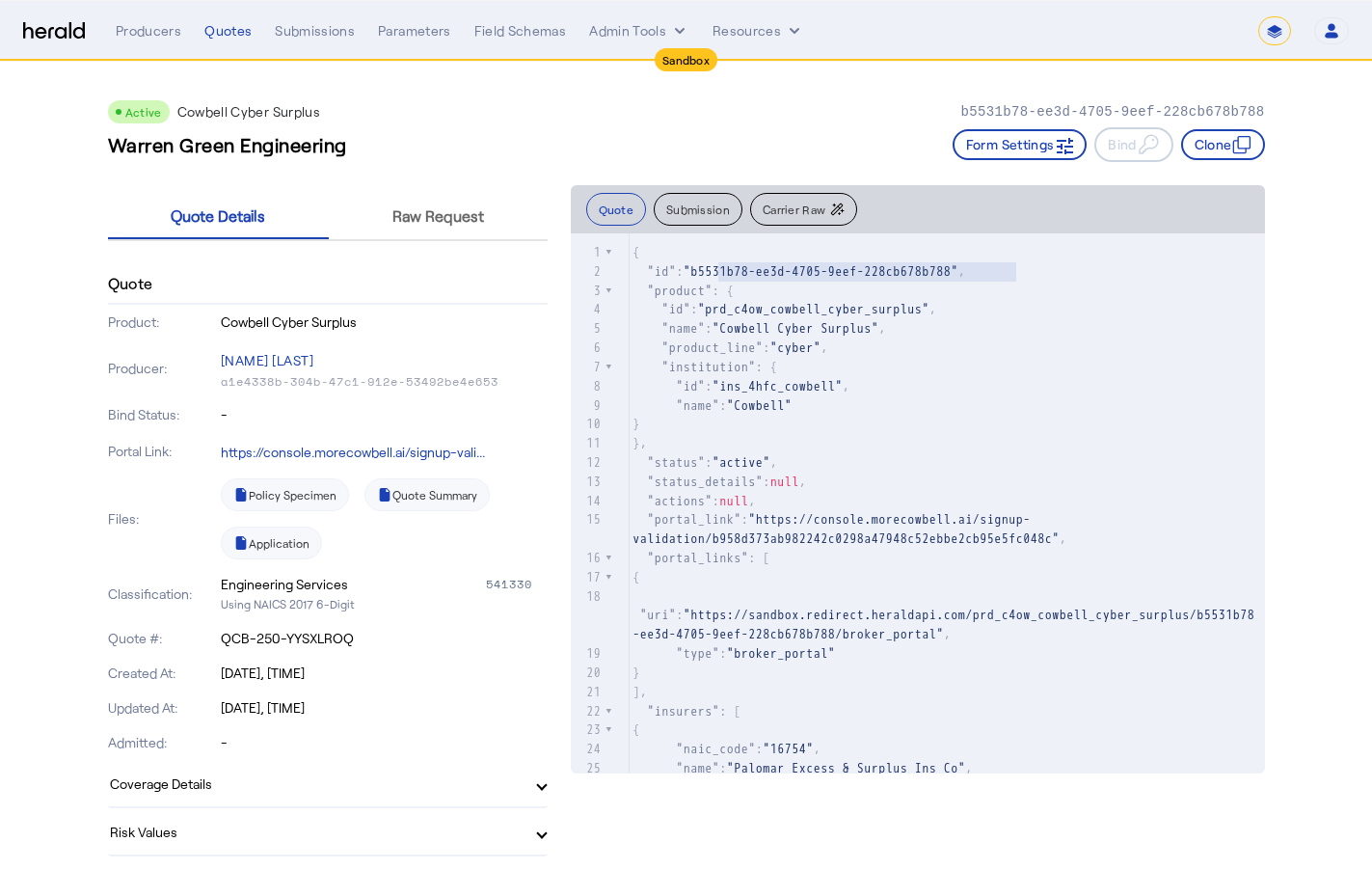 type on "**********" 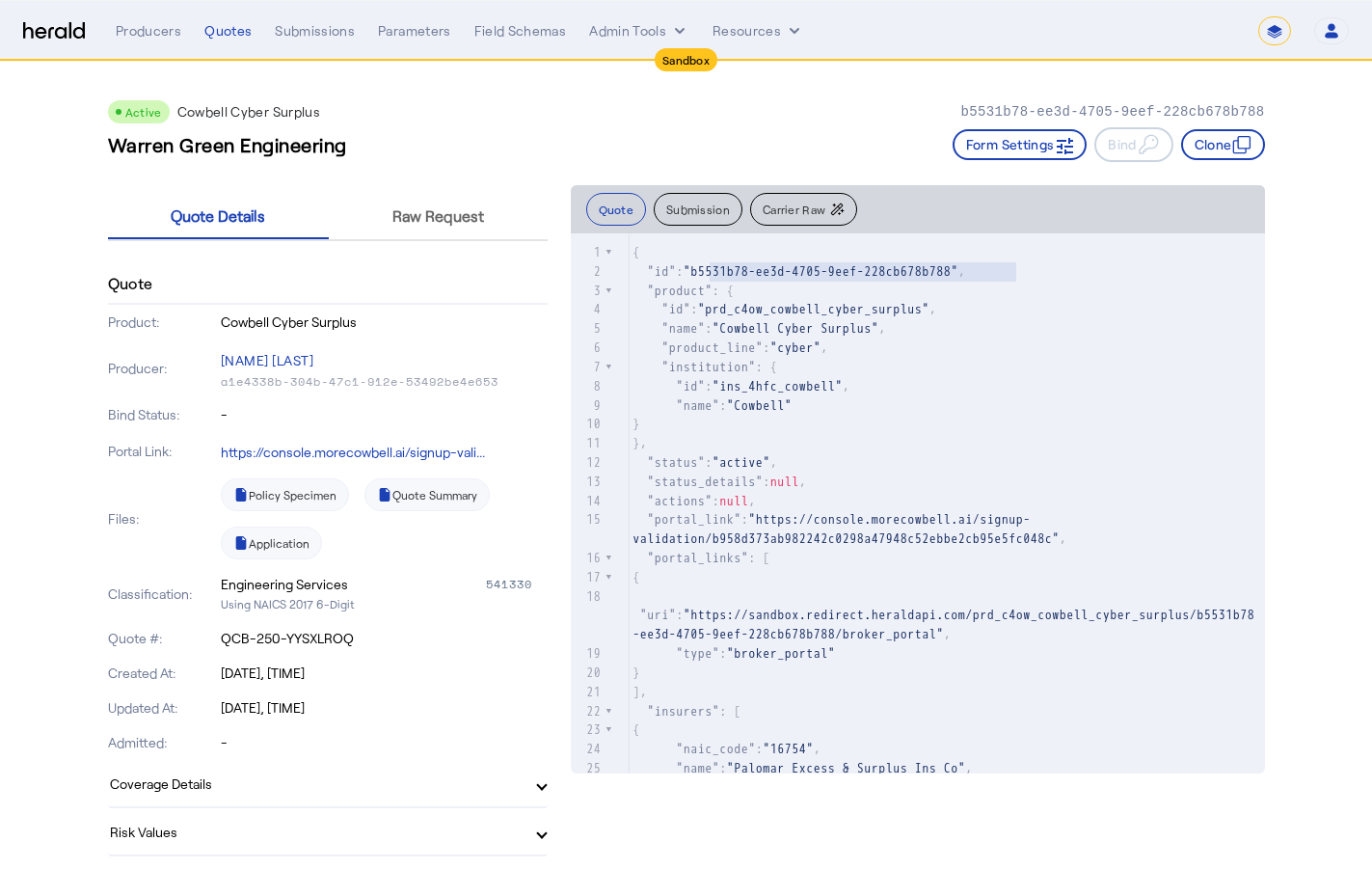 drag, startPoint x: 1017, startPoint y: 274, endPoint x: 710, endPoint y: 278, distance: 307.0261 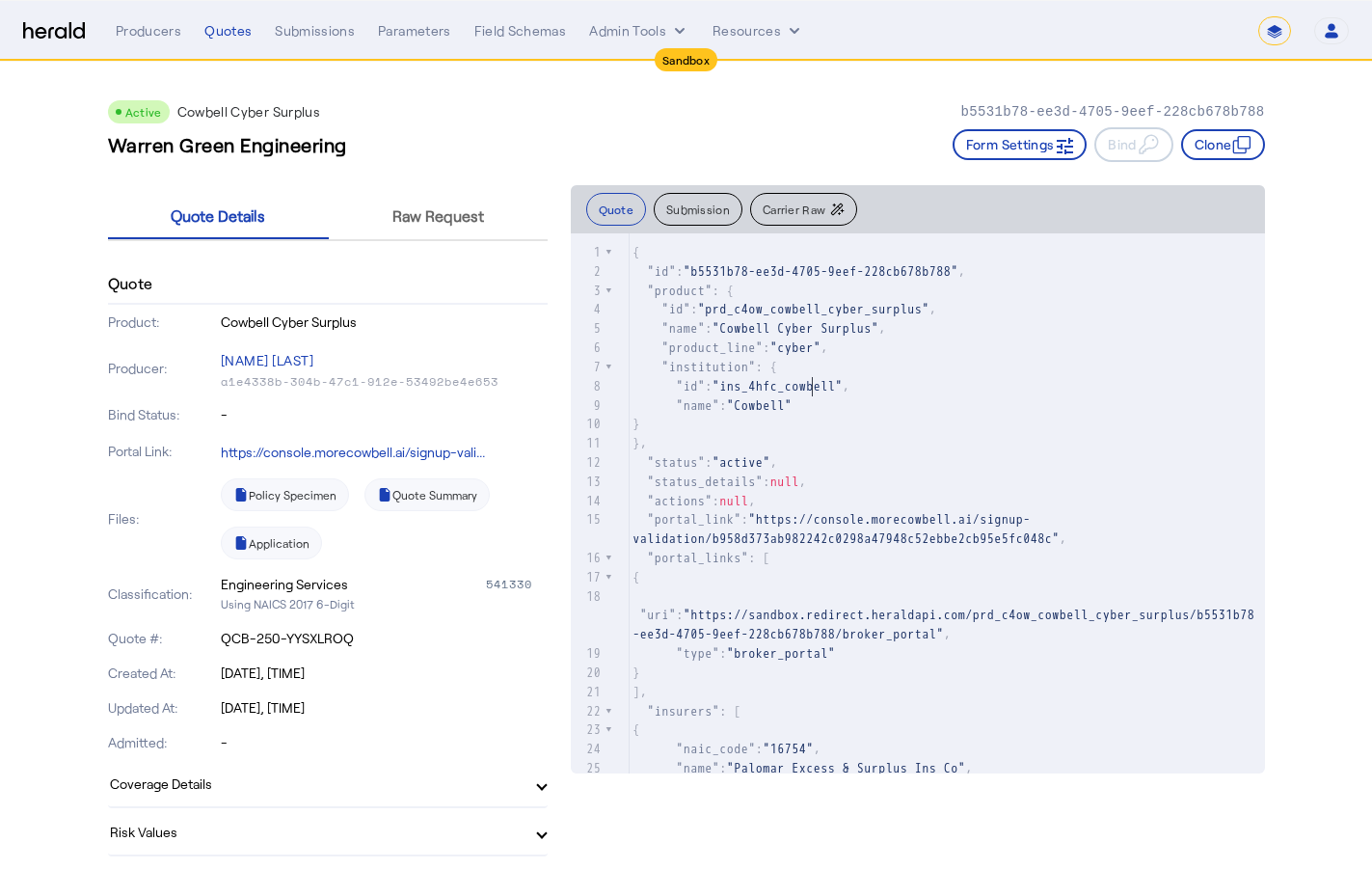 click on ""id" :  "ins_4hfc_cowbell" ," 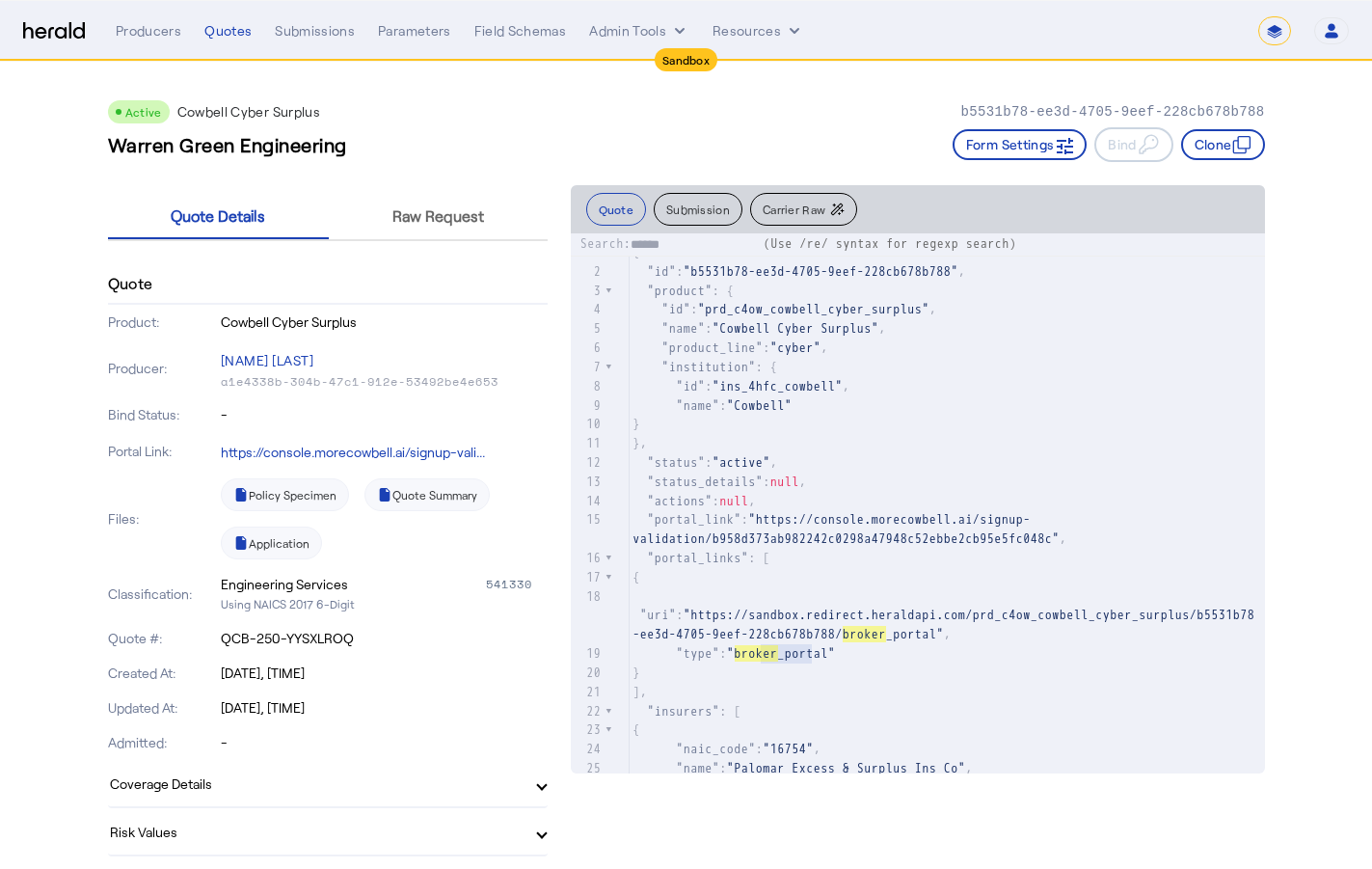 scroll, scrollTop: 1479, scrollLeft: 0, axis: vertical 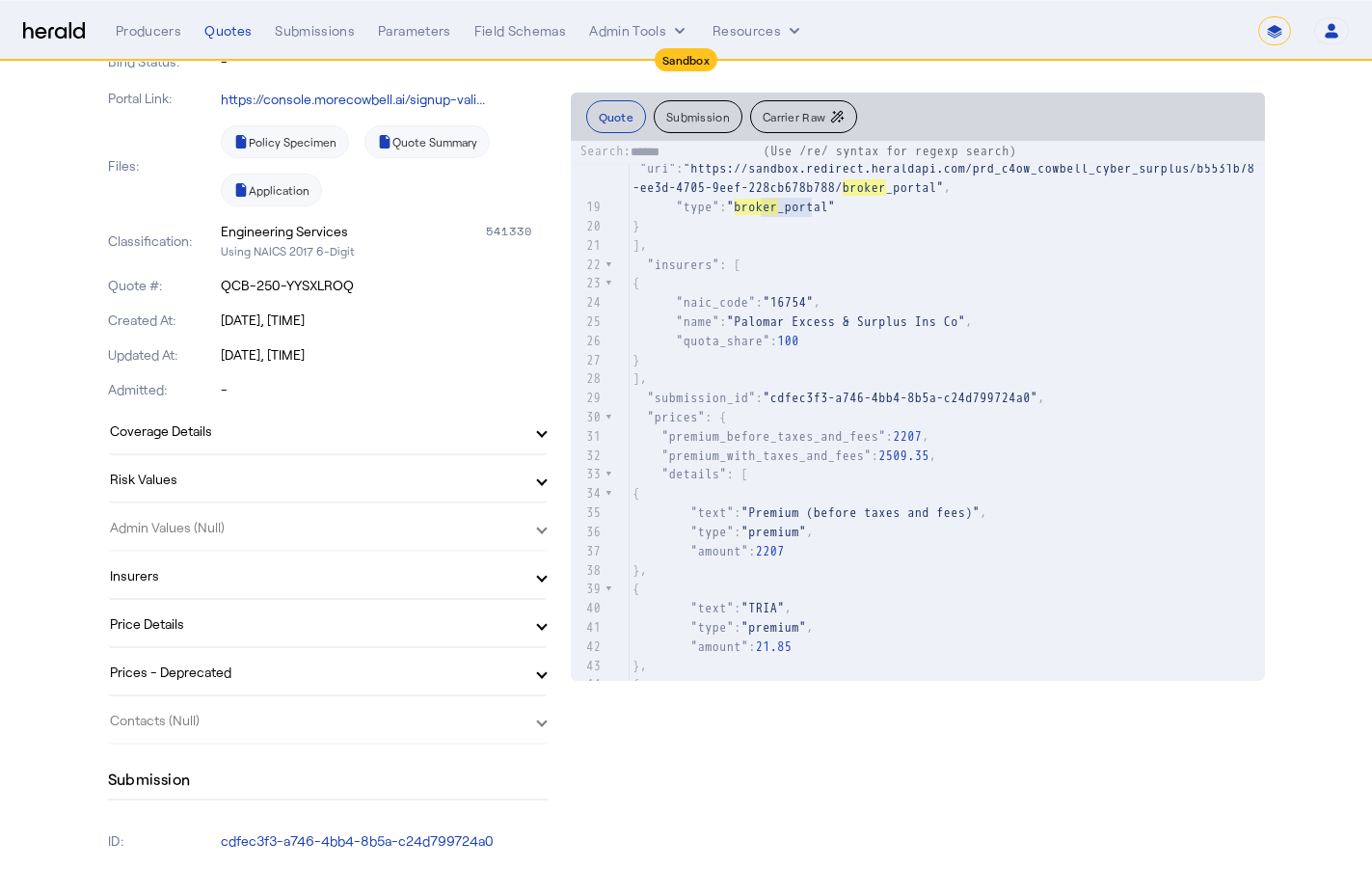 type on "******" 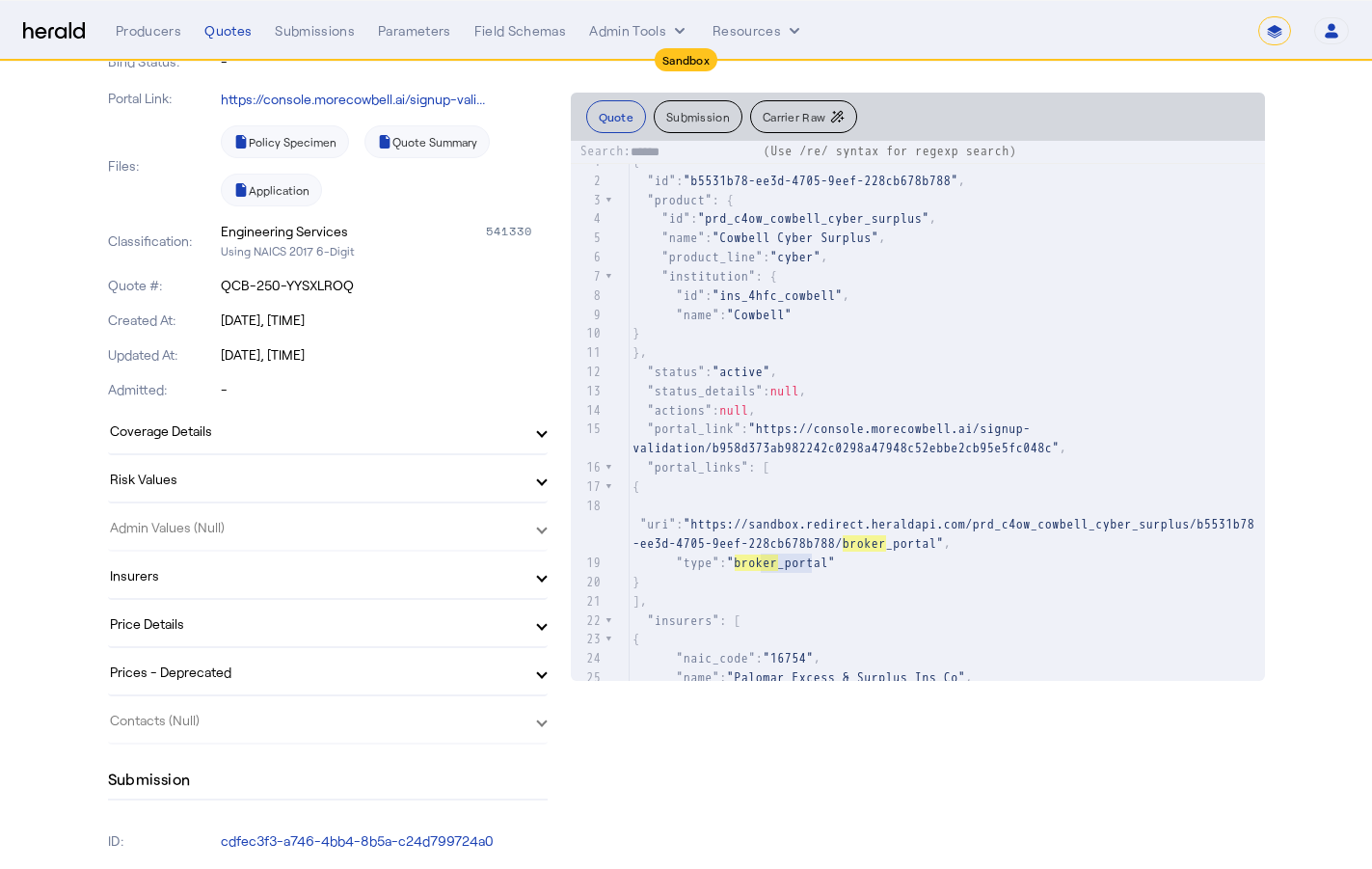 scroll, scrollTop: 0, scrollLeft: 0, axis: both 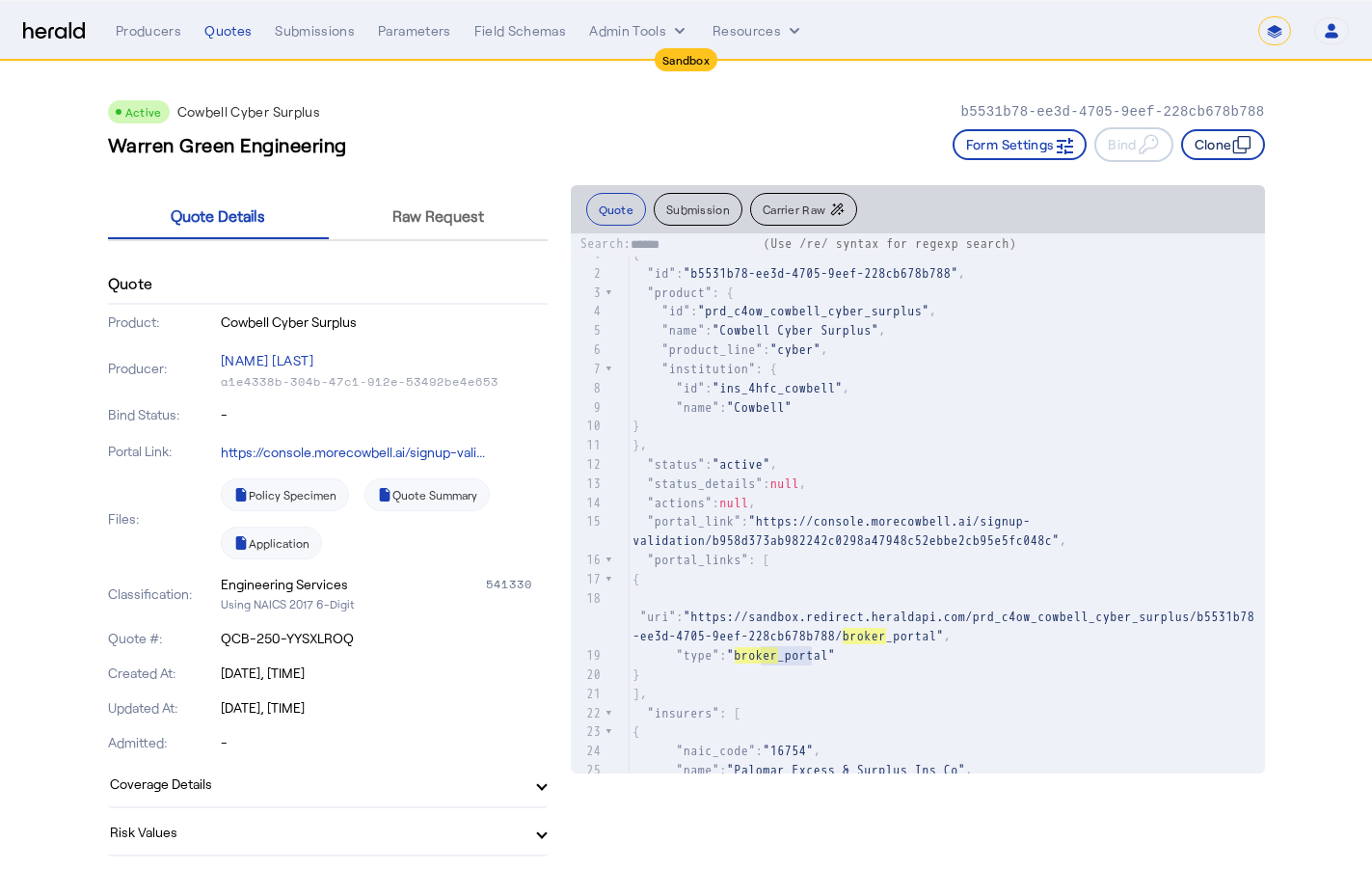 click on "Clone" 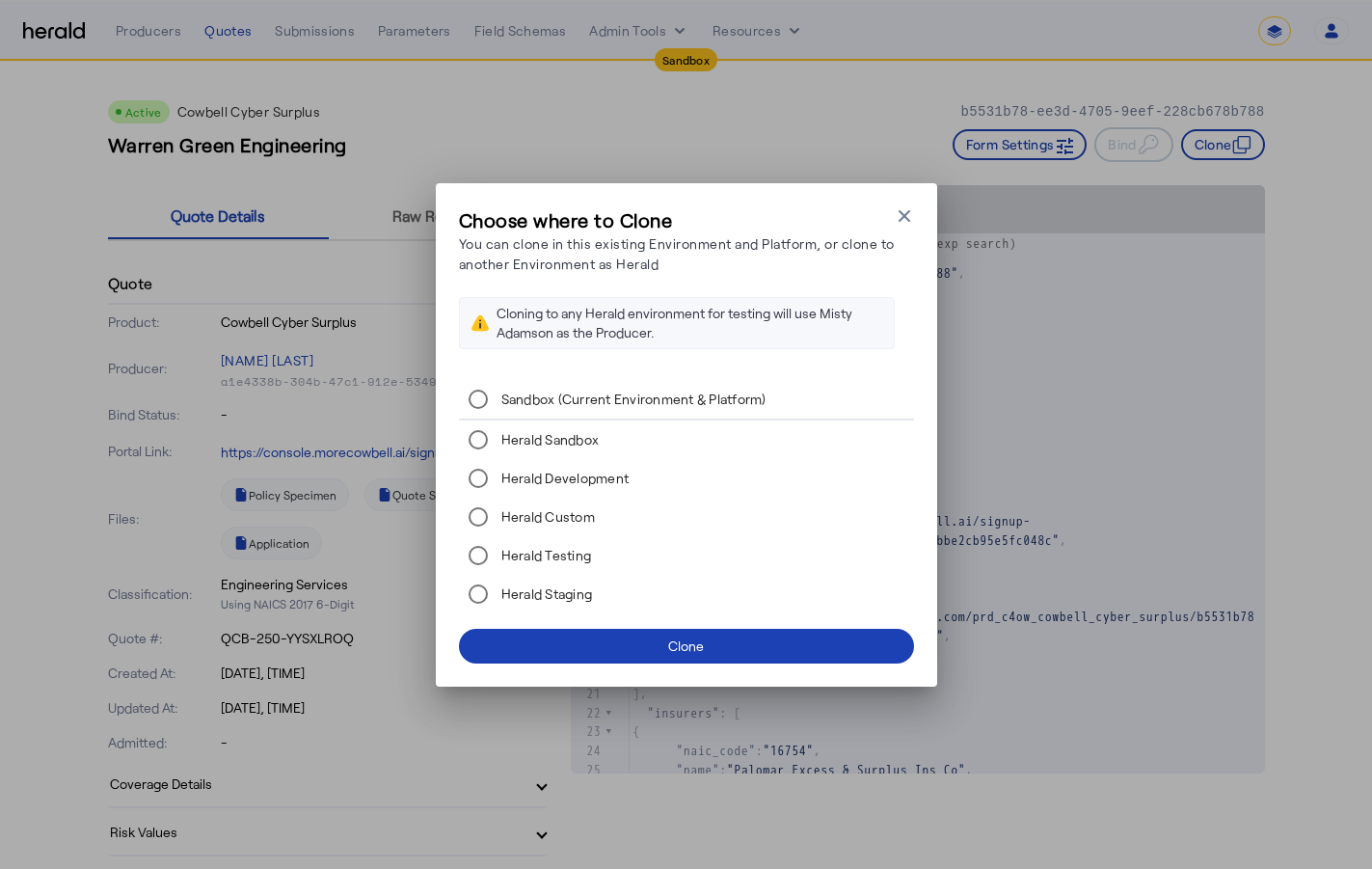 drag, startPoint x: 1014, startPoint y: 375, endPoint x: 950, endPoint y: 293, distance: 104.01923 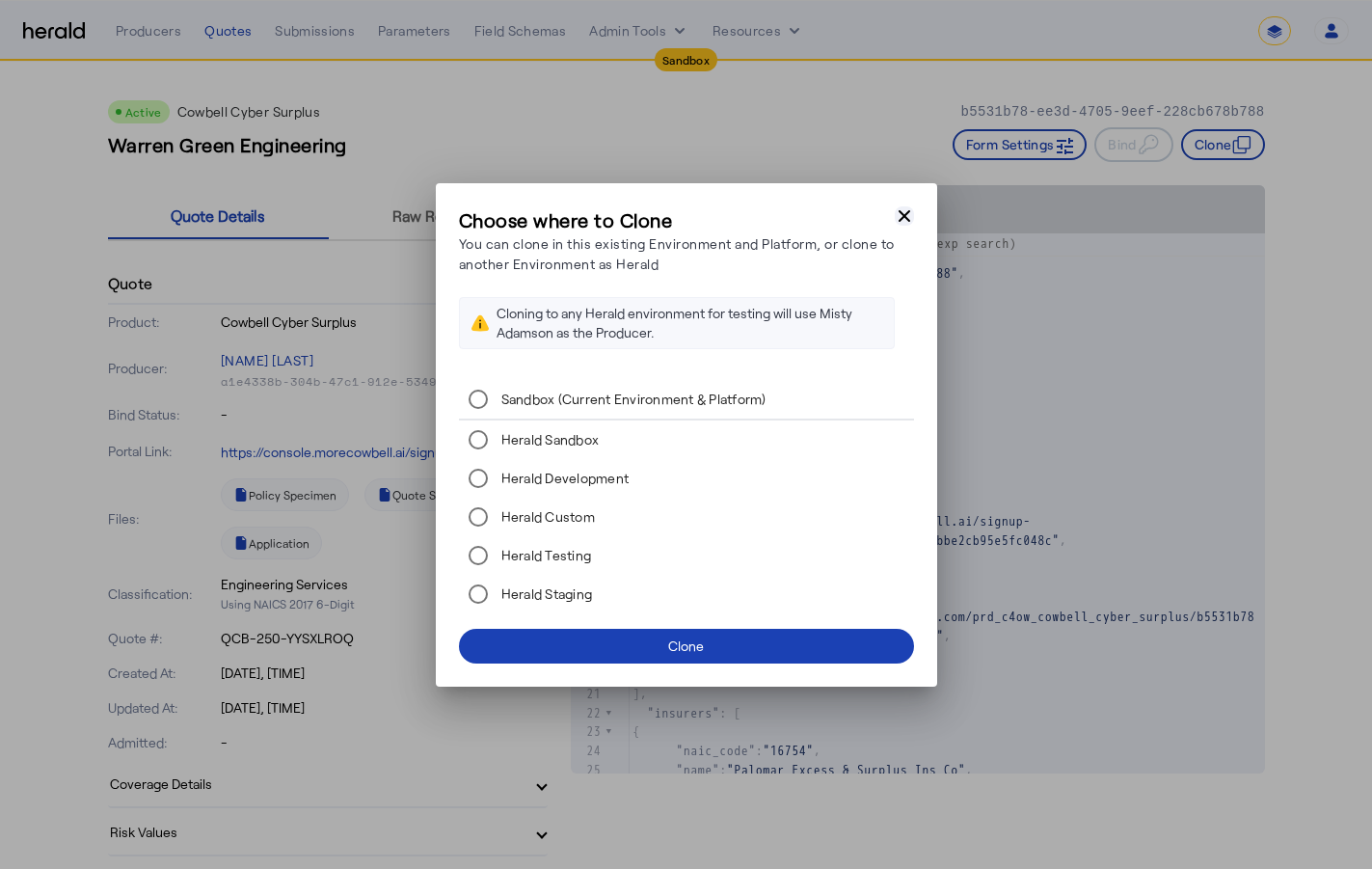 click 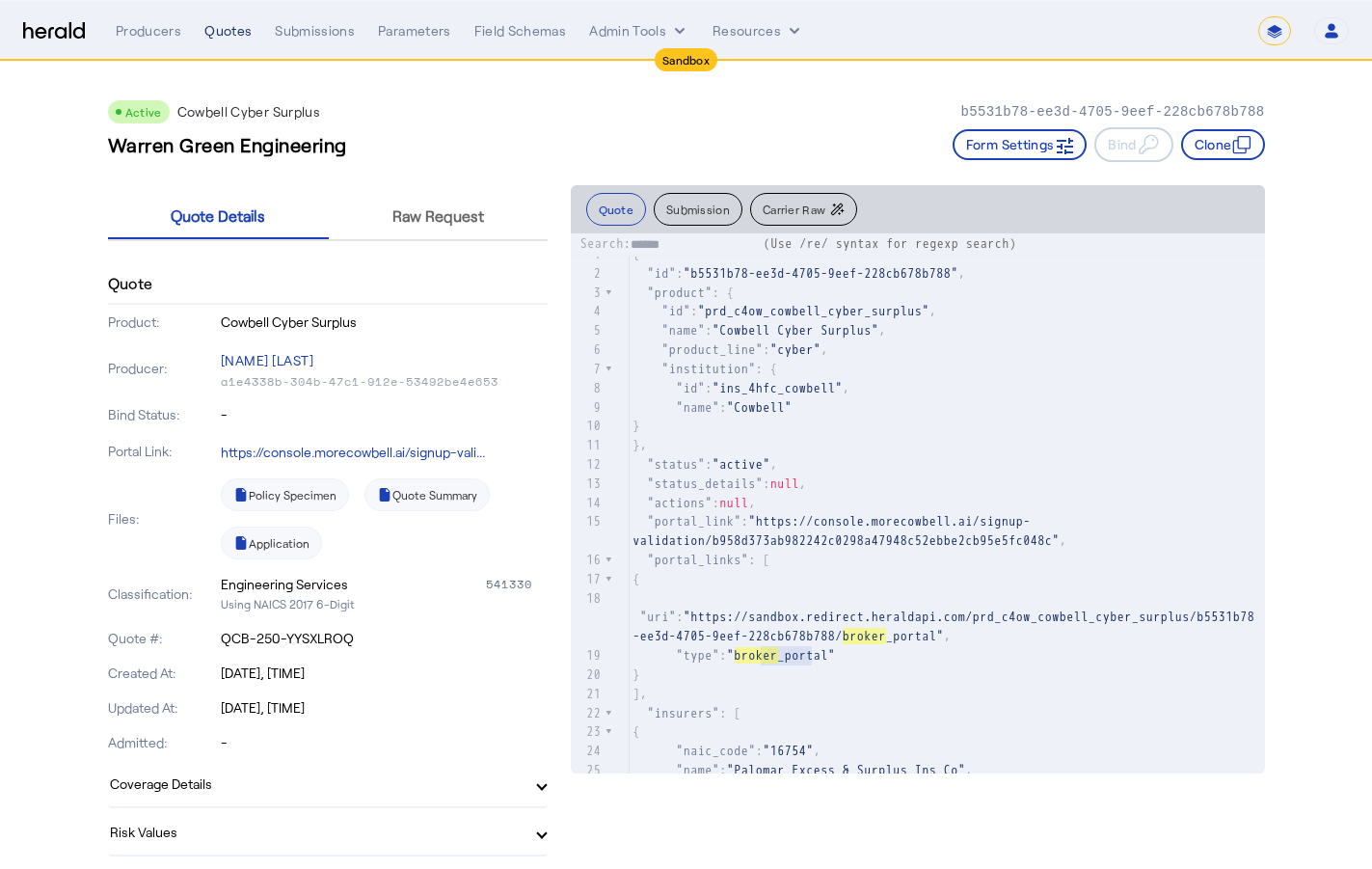click on "Quotes" at bounding box center [228, 31] 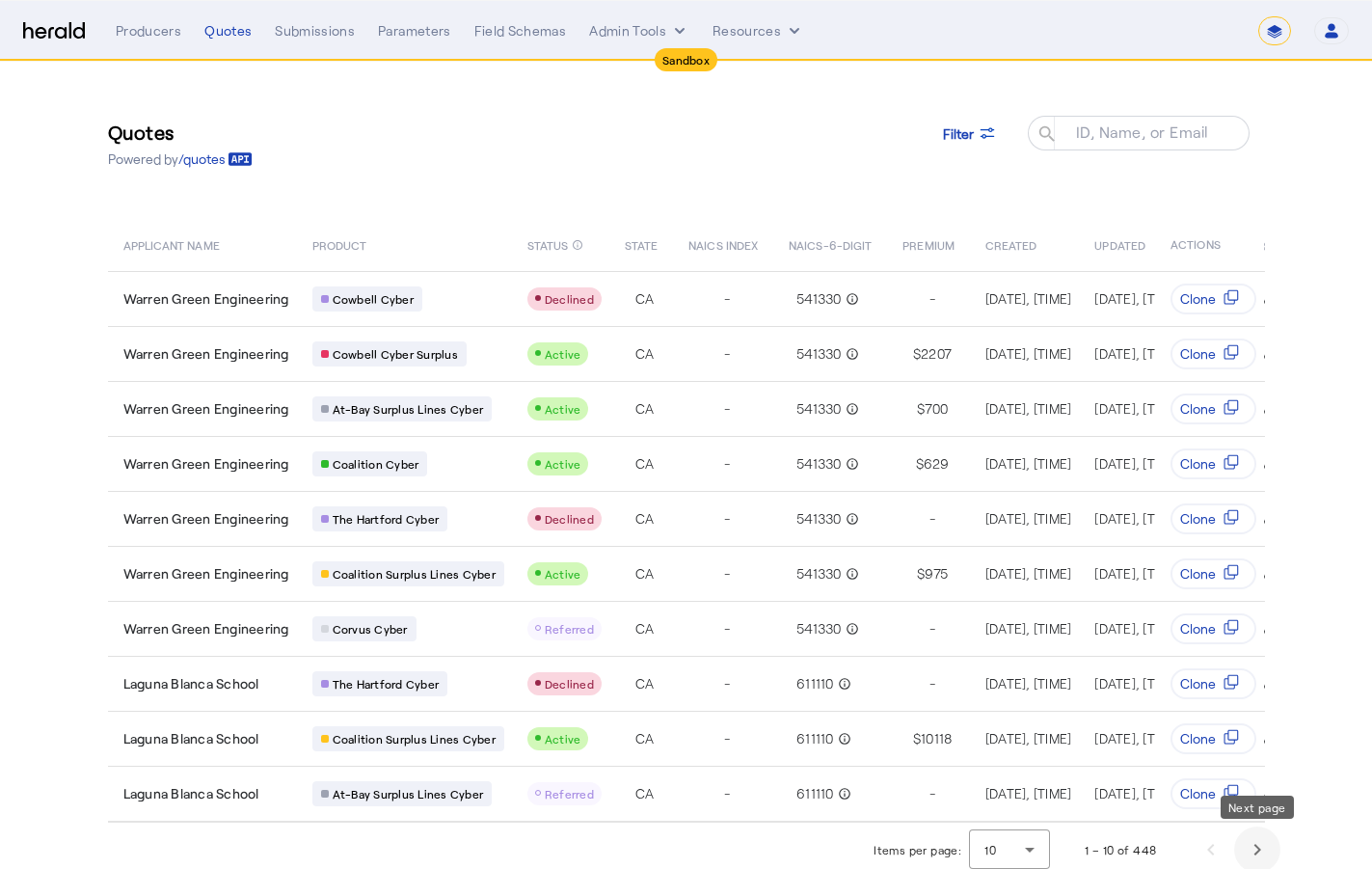 click 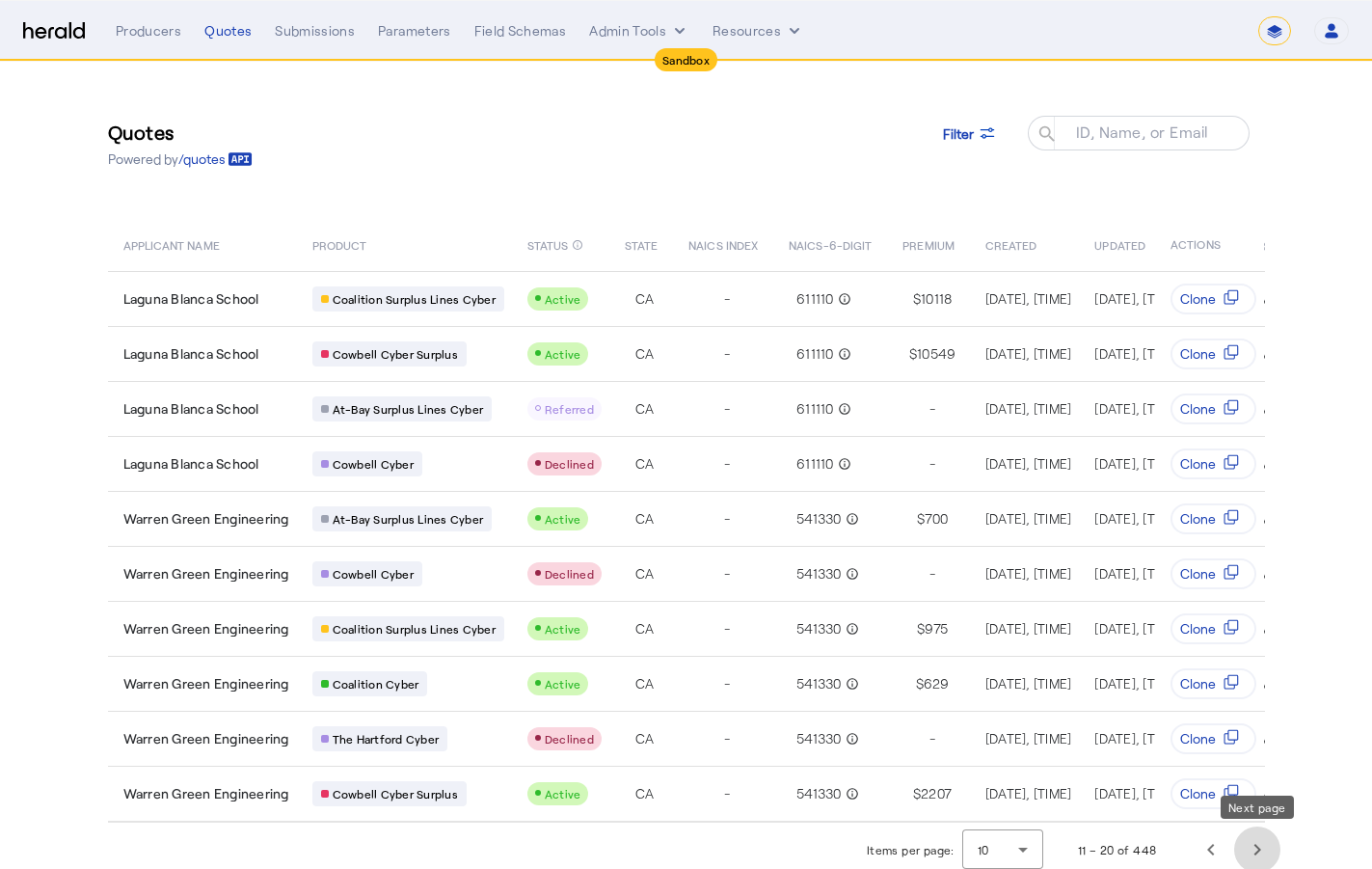 click 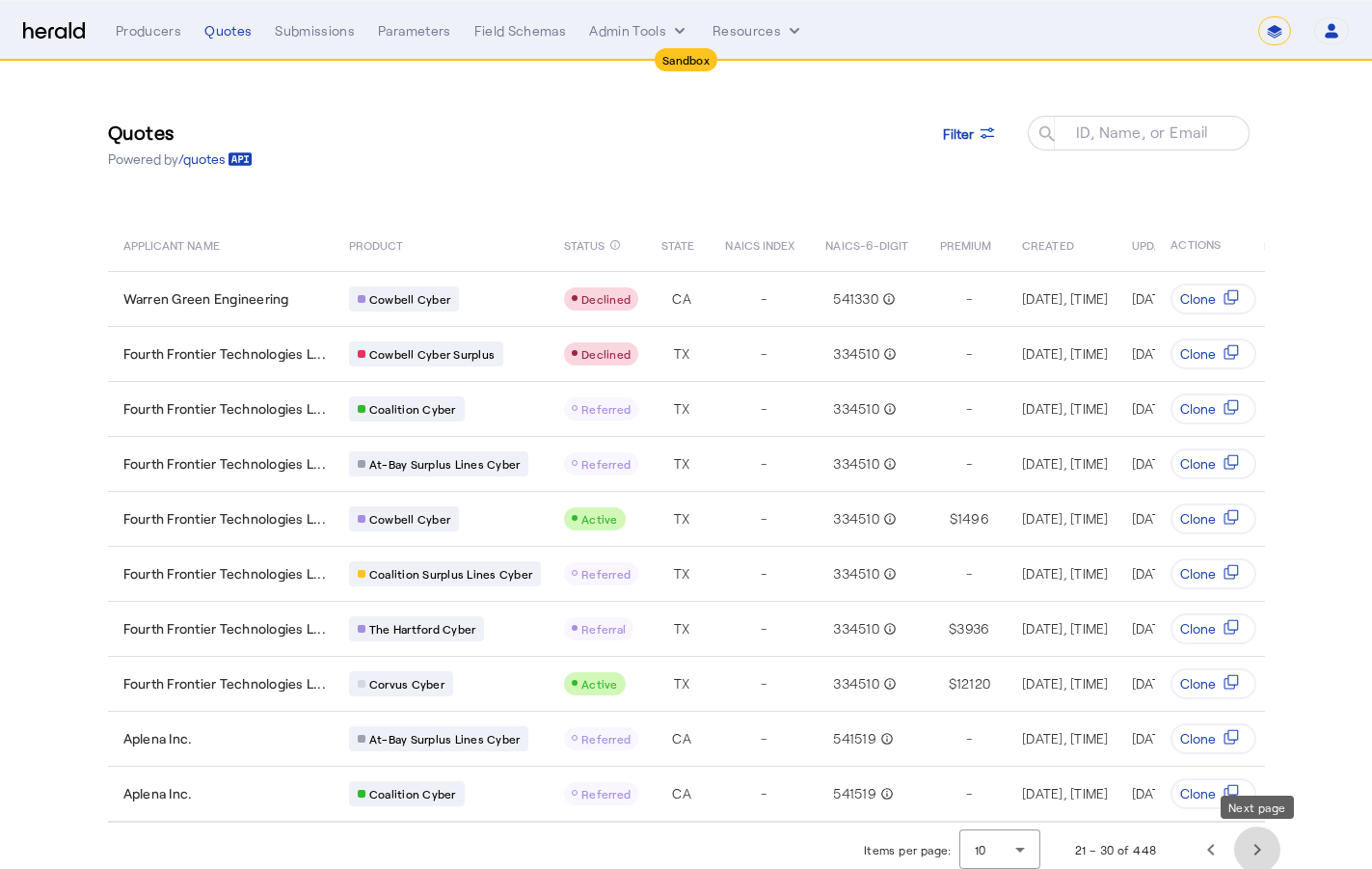 click 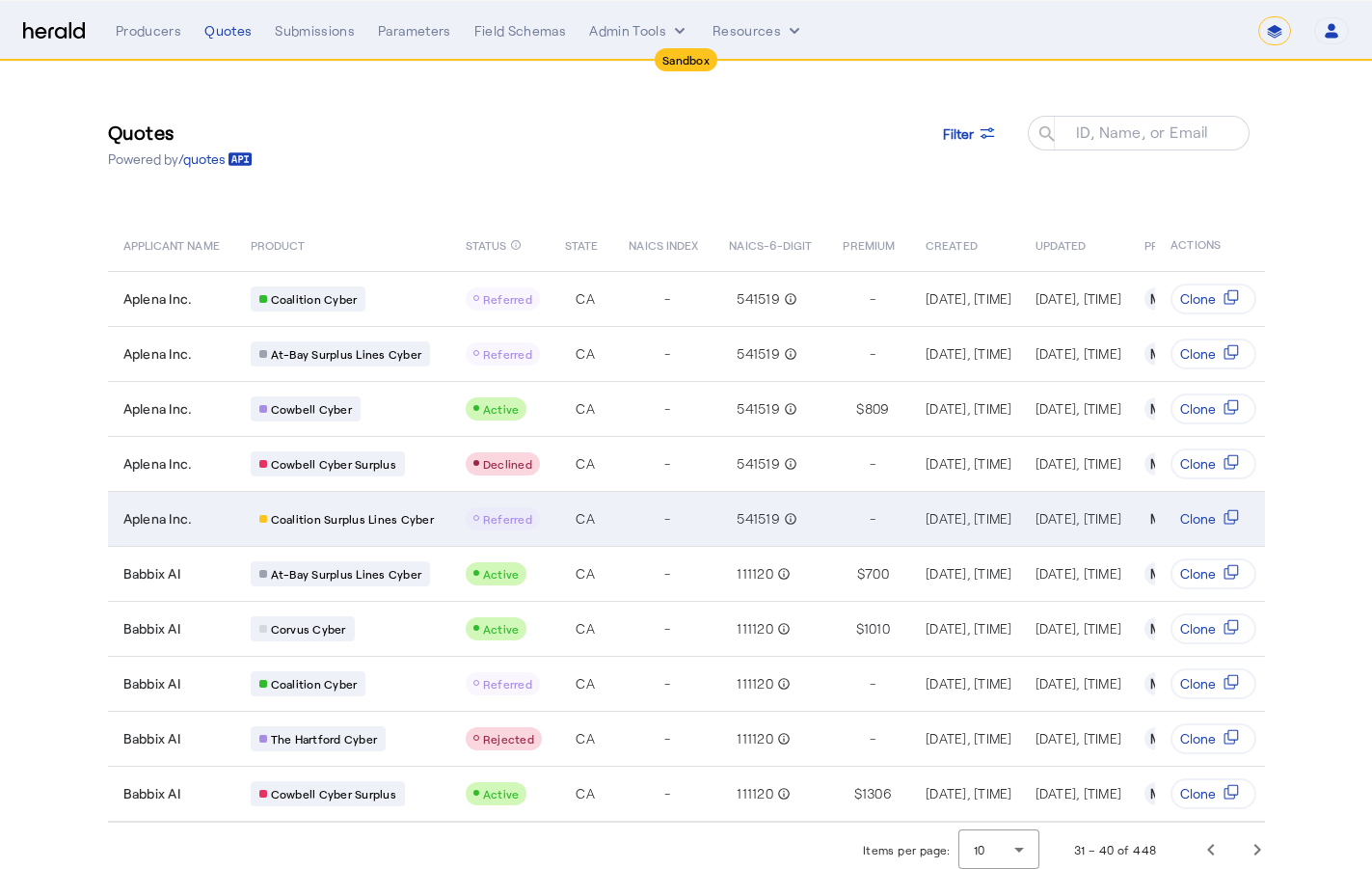 click on "Aplena Inc." at bounding box center (158, 519) 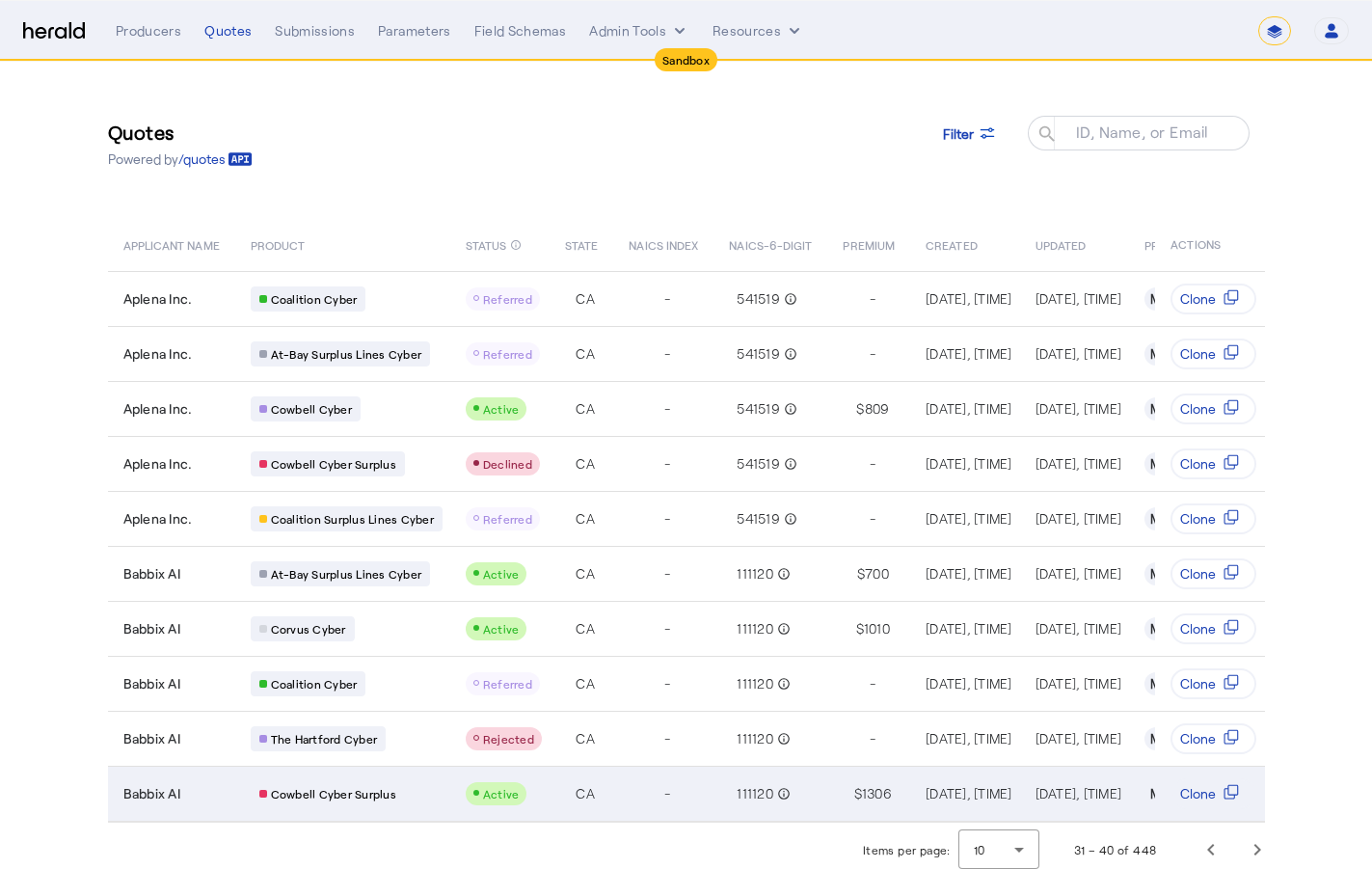 click on "Cowbell Cyber Surplus" at bounding box center (346, 794) 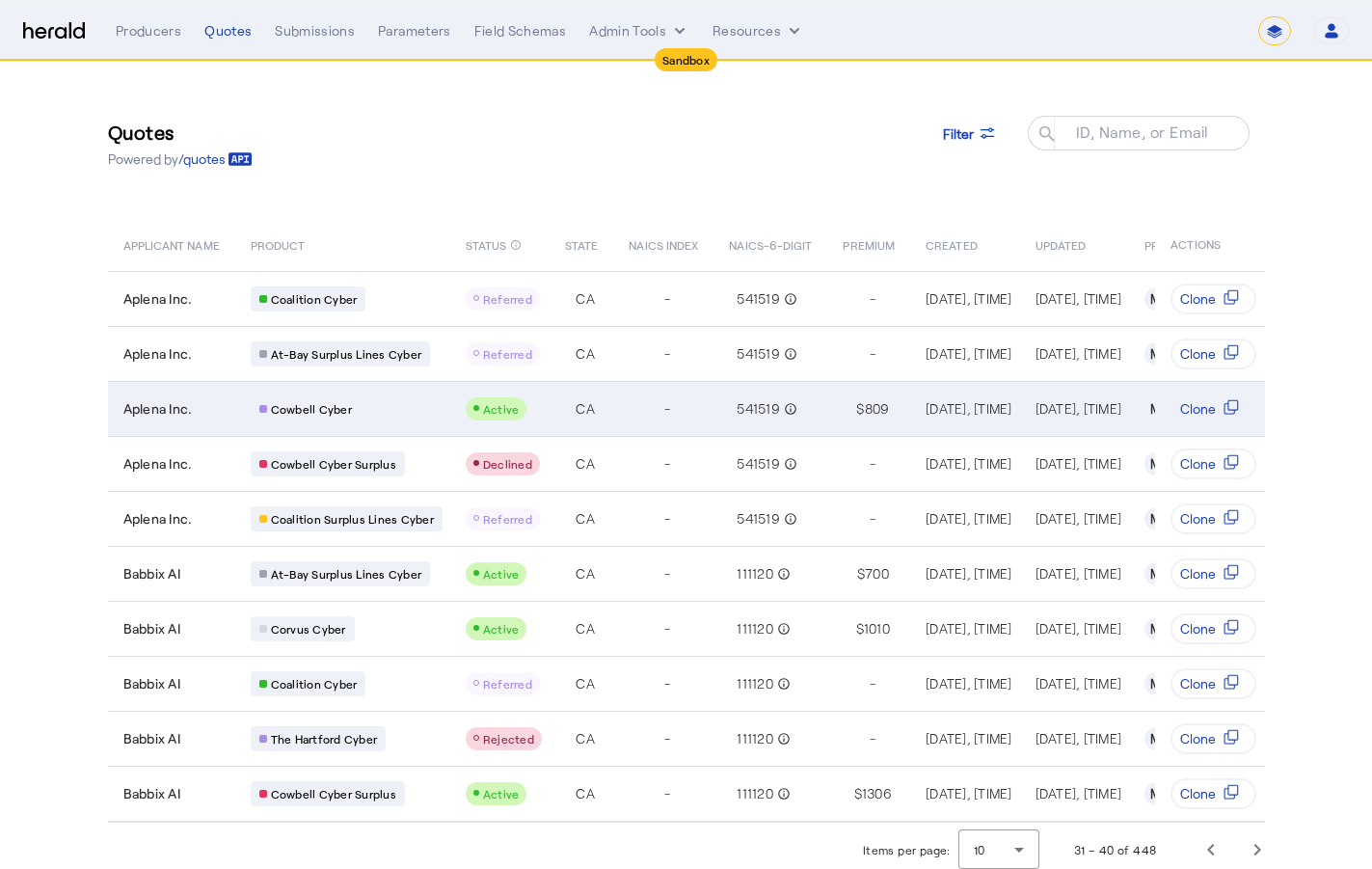 click on "Cowbell Cyber" at bounding box center [346, 409] 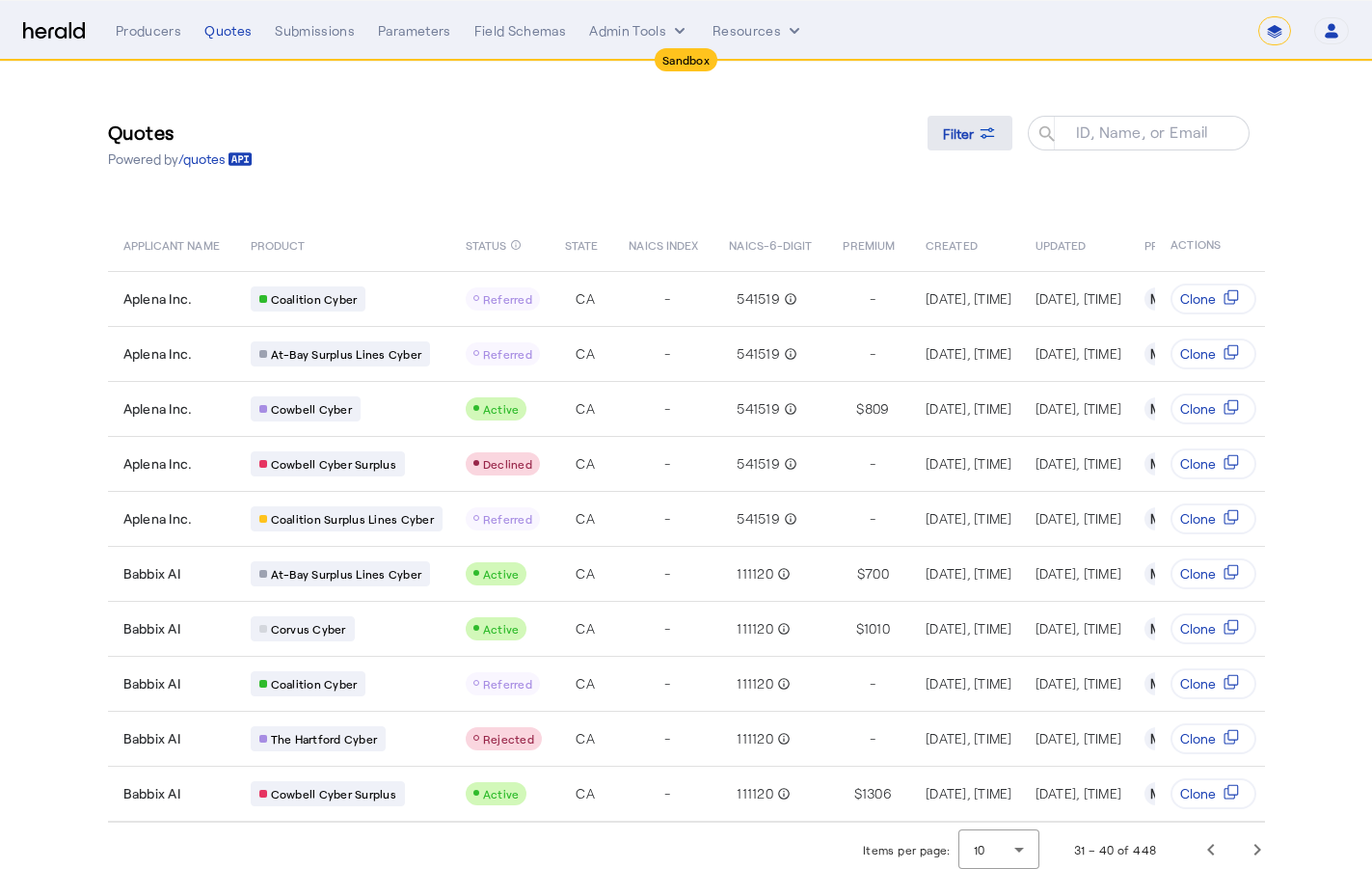 click on "Filter" at bounding box center (958, 133) 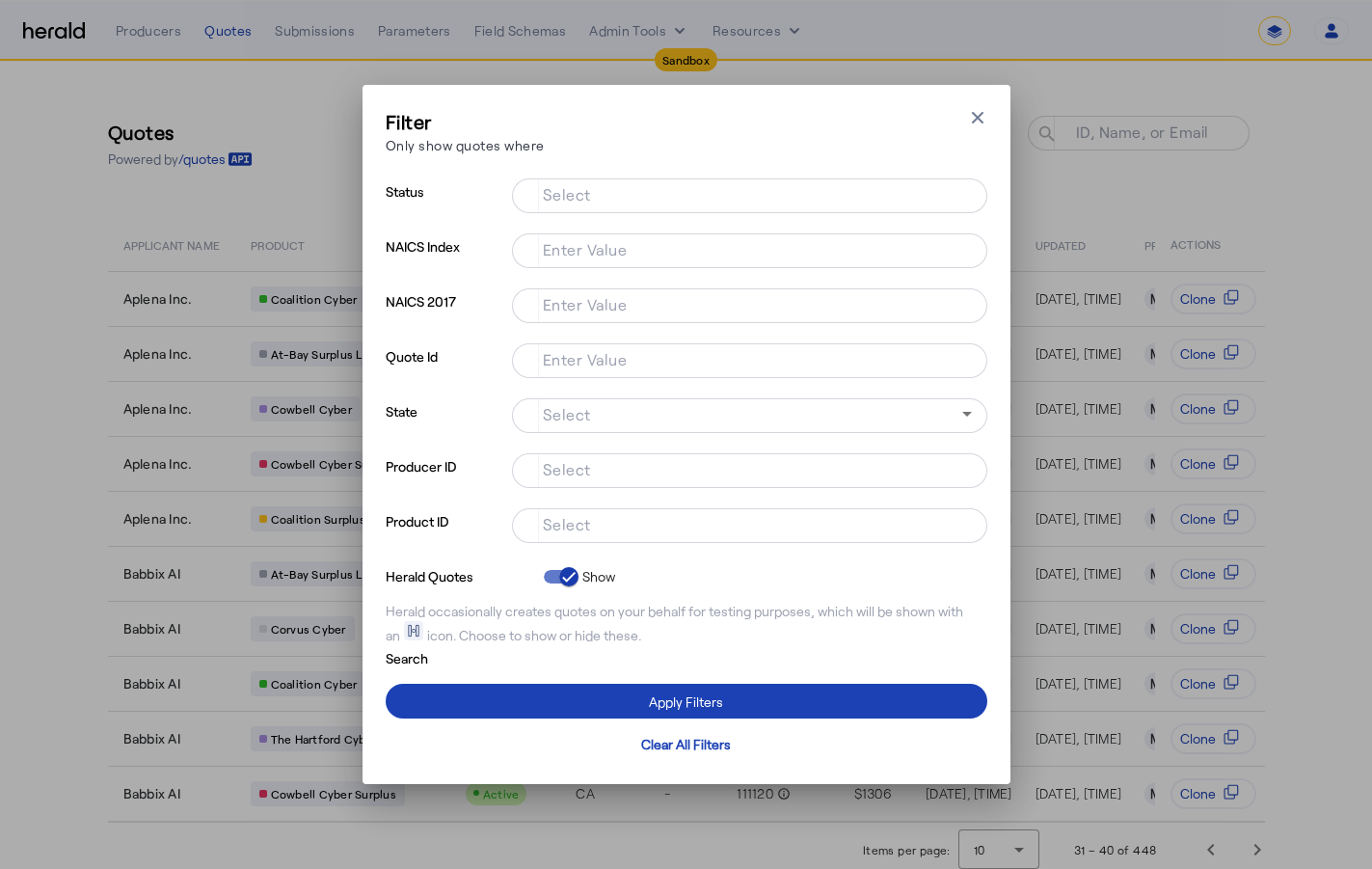 click on "Select" at bounding box center [745, 194] 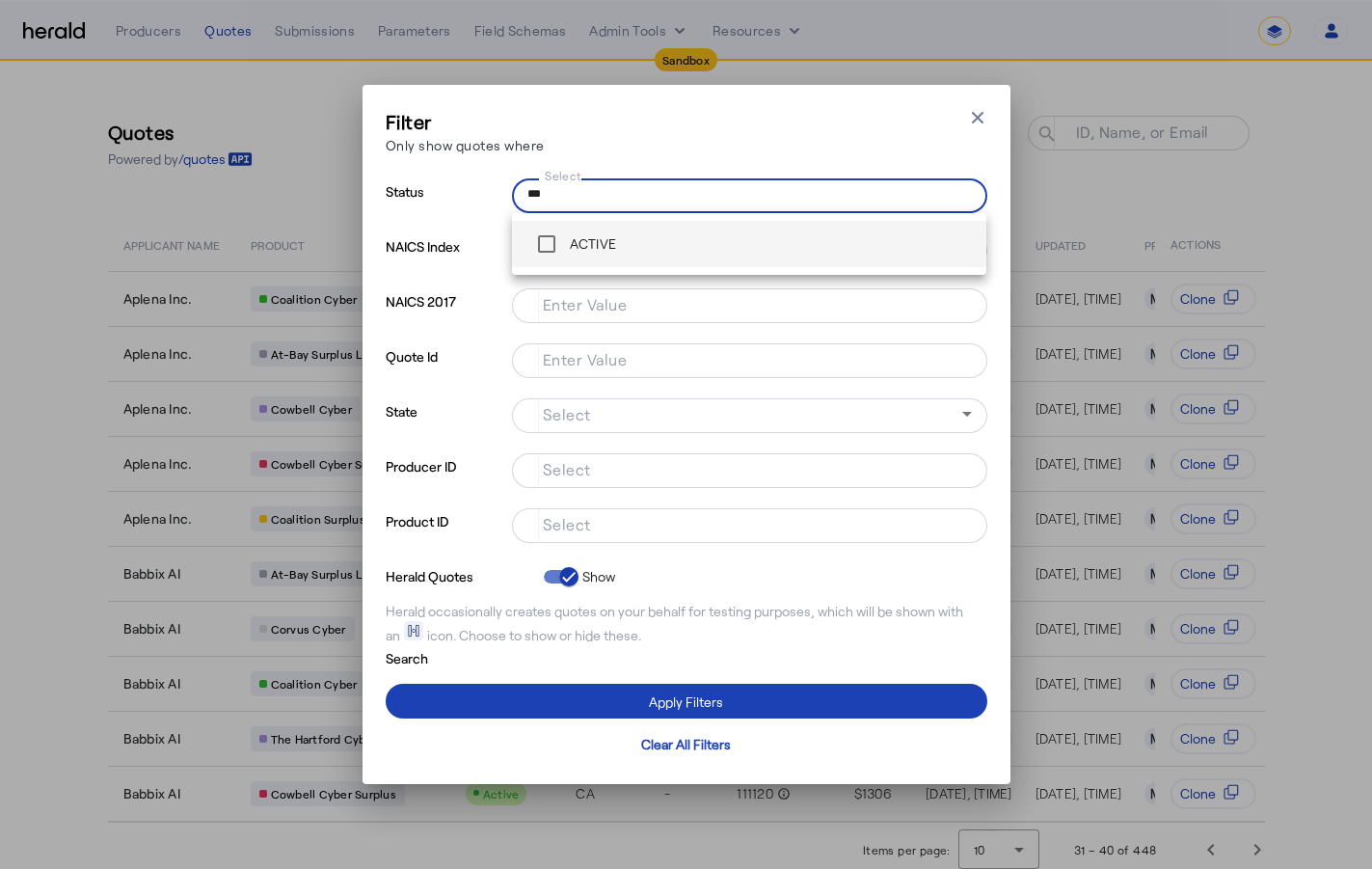 type on "***" 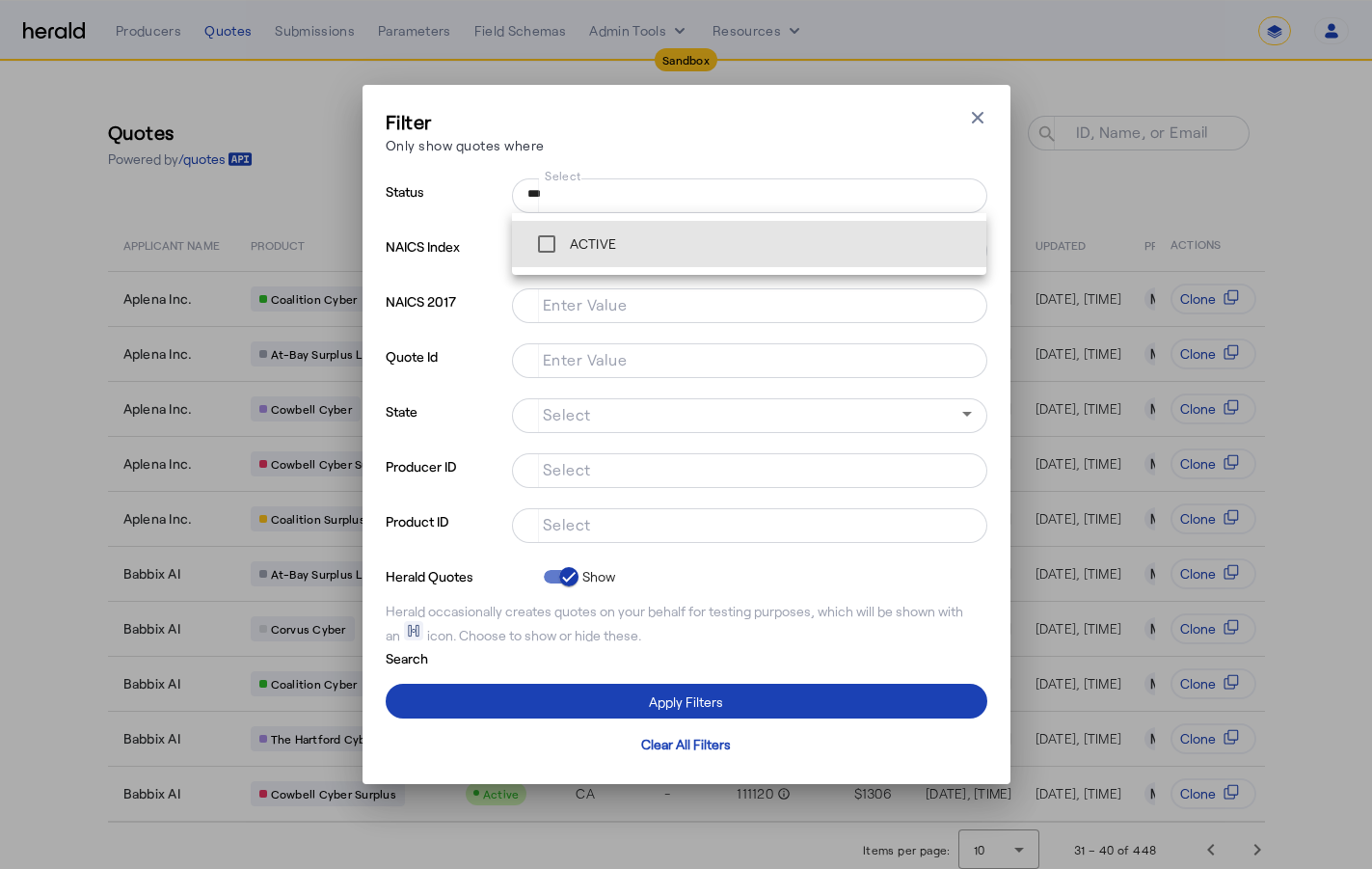 drag, startPoint x: 618, startPoint y: 248, endPoint x: 661, endPoint y: 479, distance: 234.96808 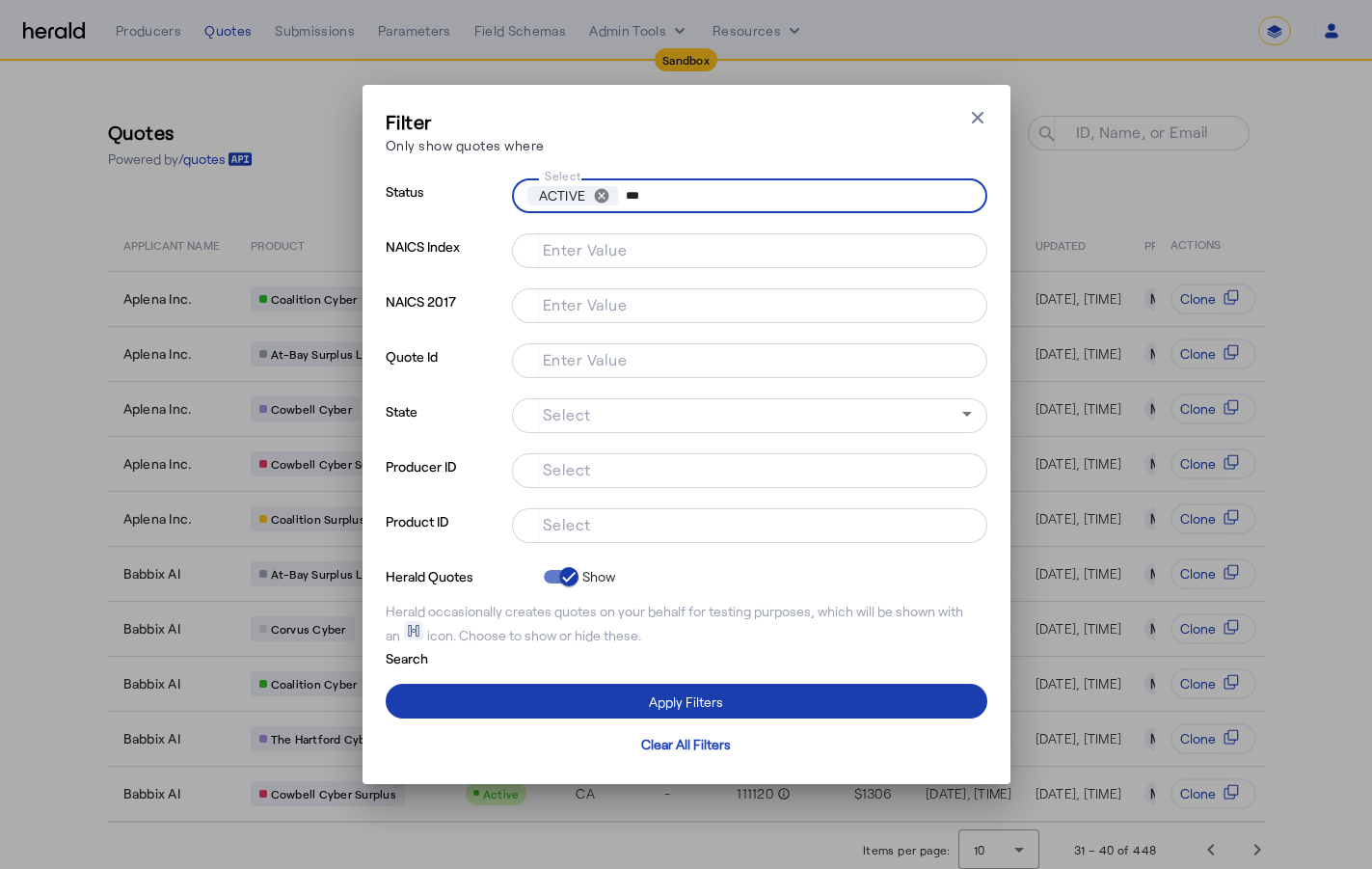 click at bounding box center (686, 701) 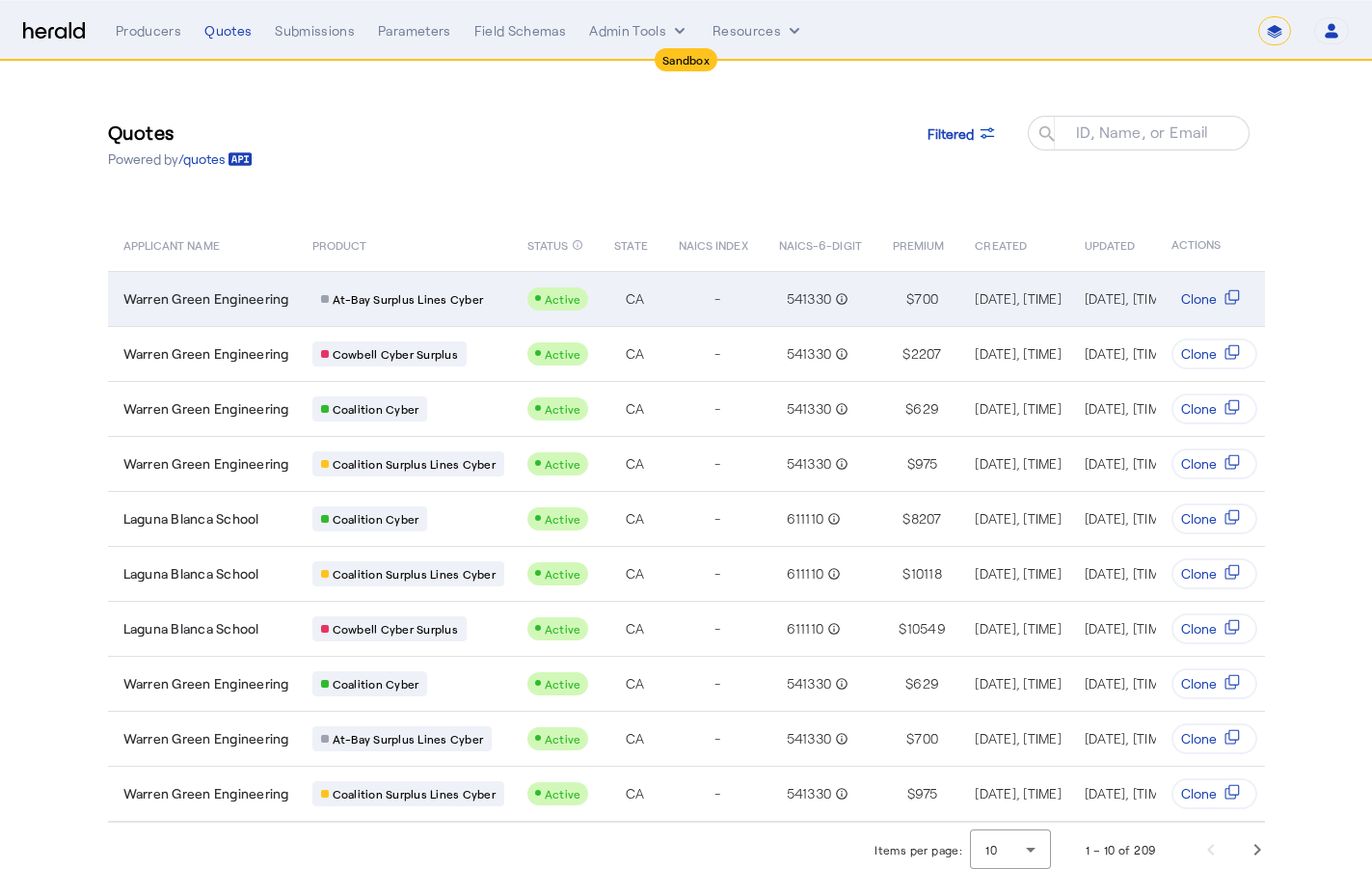 click on "At-Bay Surplus Lines Cyber" at bounding box center (404, 298) 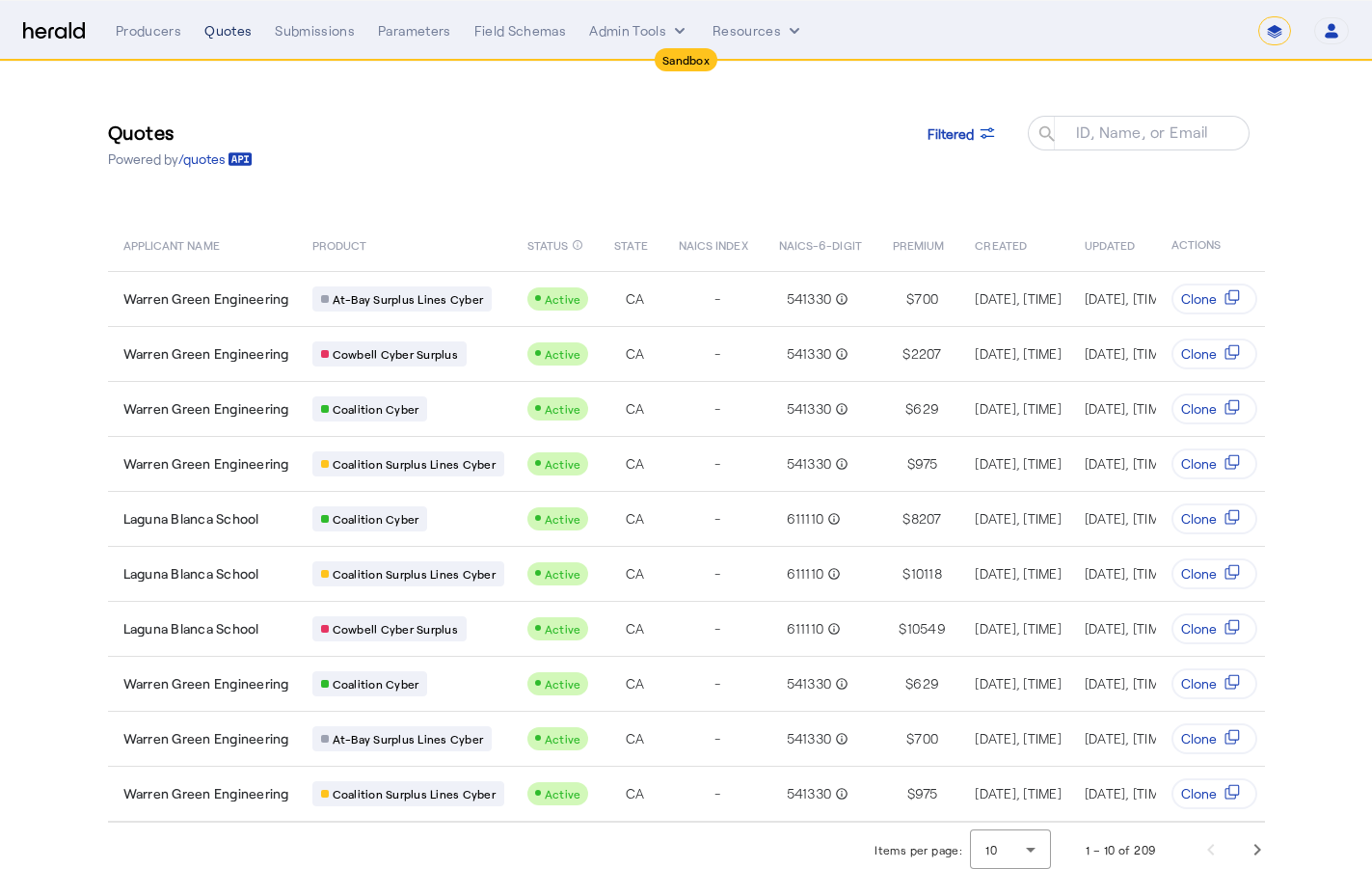 click on "Quotes" at bounding box center (228, 31) 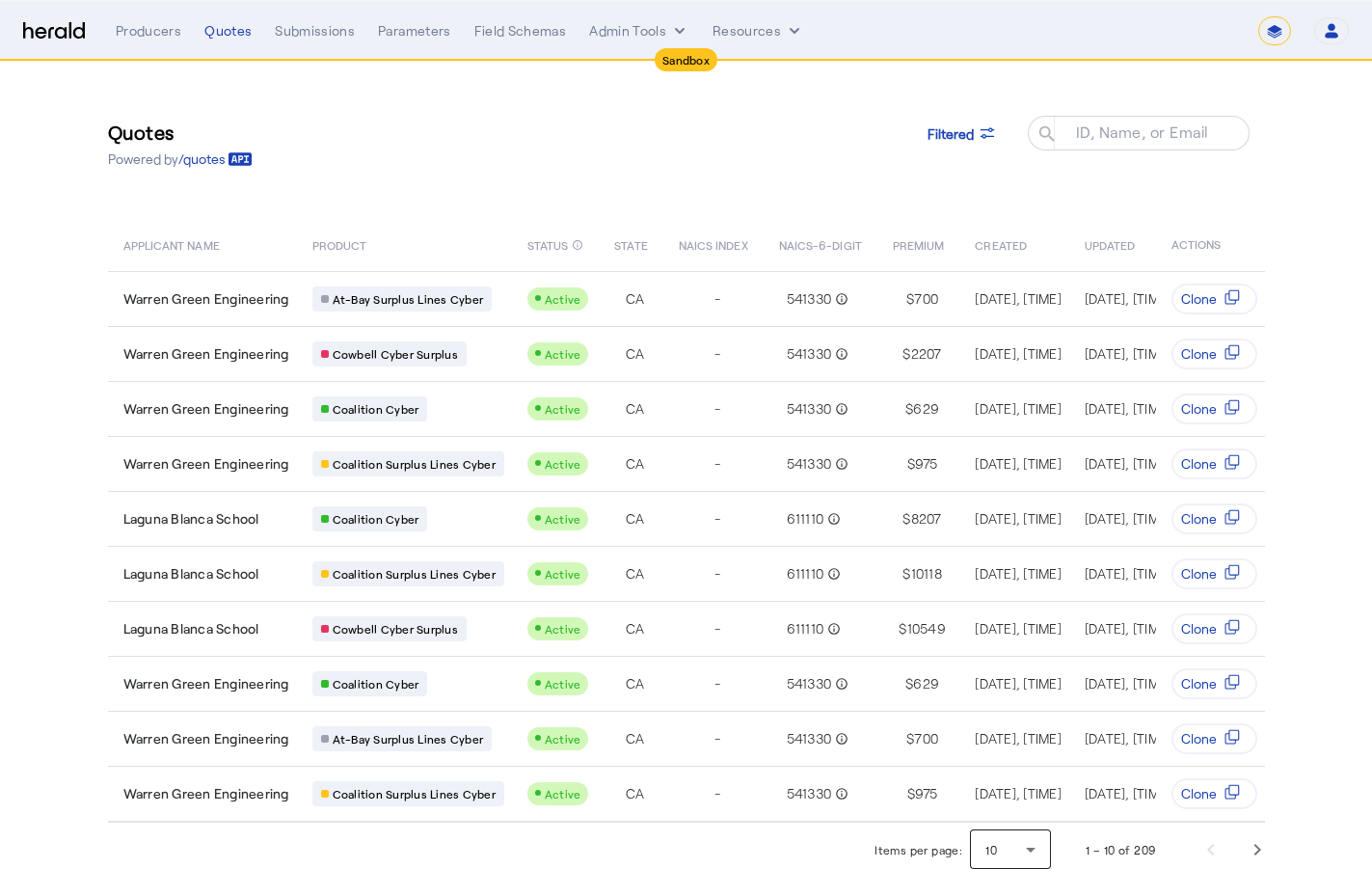 click 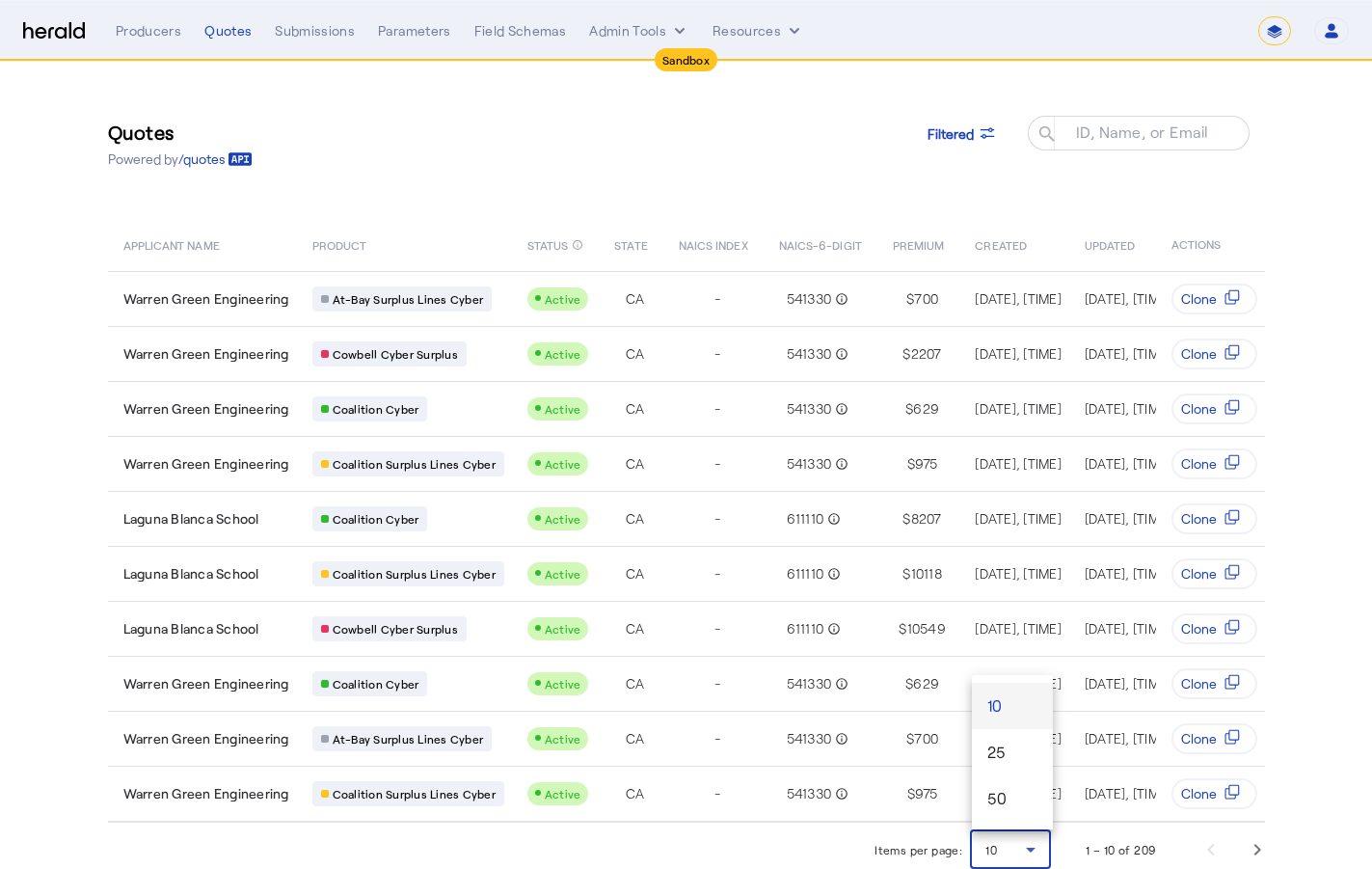 click at bounding box center (686, 434) 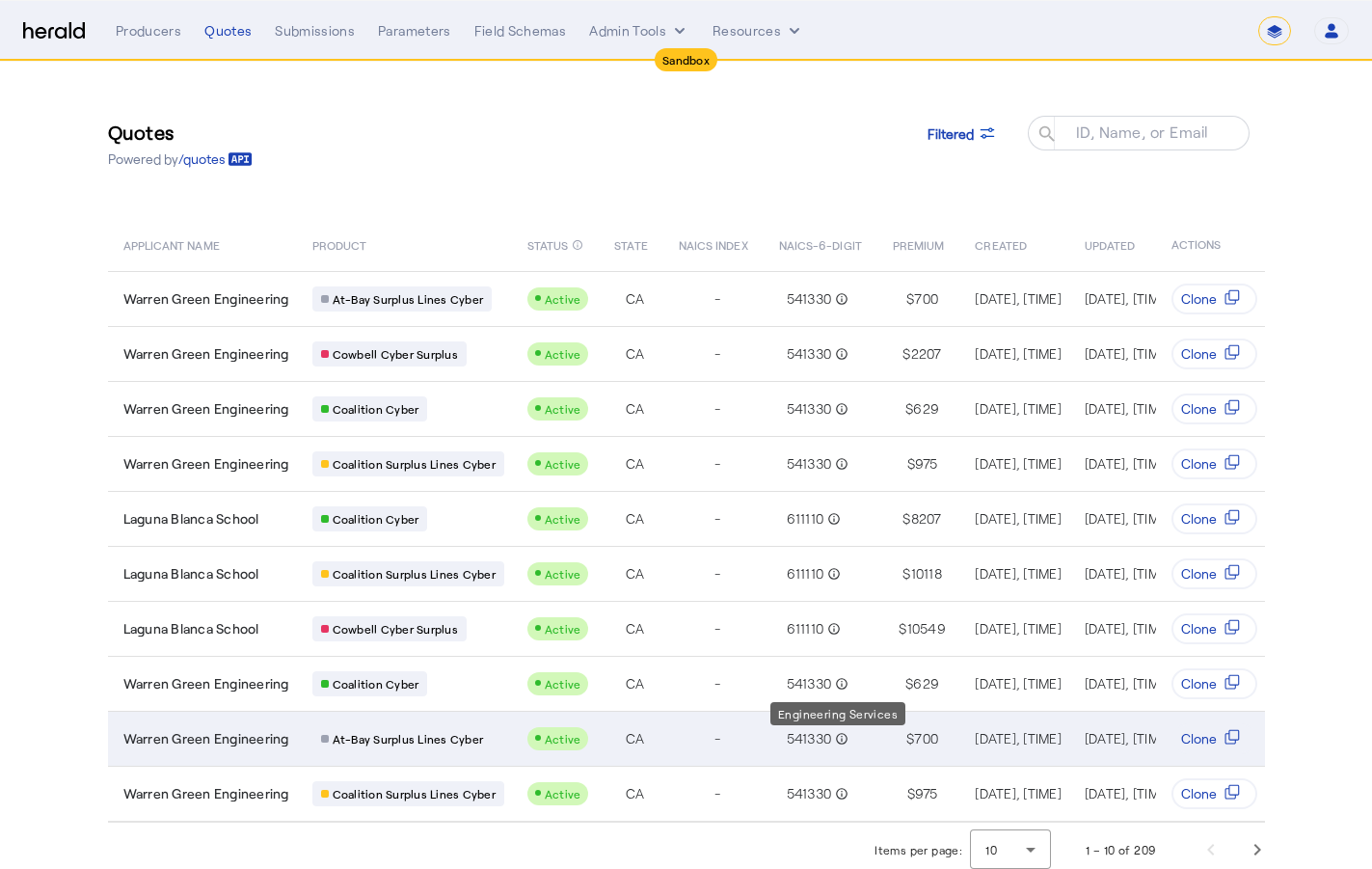 scroll, scrollTop: 8, scrollLeft: 0, axis: vertical 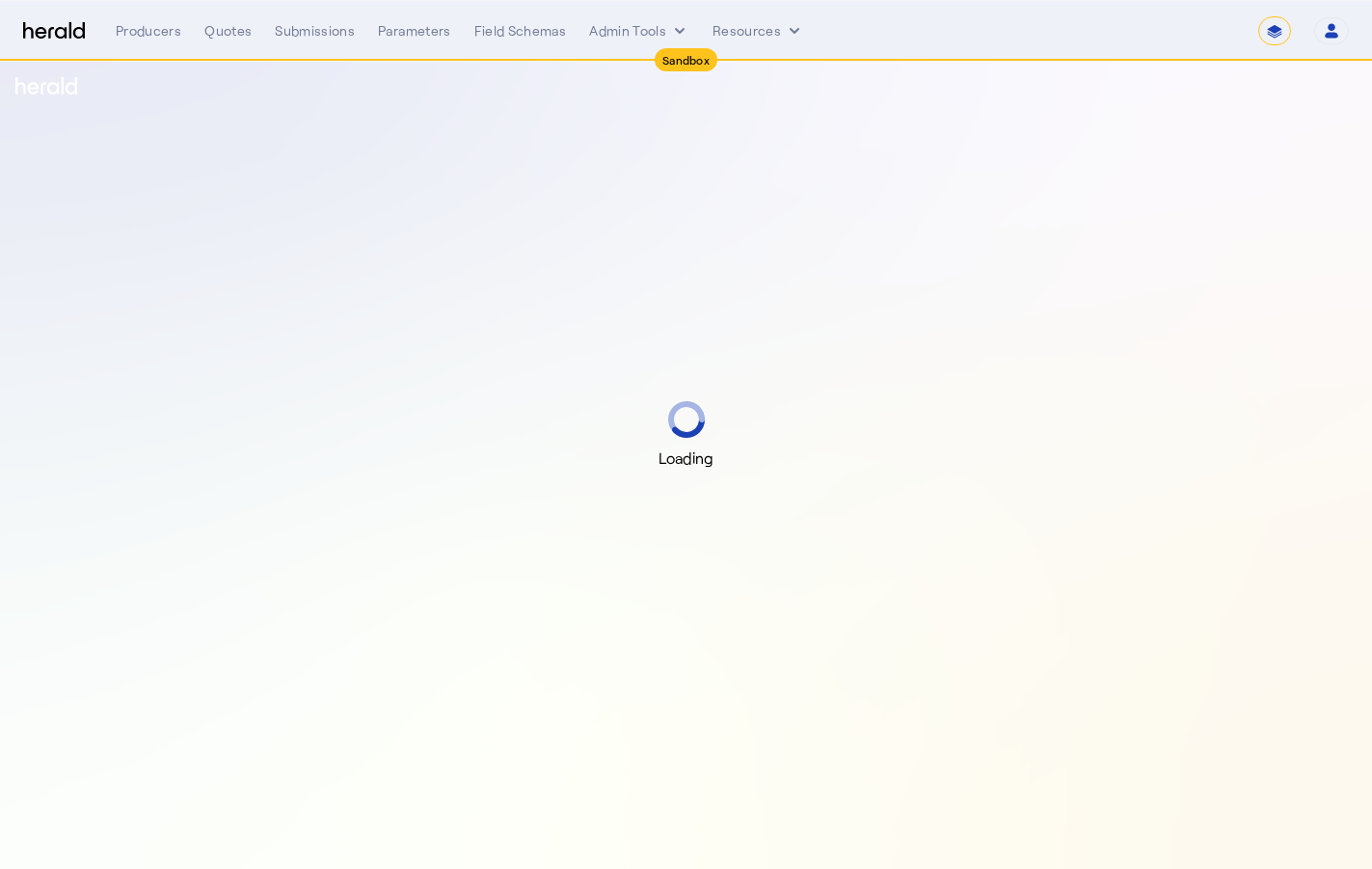 select on "*******" 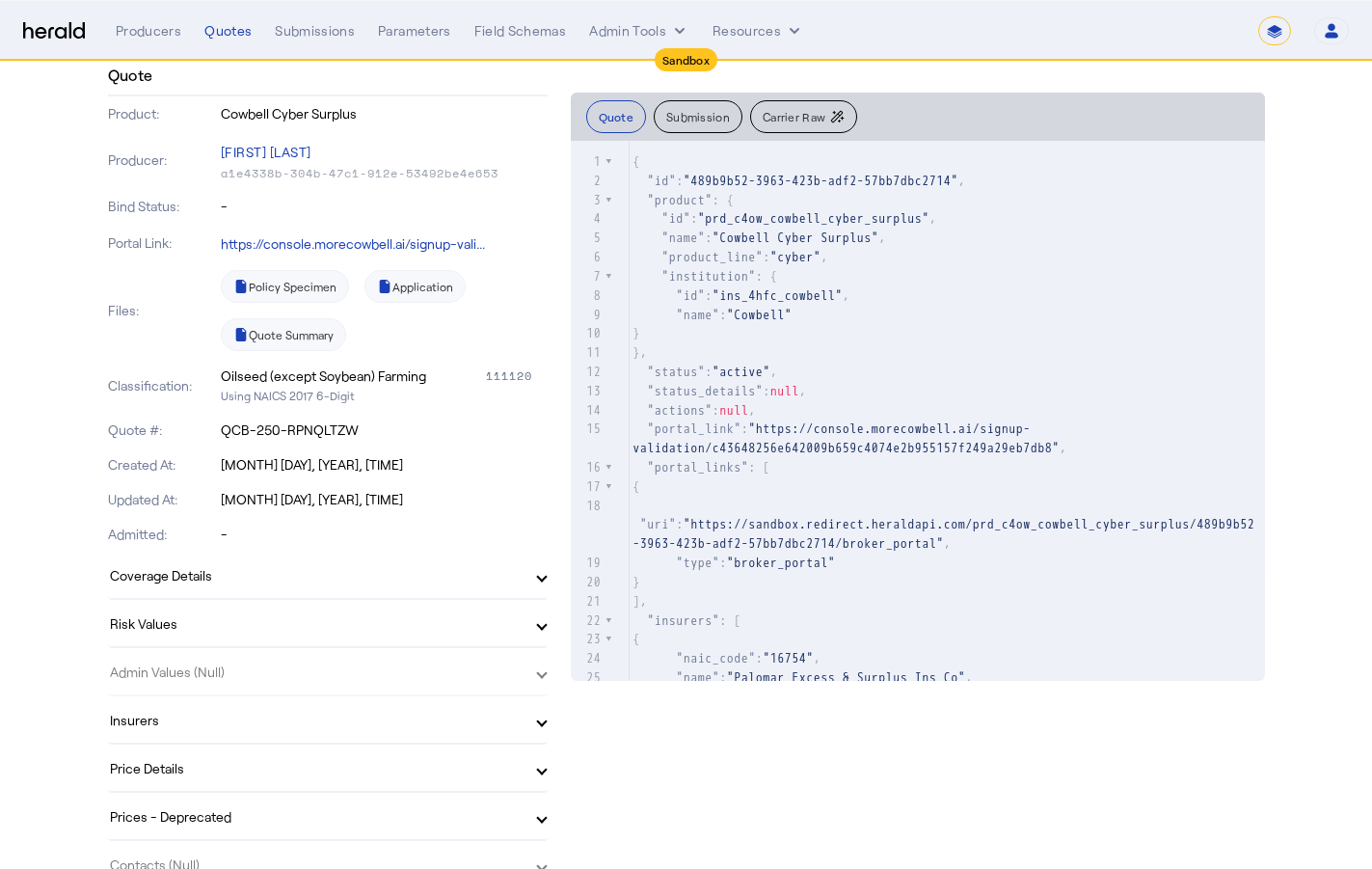 scroll, scrollTop: 254, scrollLeft: 0, axis: vertical 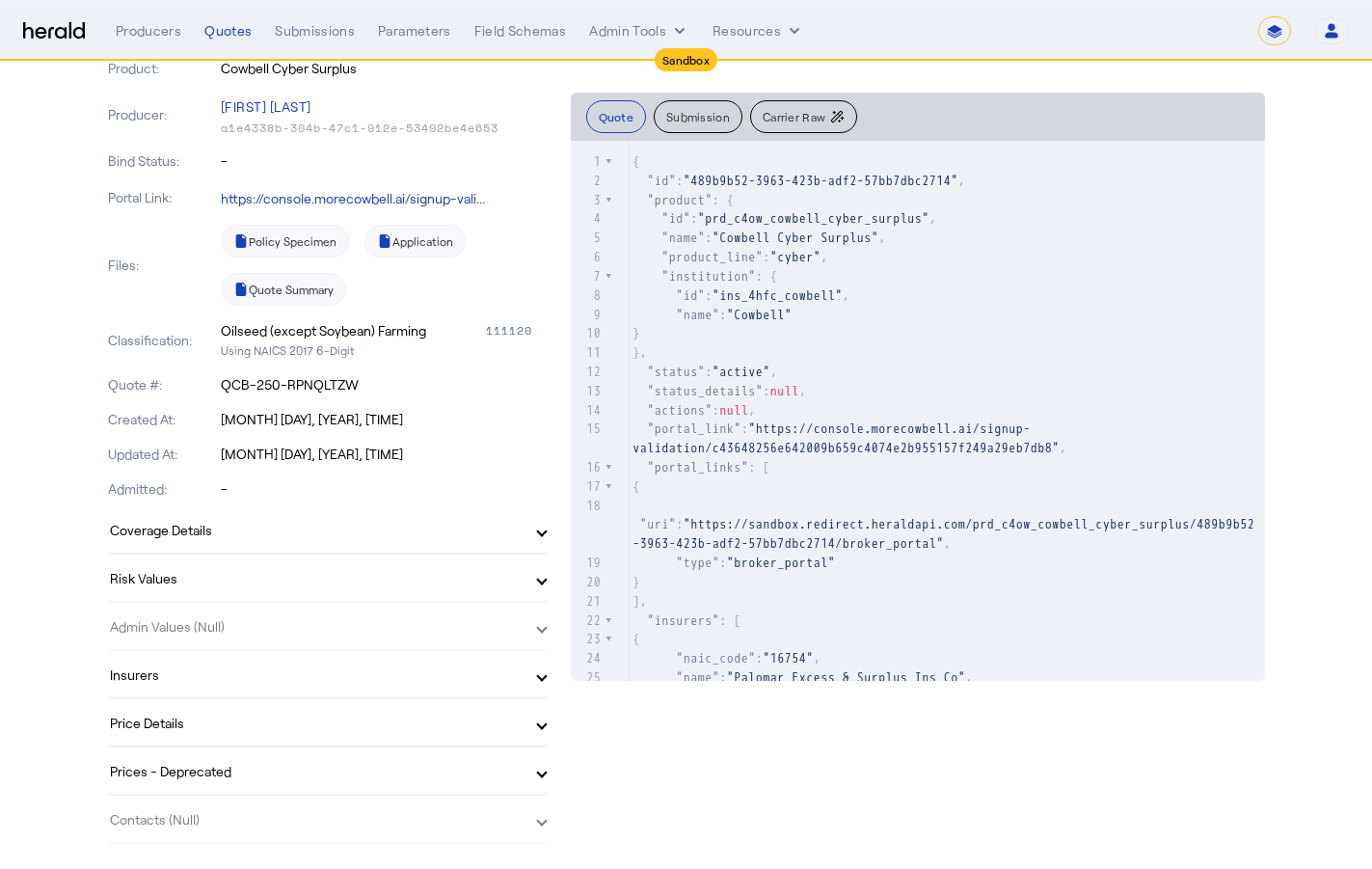 click on "Admin Values (Null)" 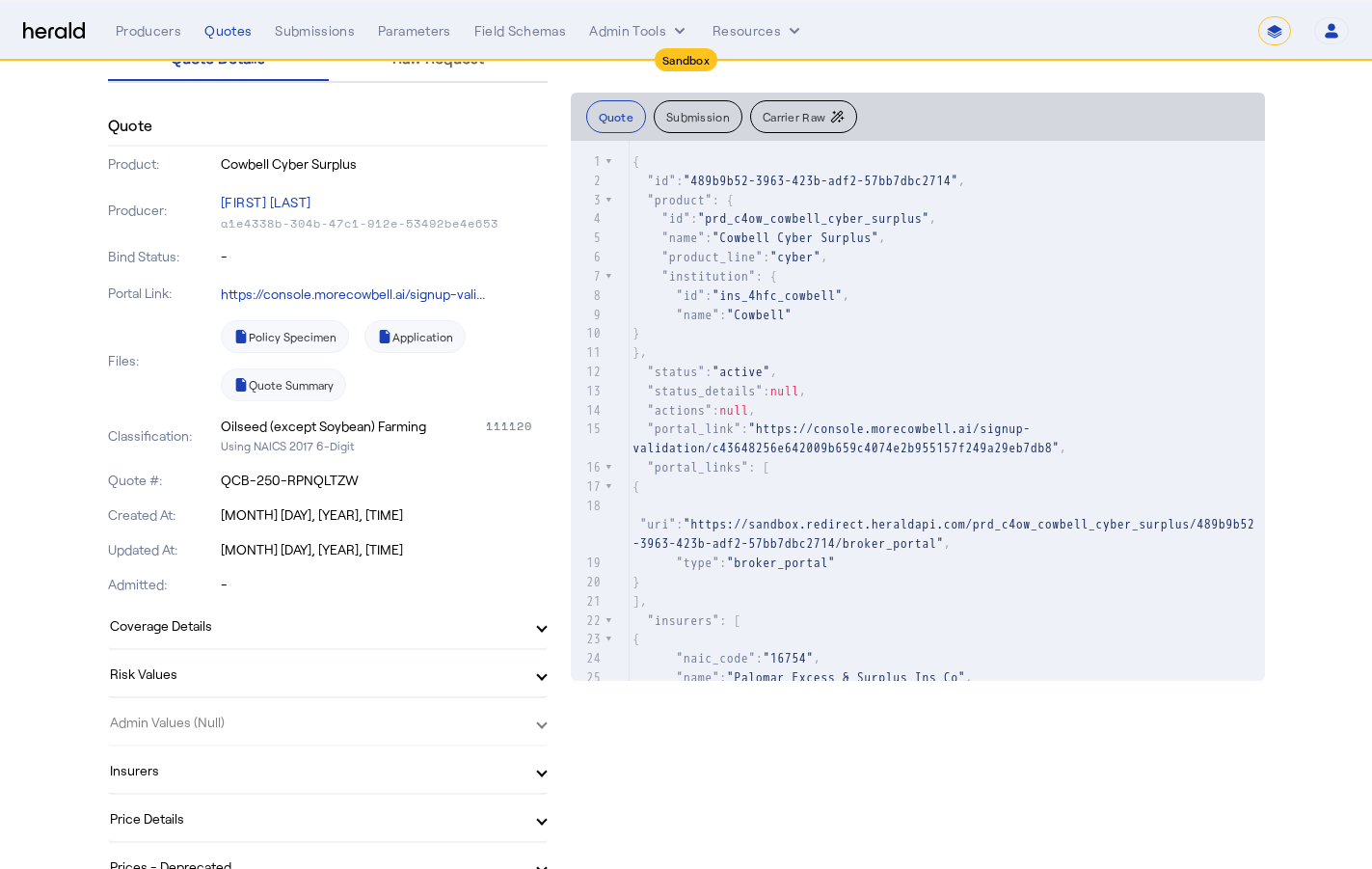 scroll, scrollTop: 0, scrollLeft: 0, axis: both 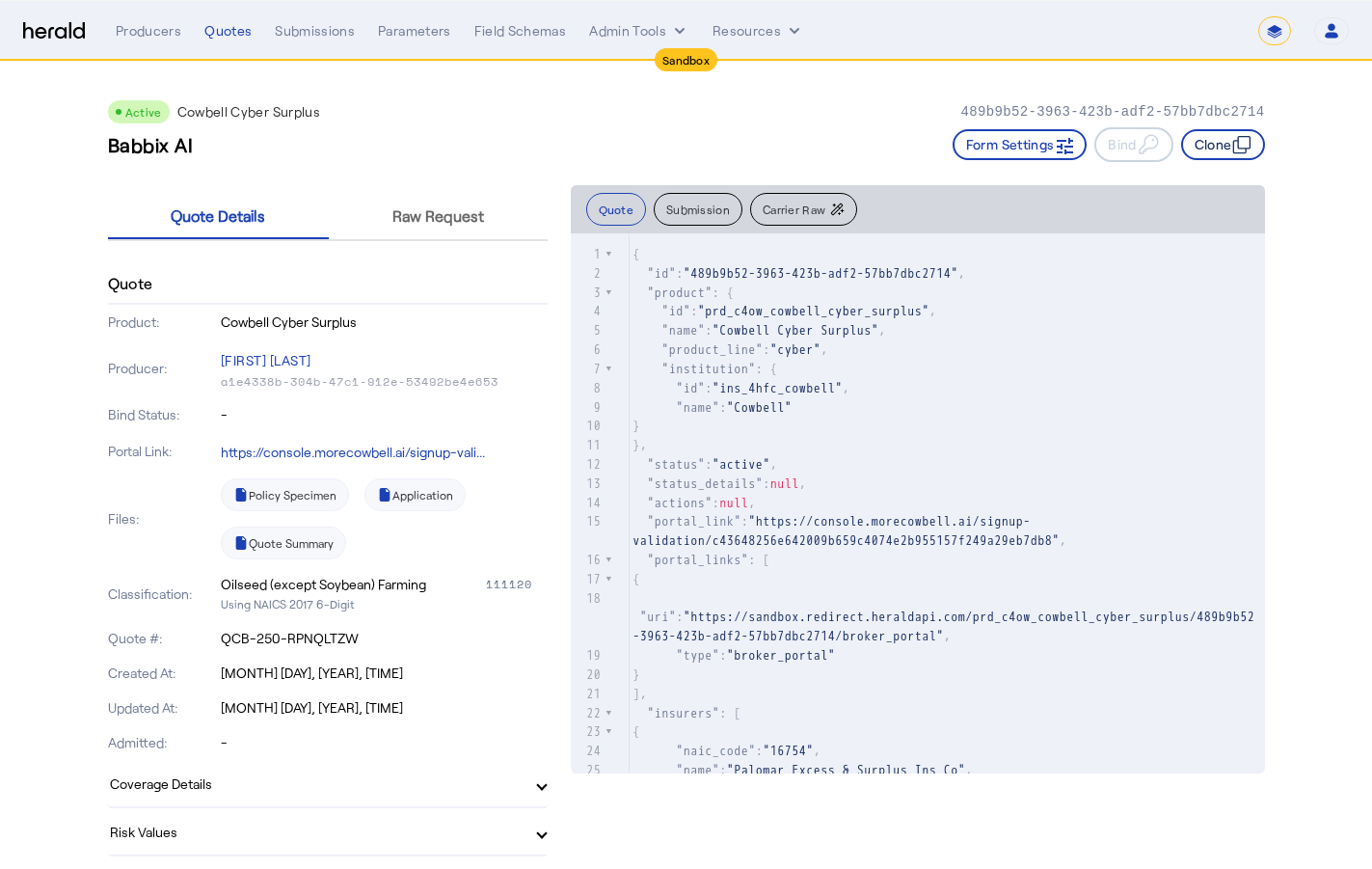click 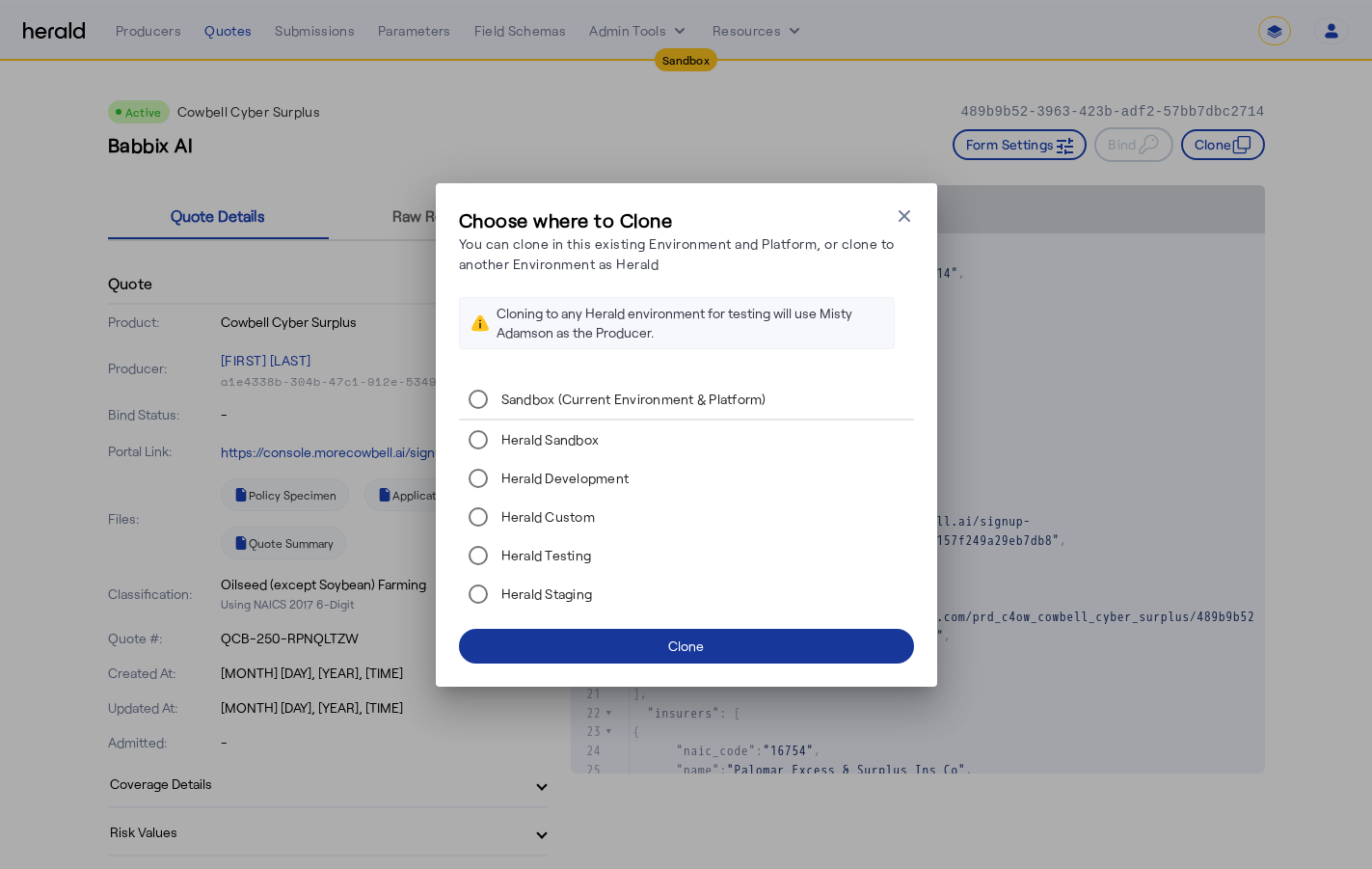 click at bounding box center [686, 646] 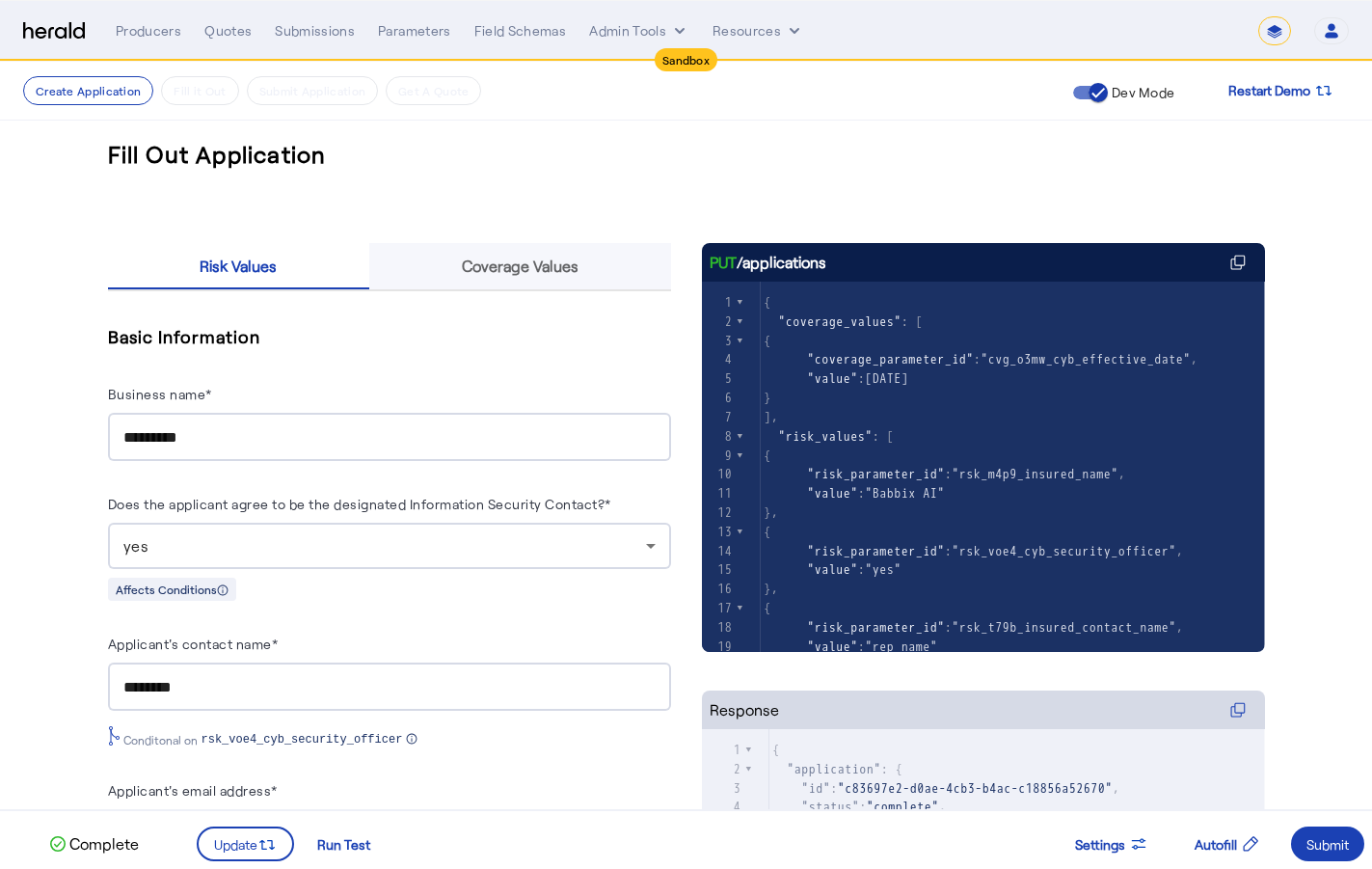 click on "Coverage Values" at bounding box center (520, 266) 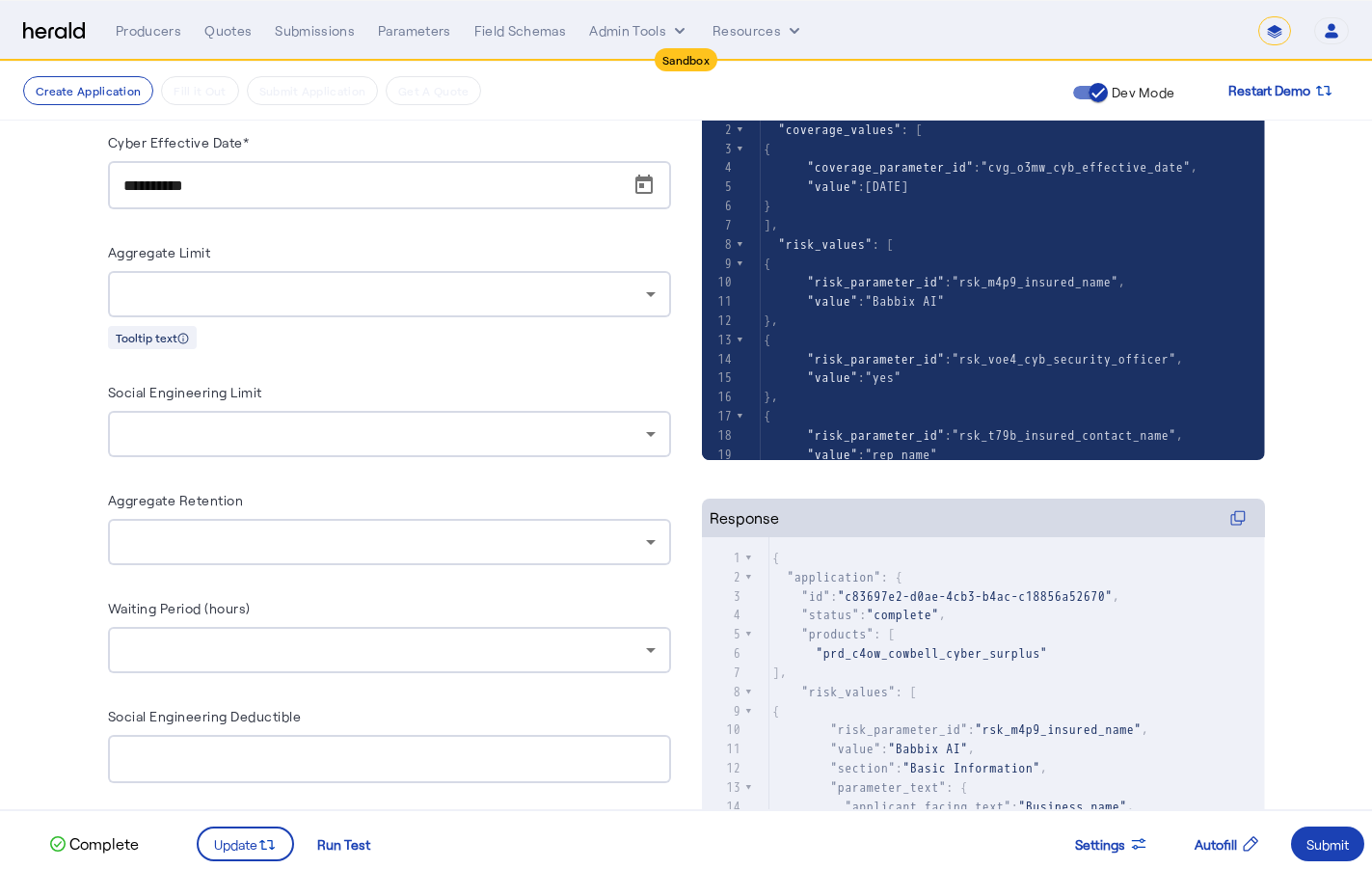 scroll, scrollTop: 0, scrollLeft: 0, axis: both 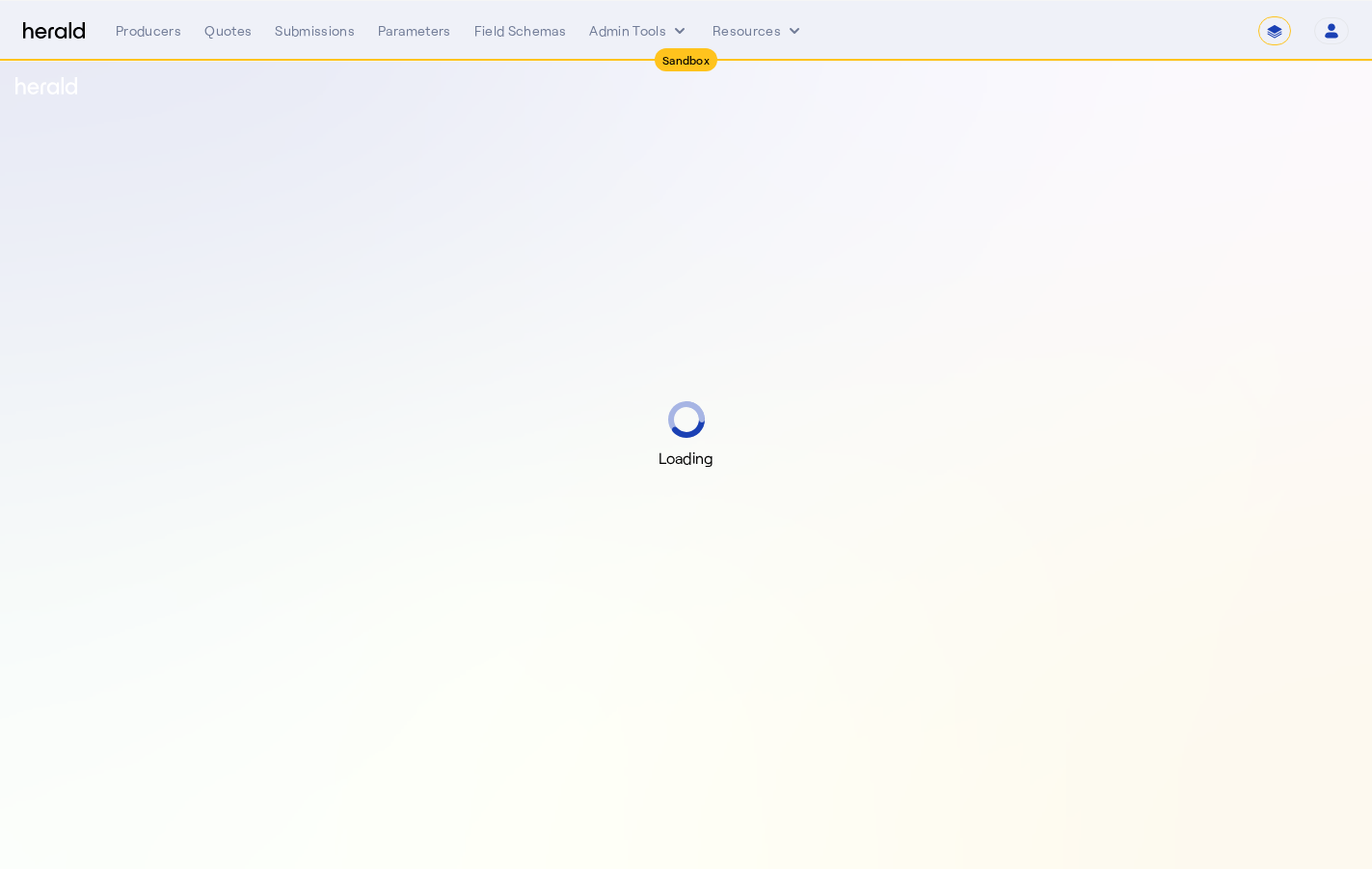 select on "*******" 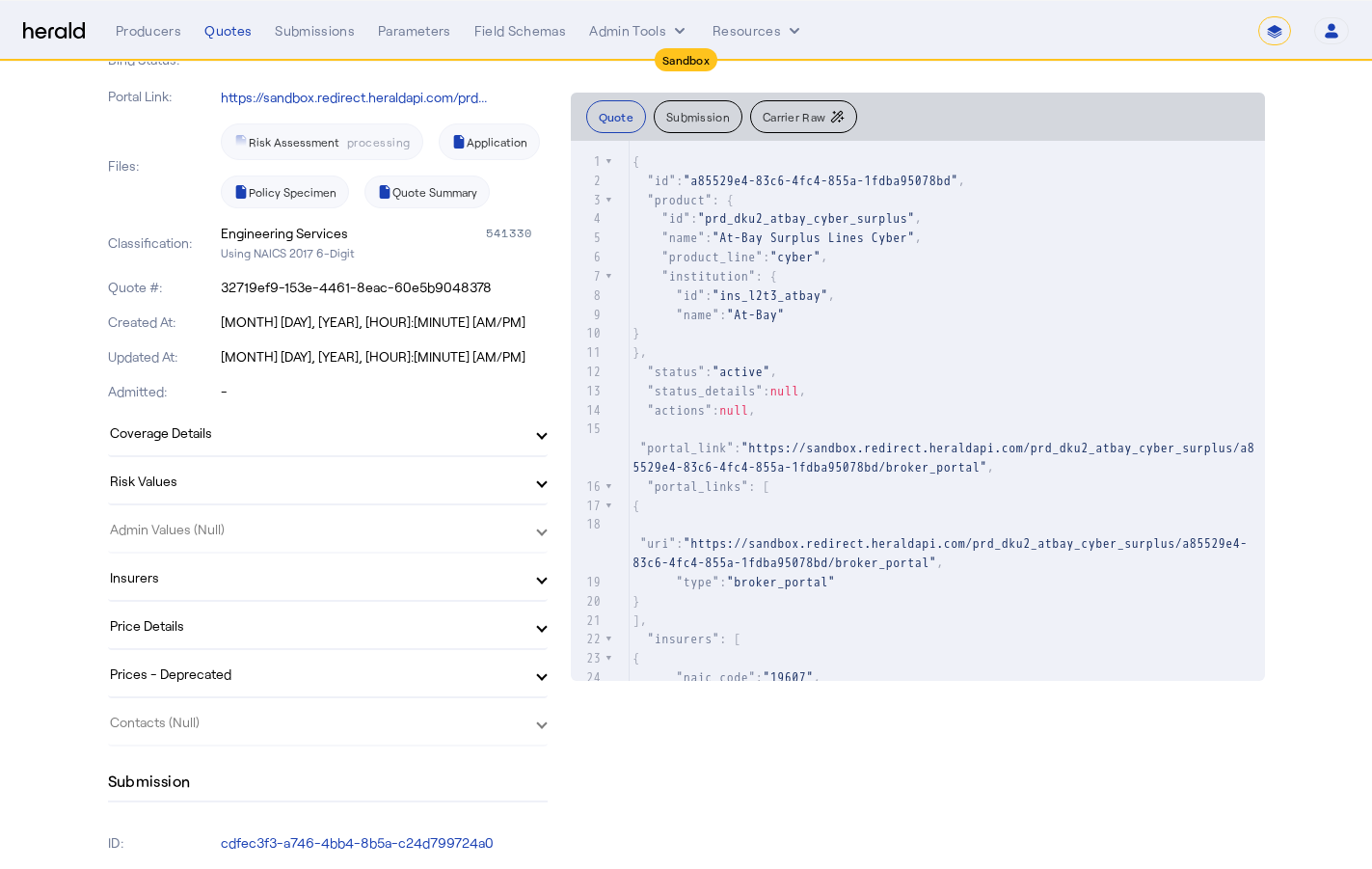 scroll, scrollTop: 0, scrollLeft: 0, axis: both 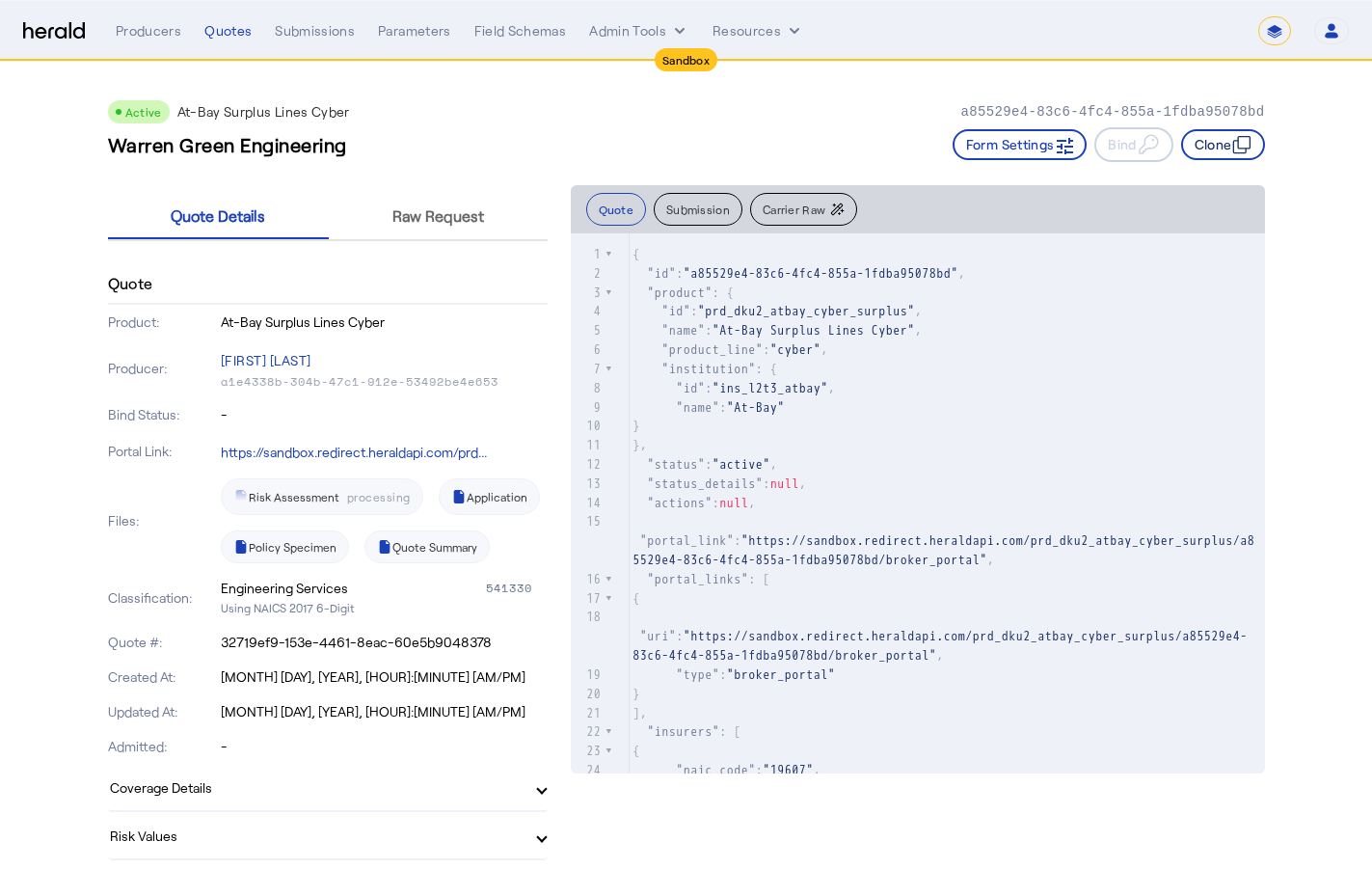 click 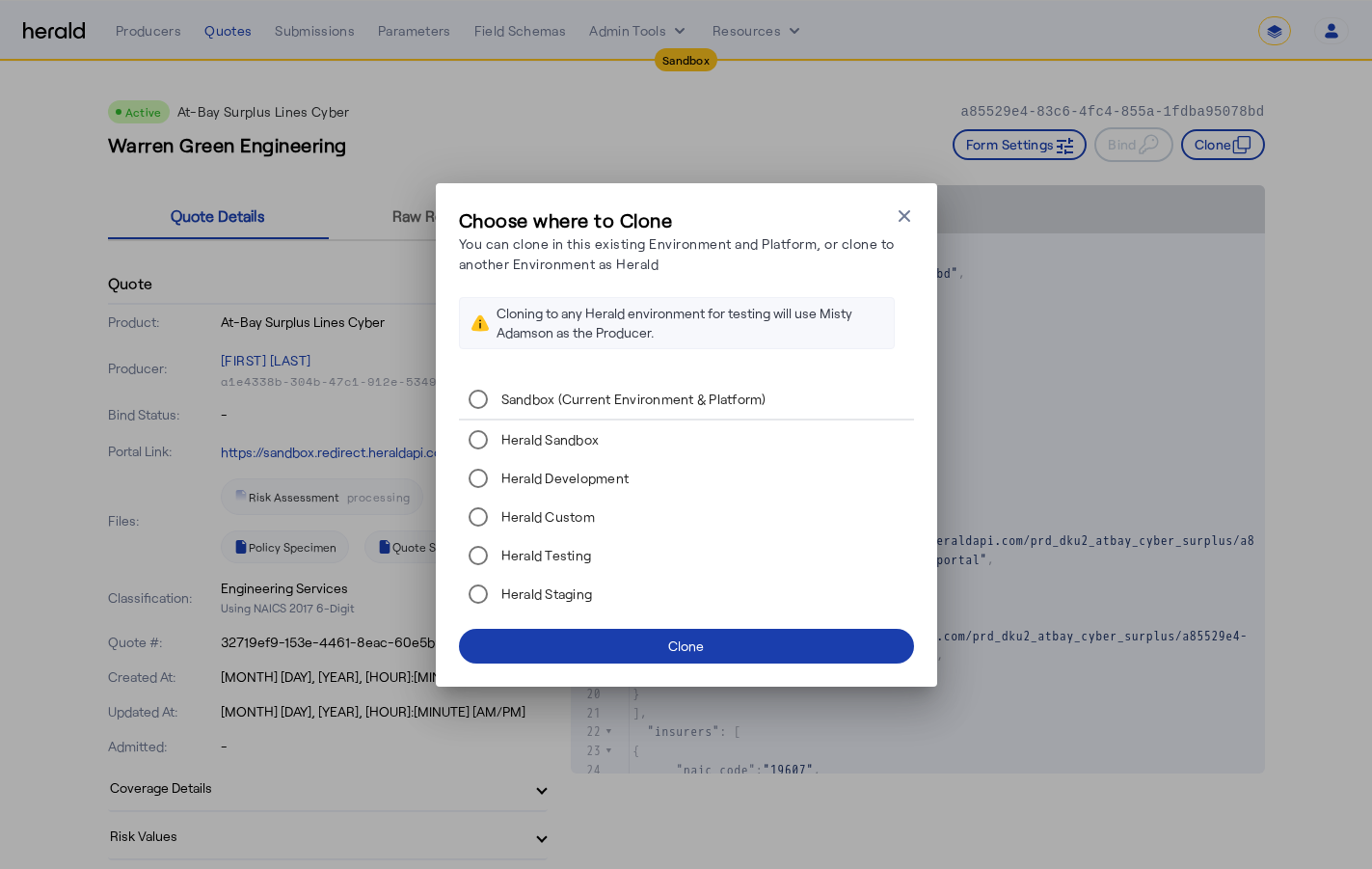 click at bounding box center [686, 646] 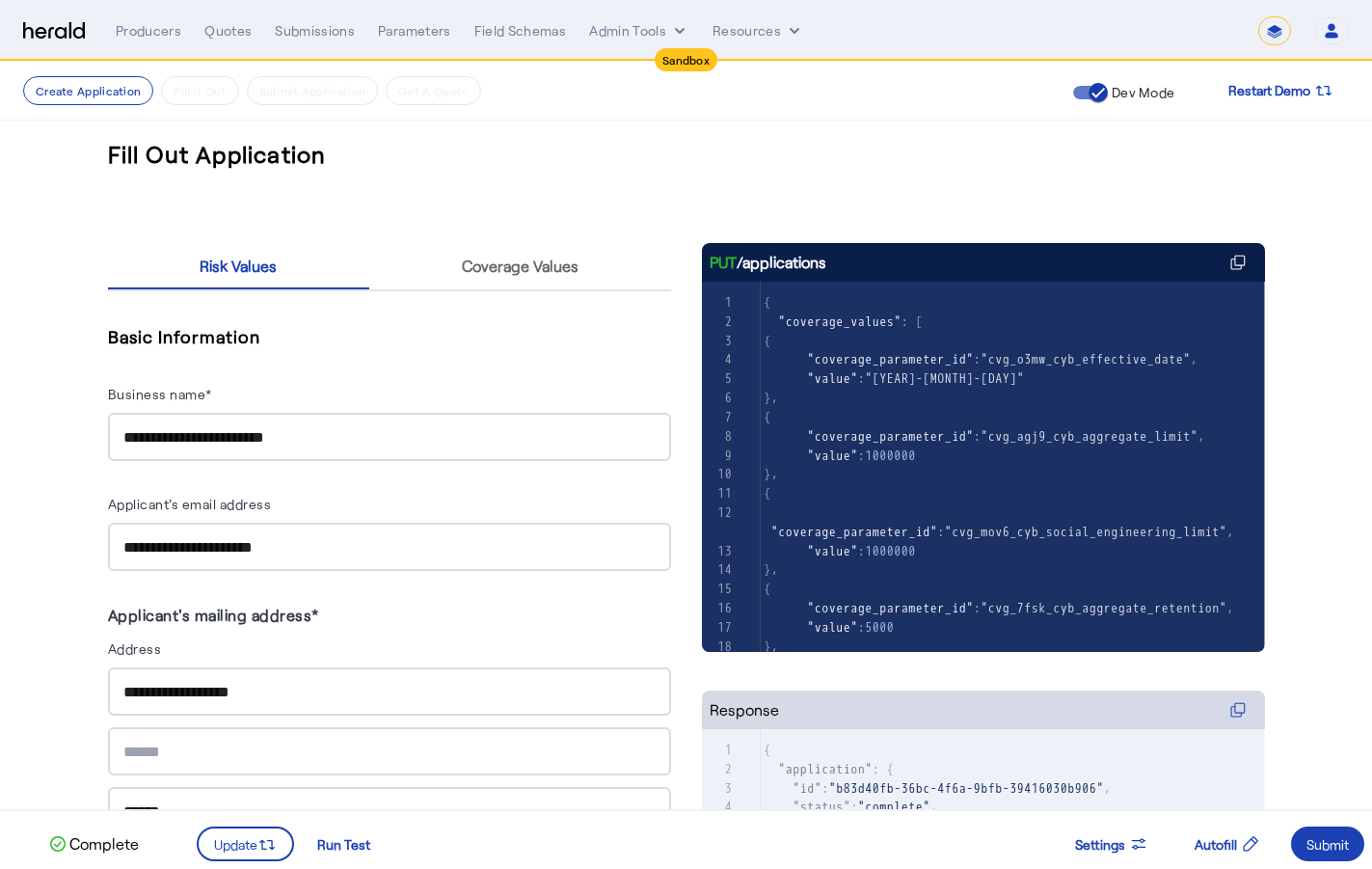 scroll, scrollTop: 1, scrollLeft: 0, axis: vertical 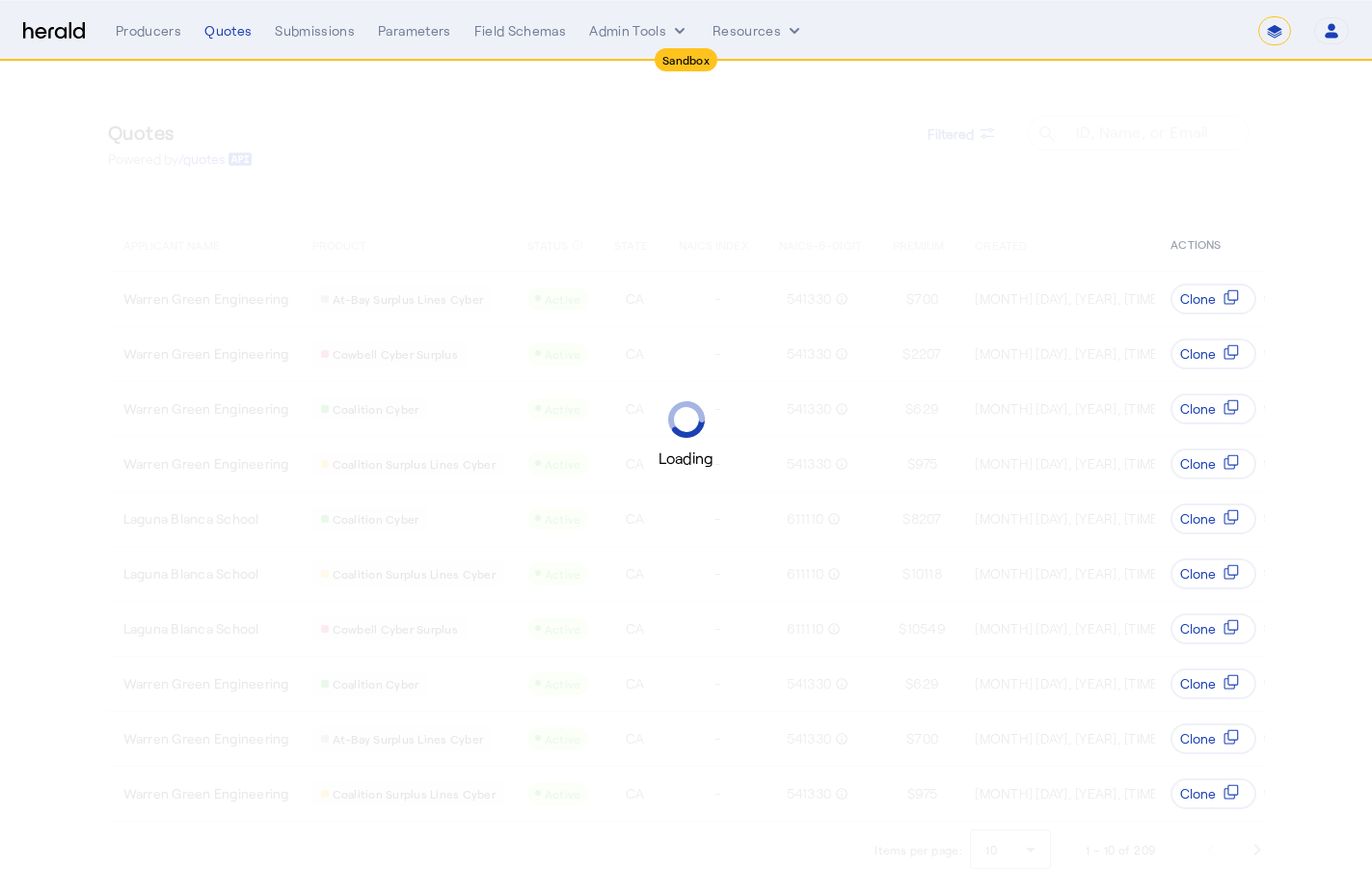 select on "*******" 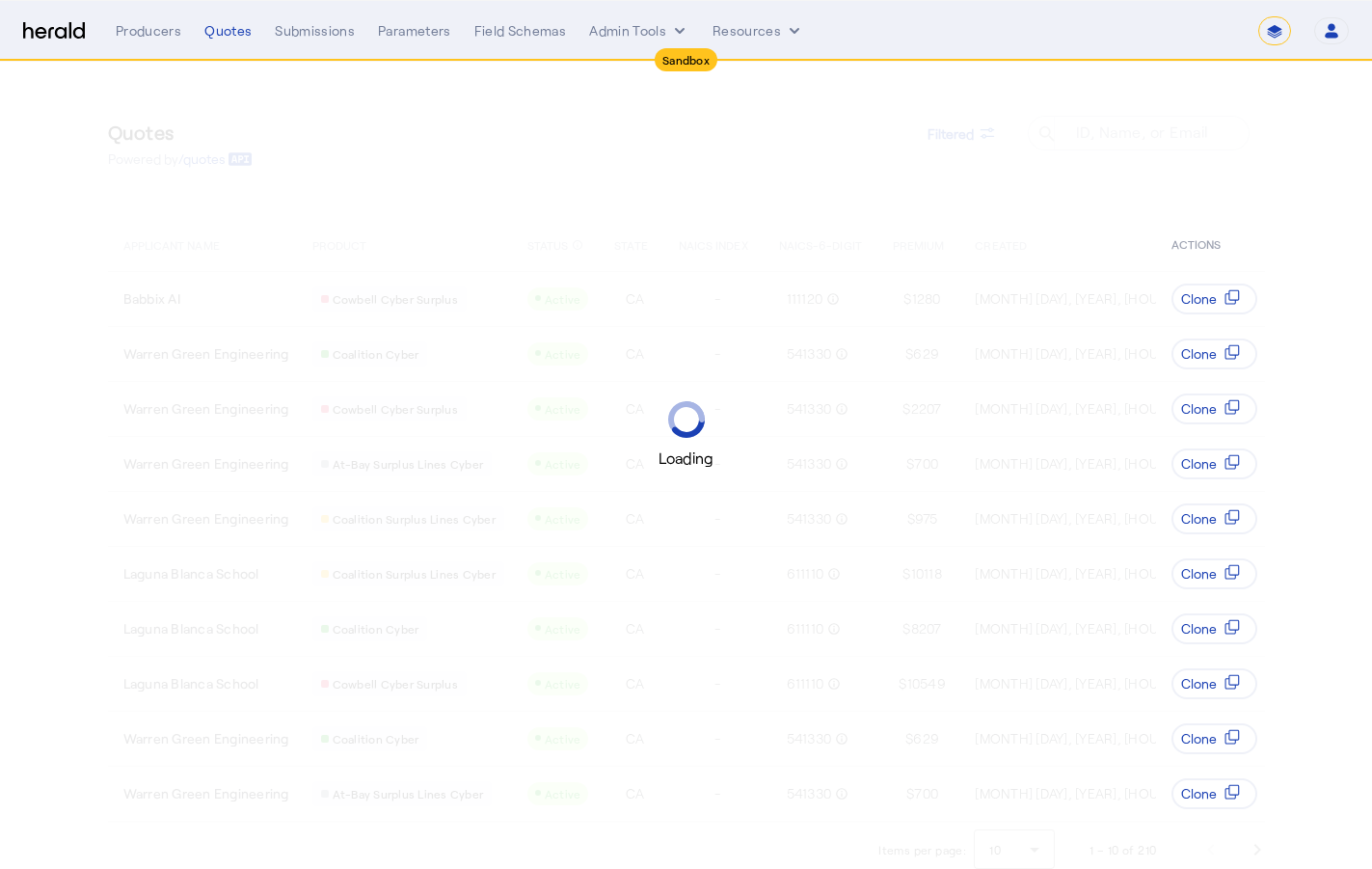 select on "*******" 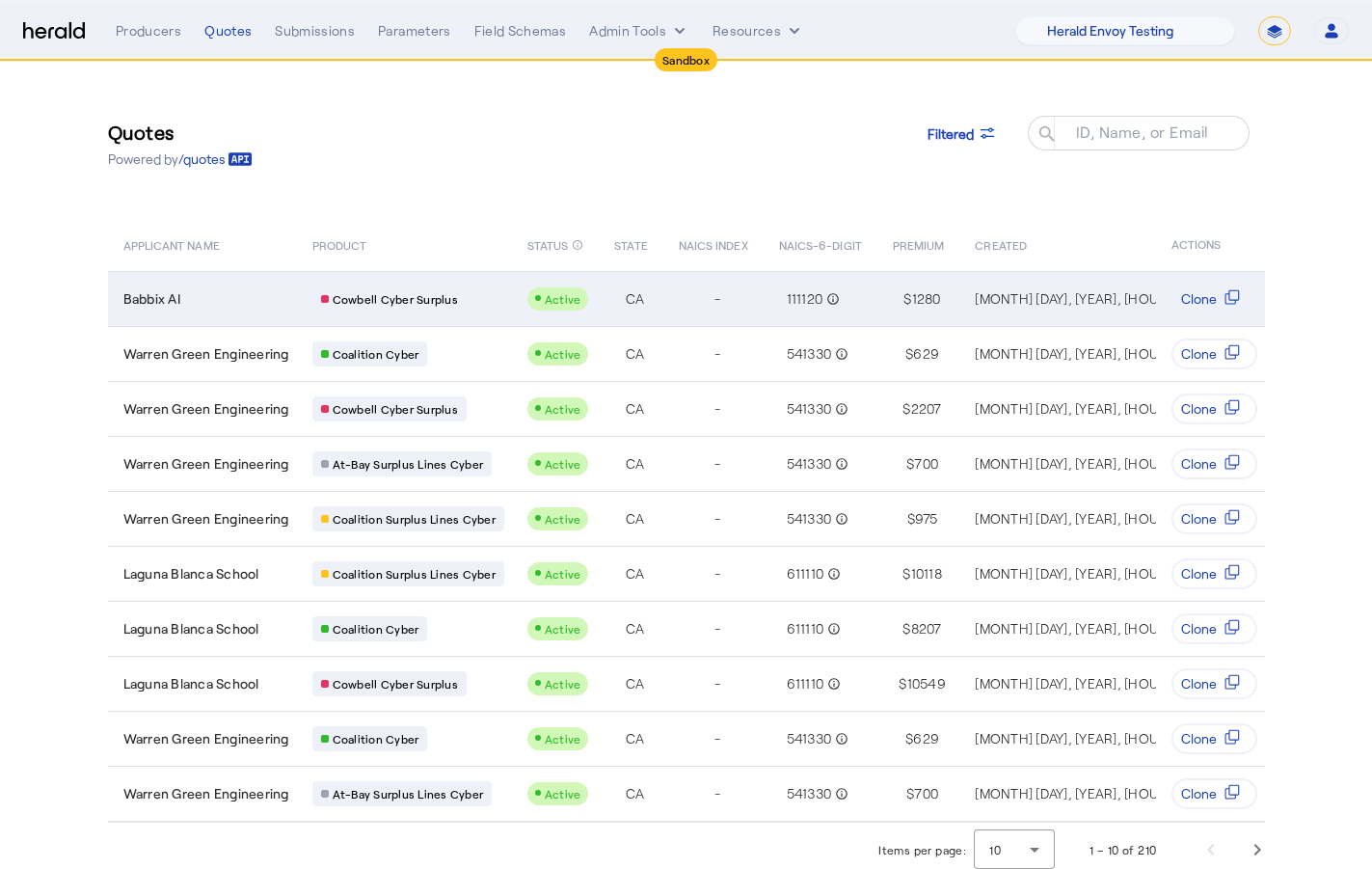 click on "Babbix AI" at bounding box center [206, 299] 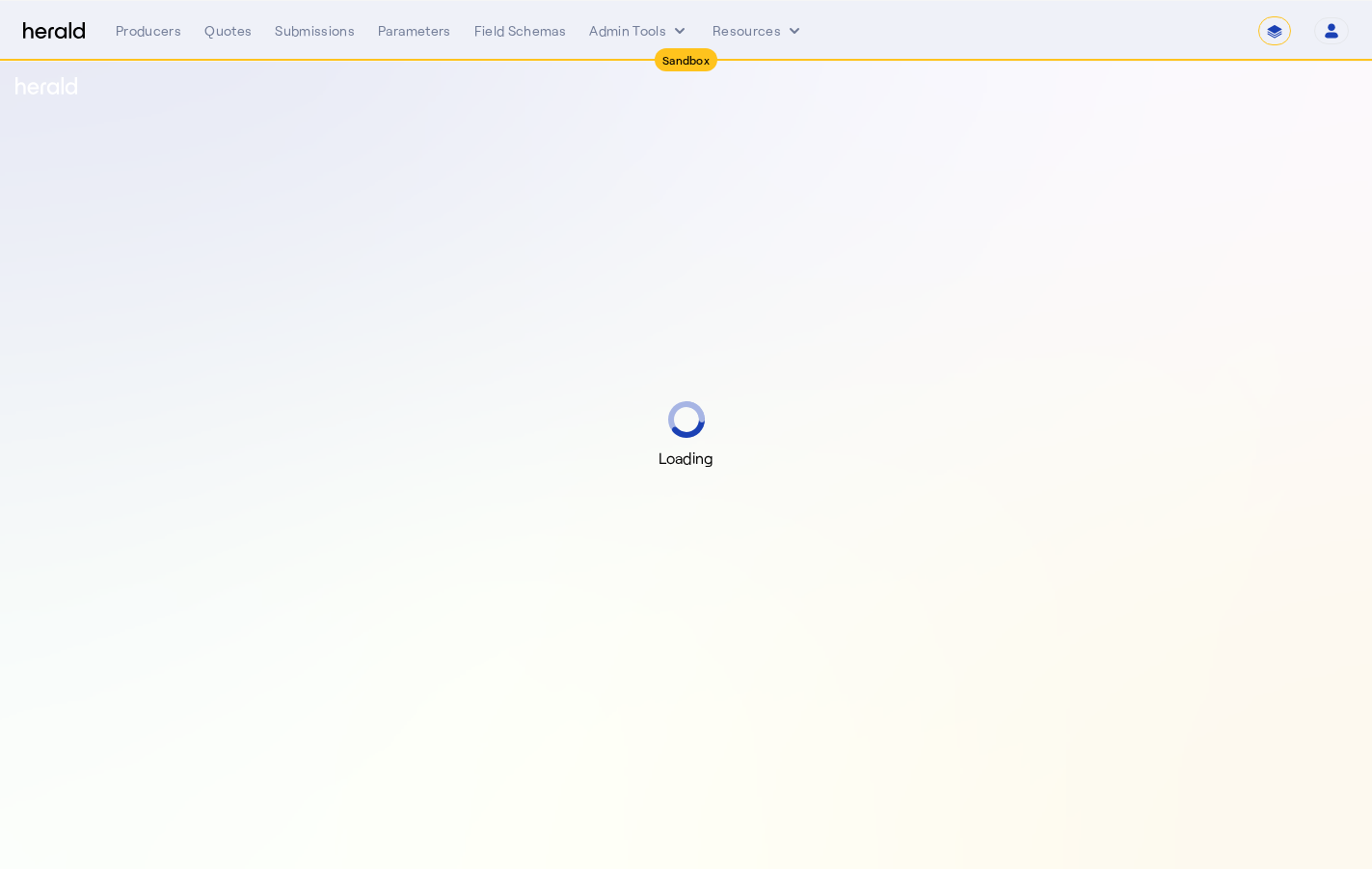 select on "*******" 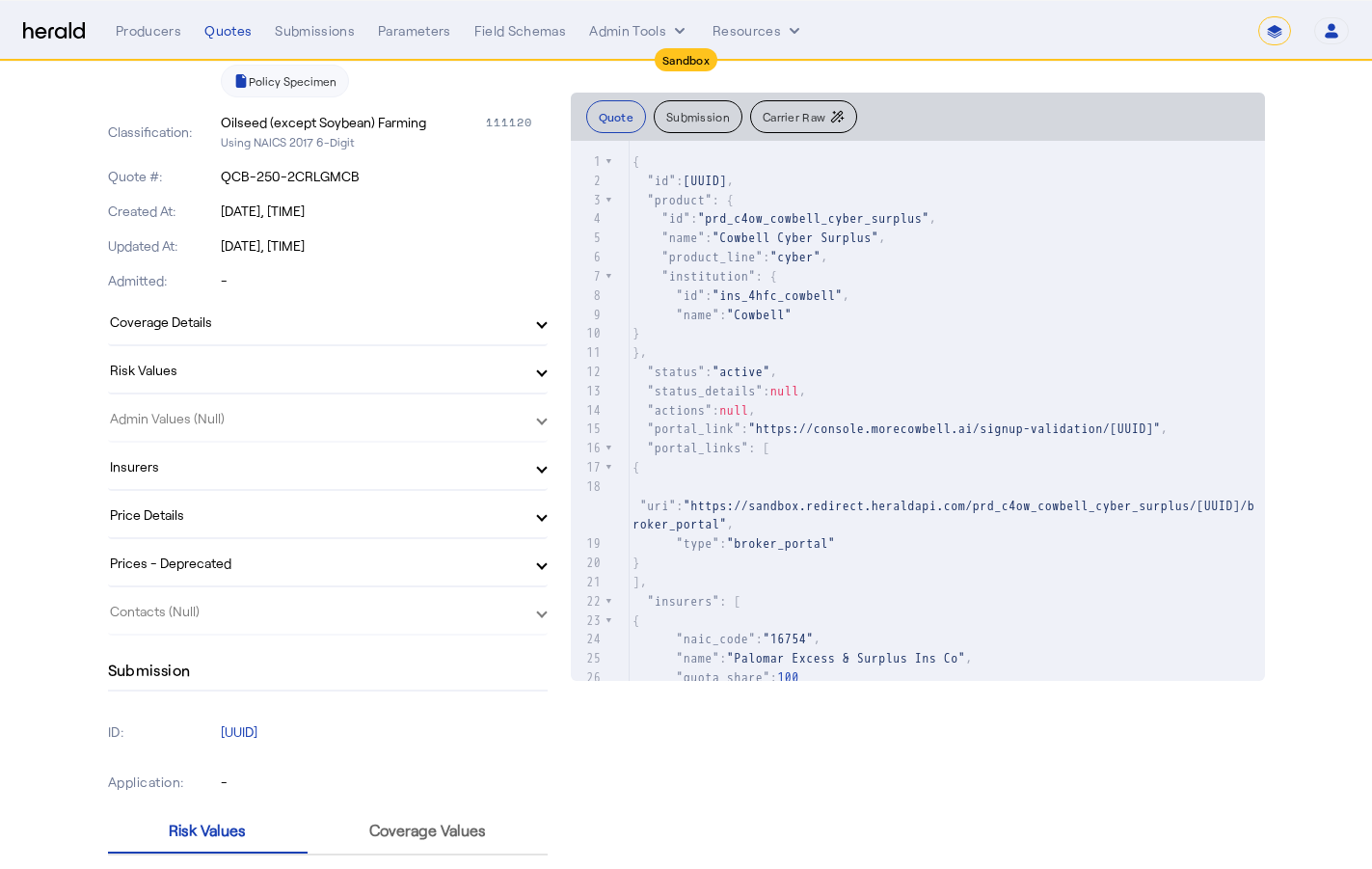 scroll, scrollTop: 531, scrollLeft: 0, axis: vertical 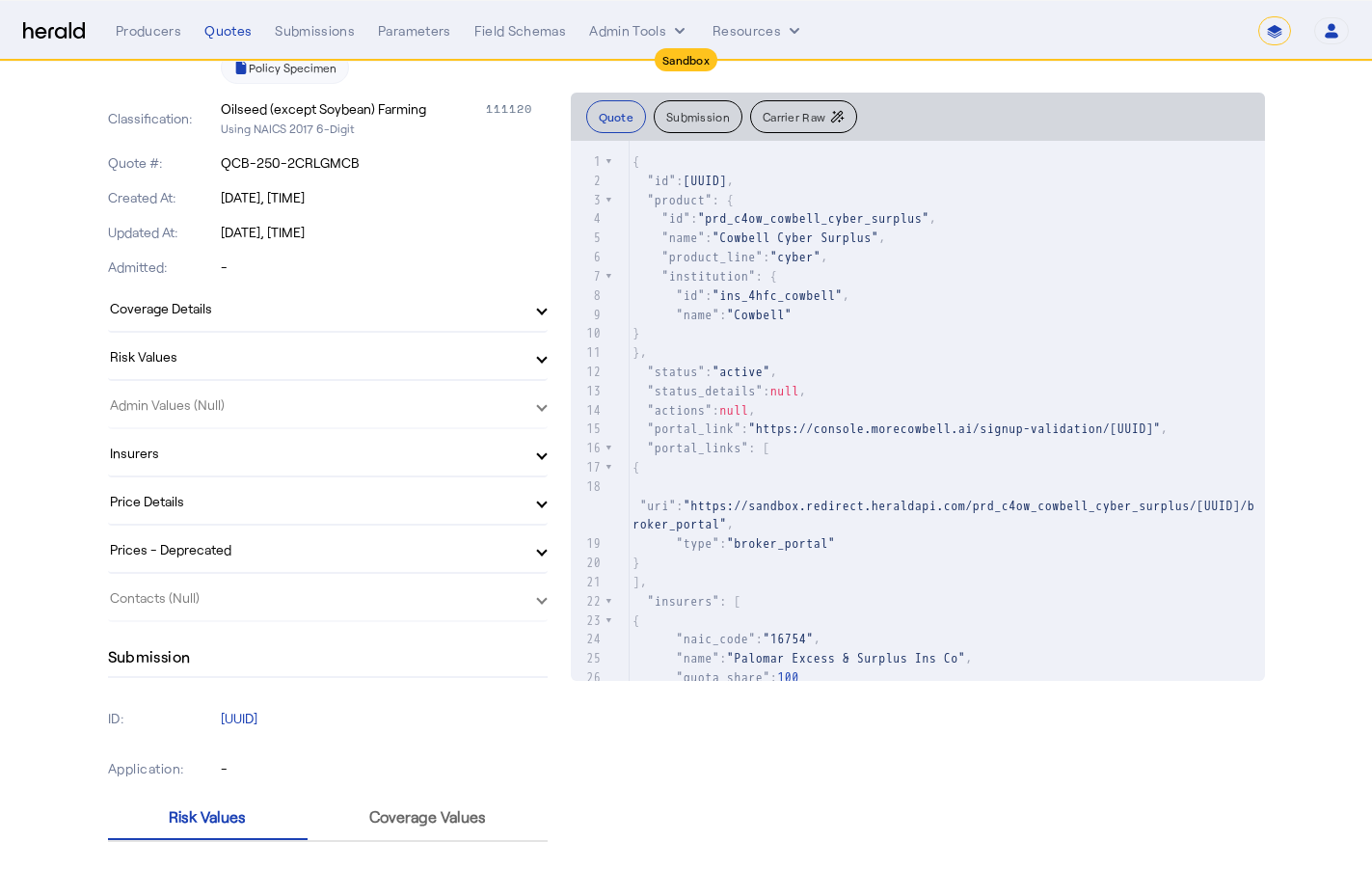 click on "Admin Values (Null)" 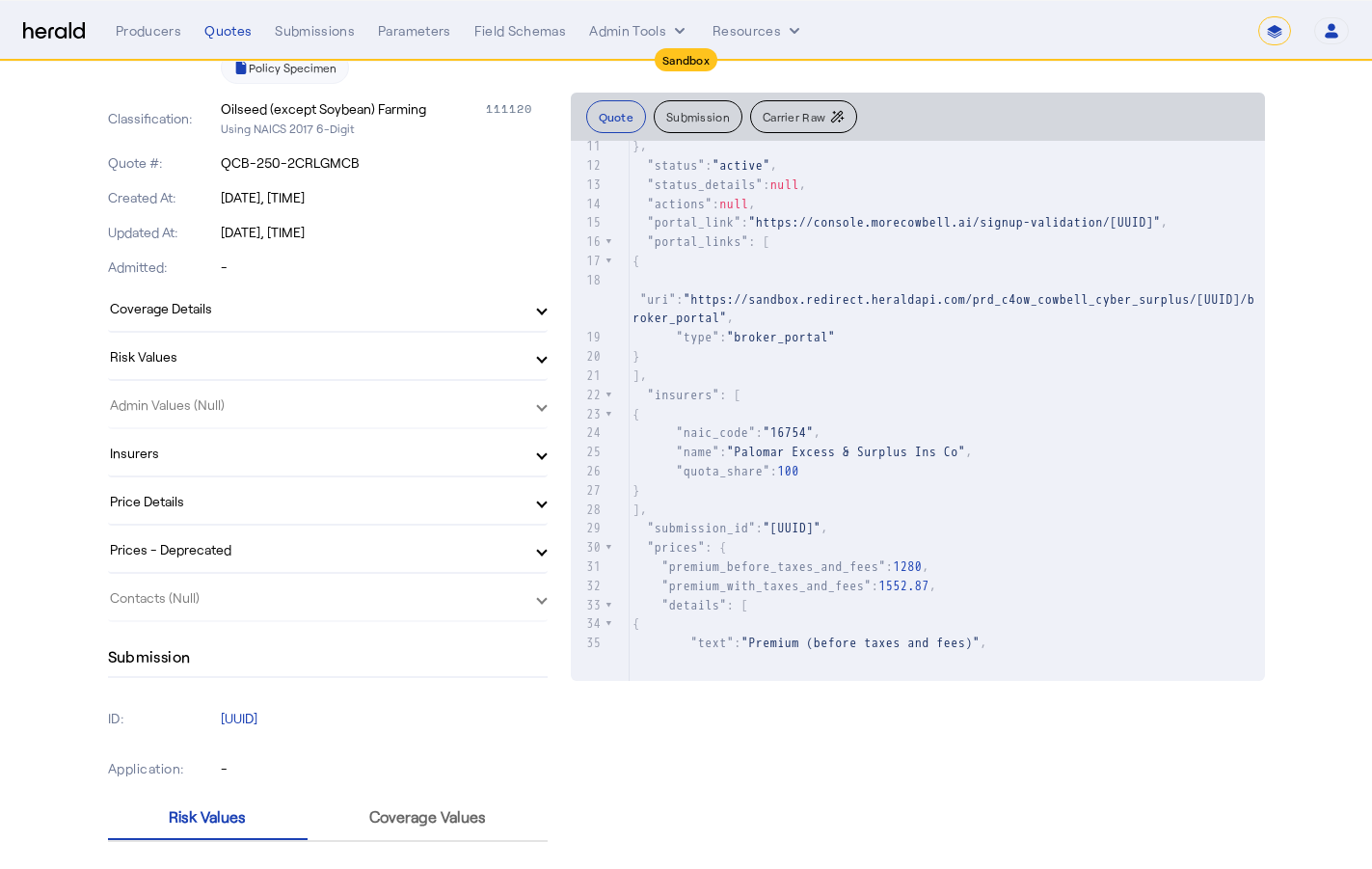 scroll, scrollTop: 822, scrollLeft: 0, axis: vertical 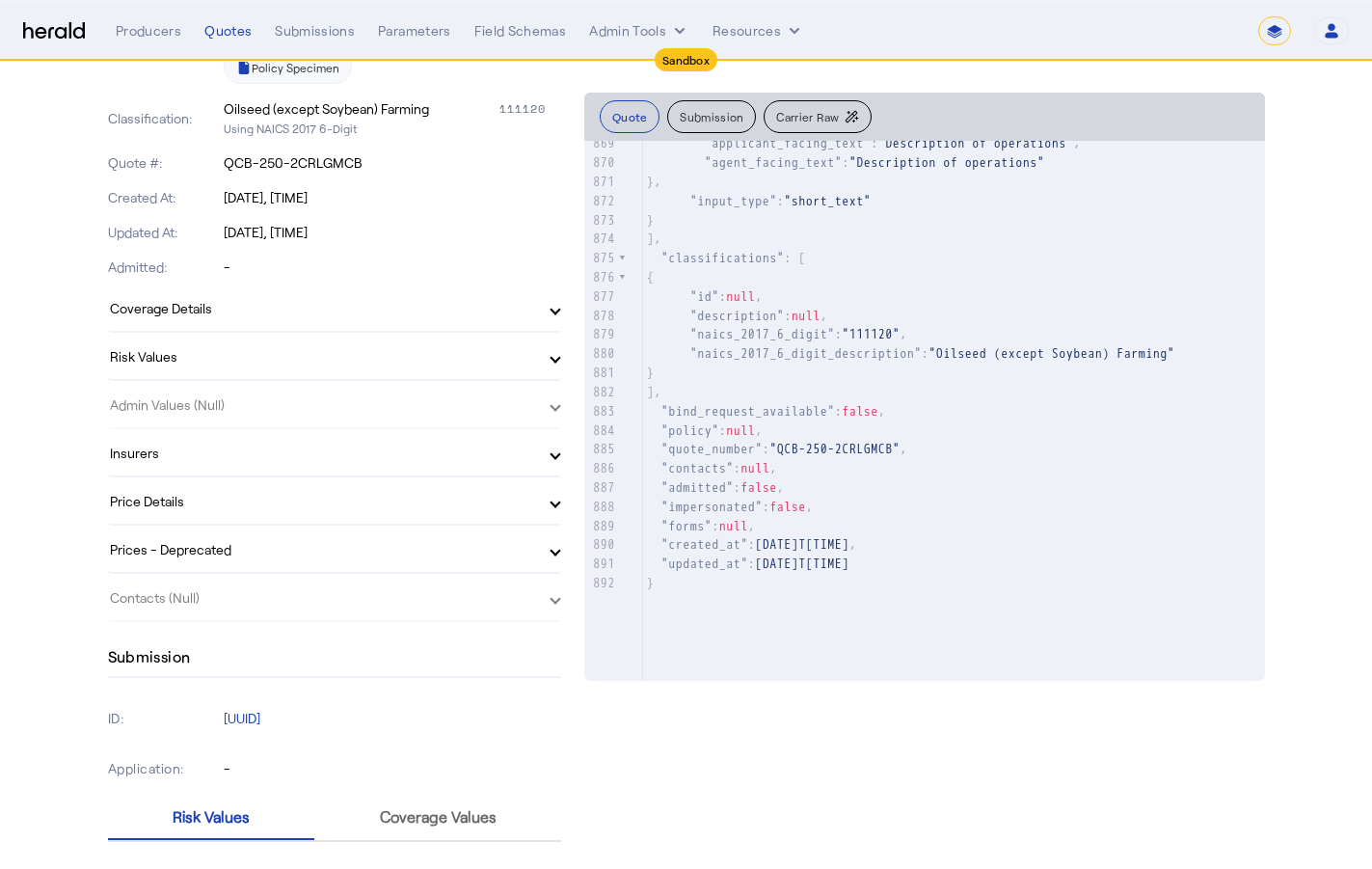 click on "**********" at bounding box center (1275, 31) 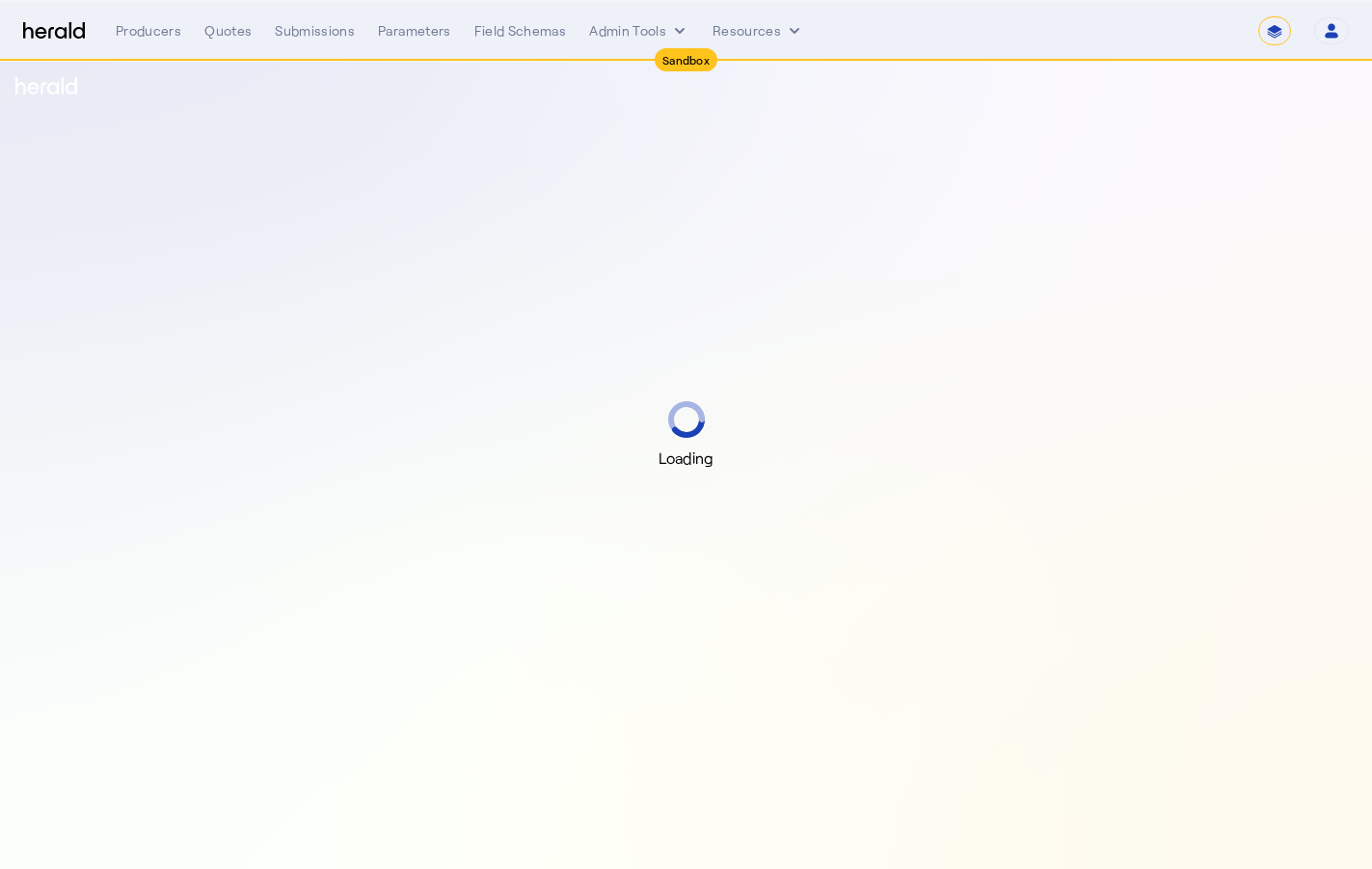 select on "*******" 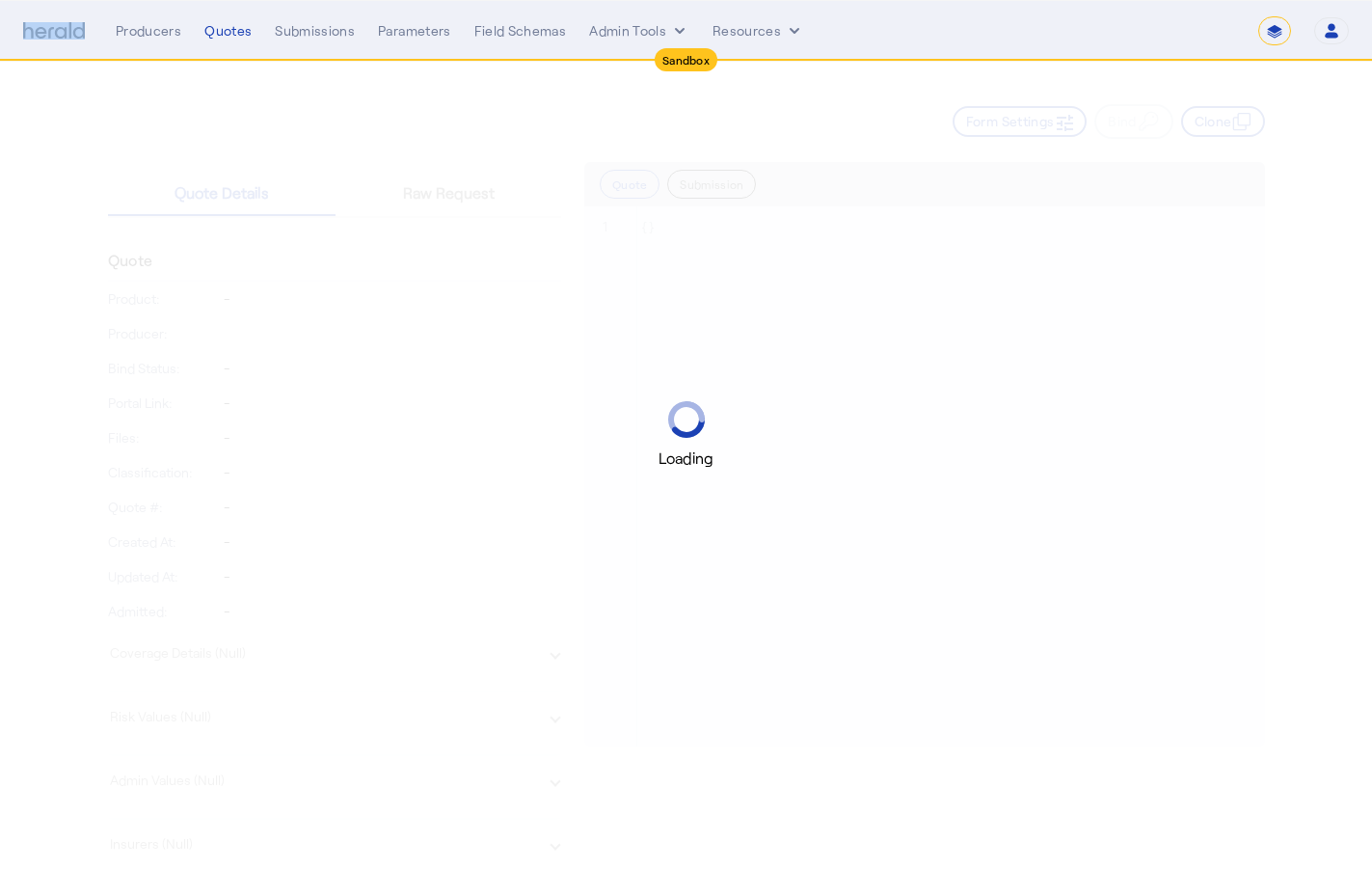 click at bounding box center (54, 31) 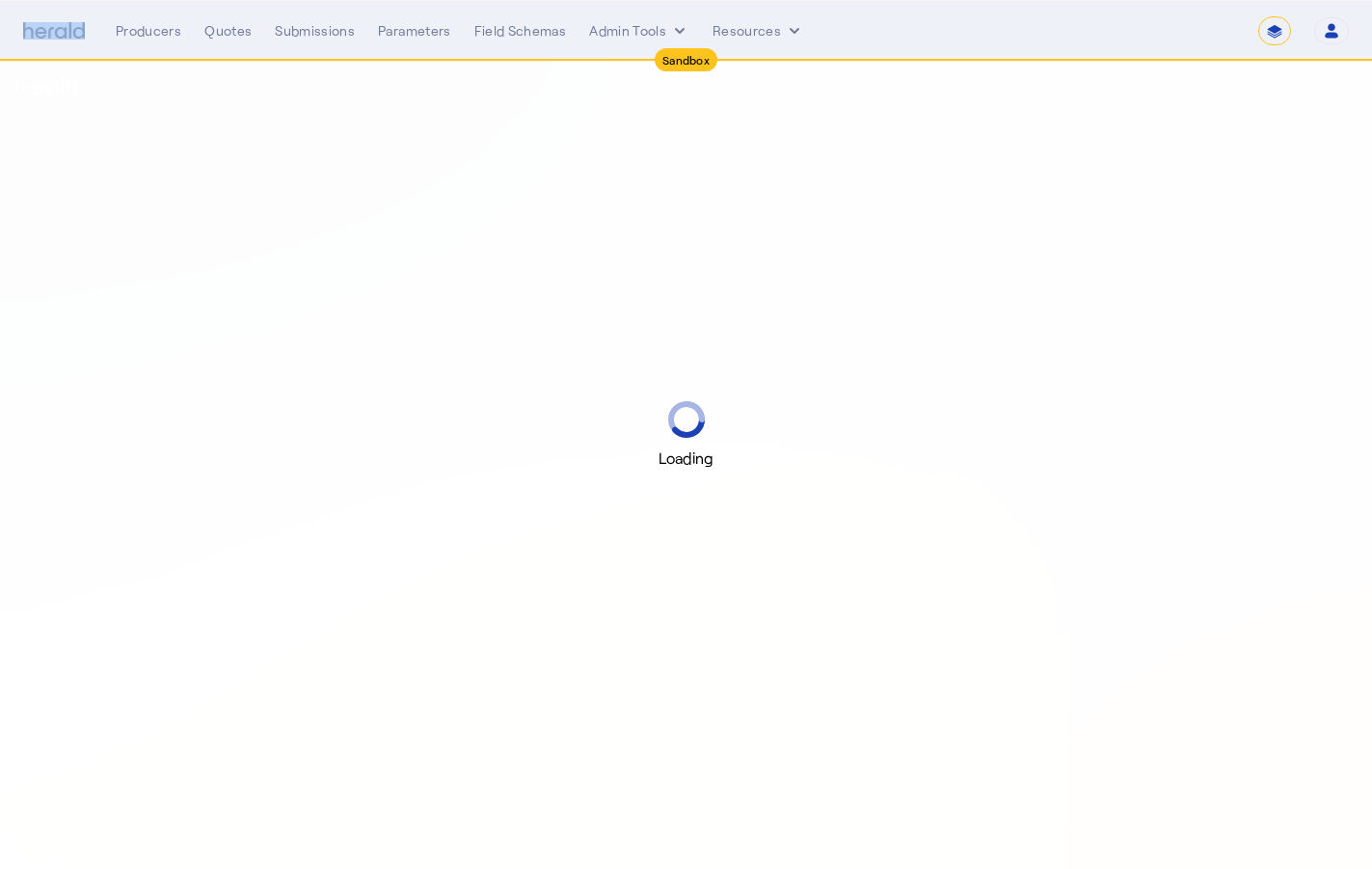 click at bounding box center (54, 31) 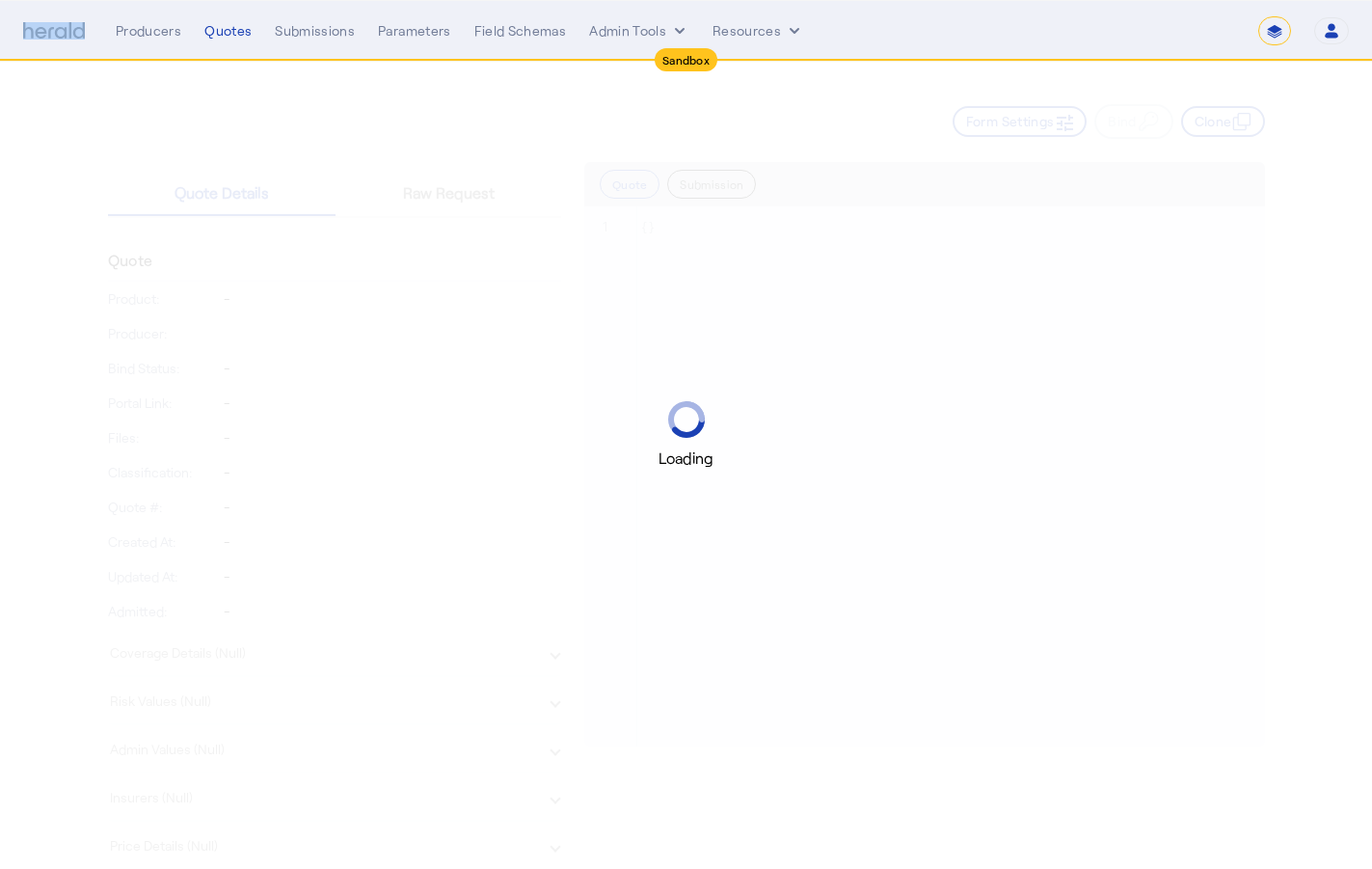 click at bounding box center (54, 31) 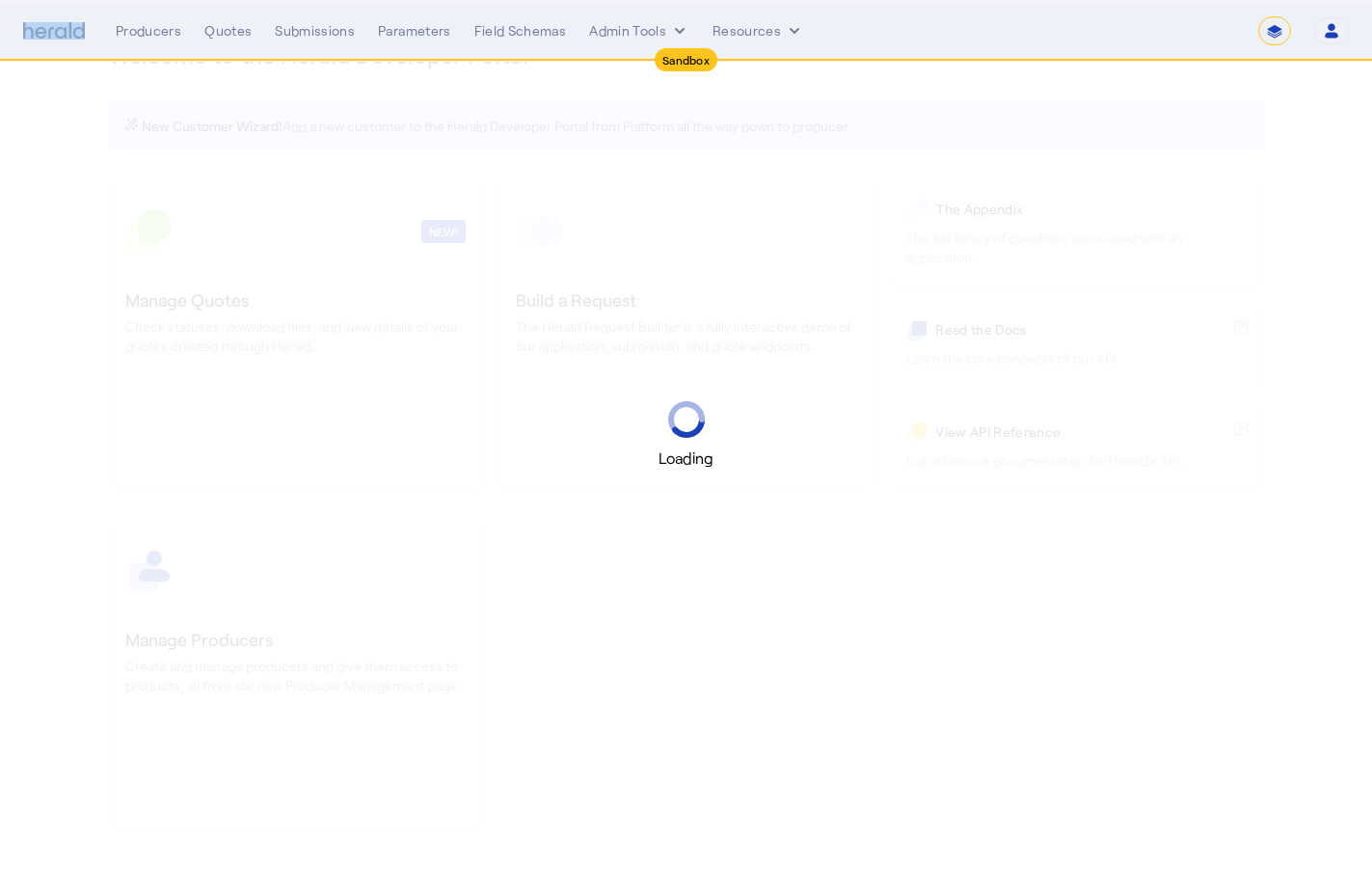 scroll, scrollTop: 0, scrollLeft: 0, axis: both 